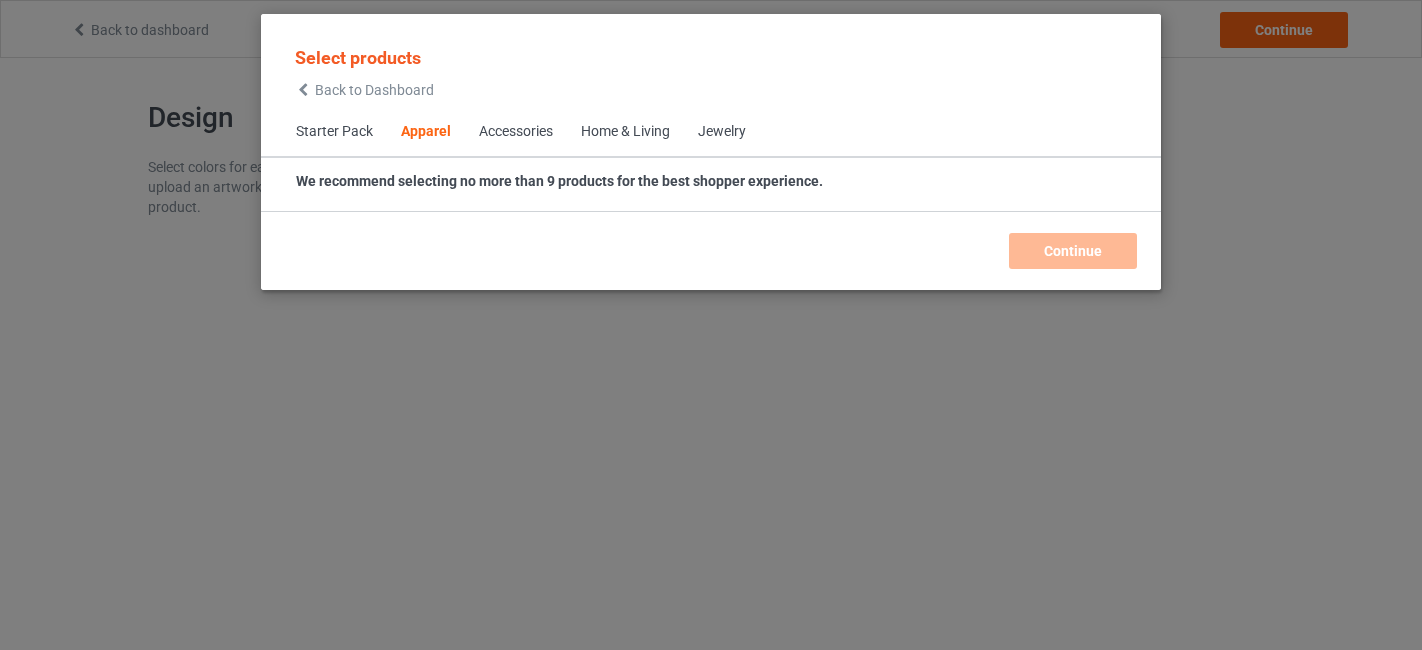 scroll, scrollTop: 0, scrollLeft: 0, axis: both 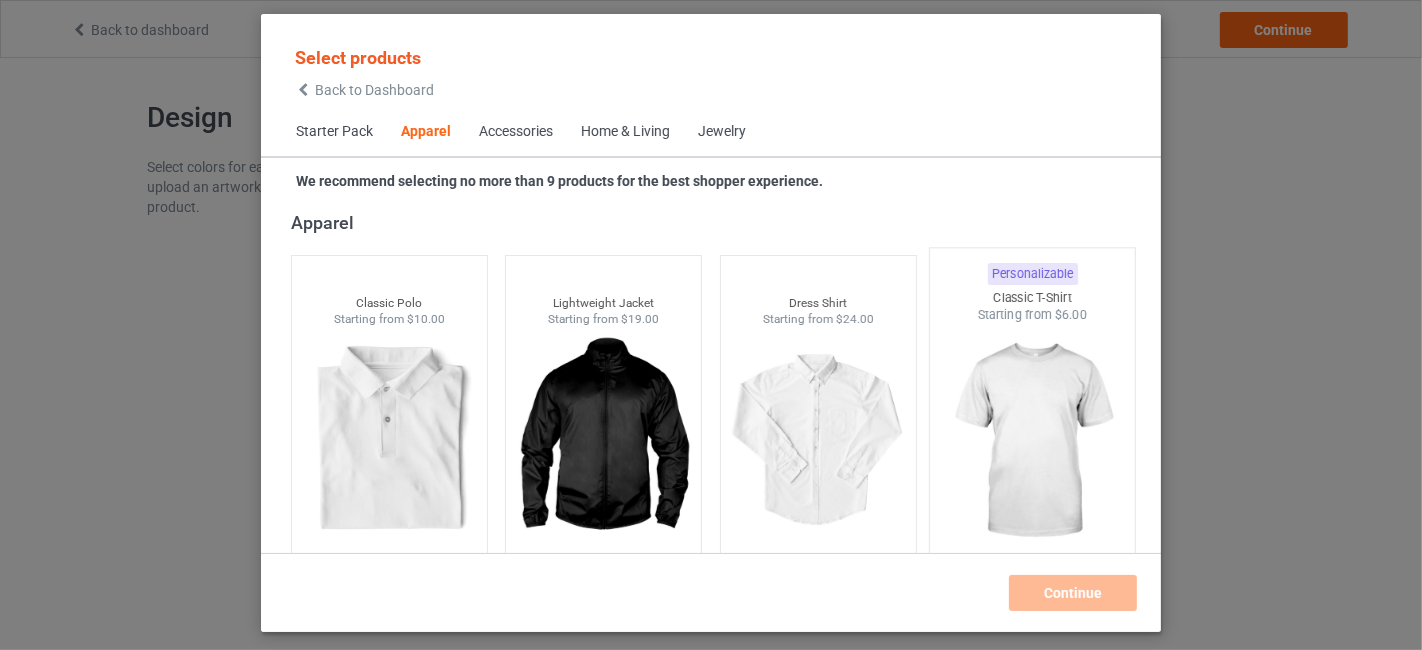 click at bounding box center [1033, 441] 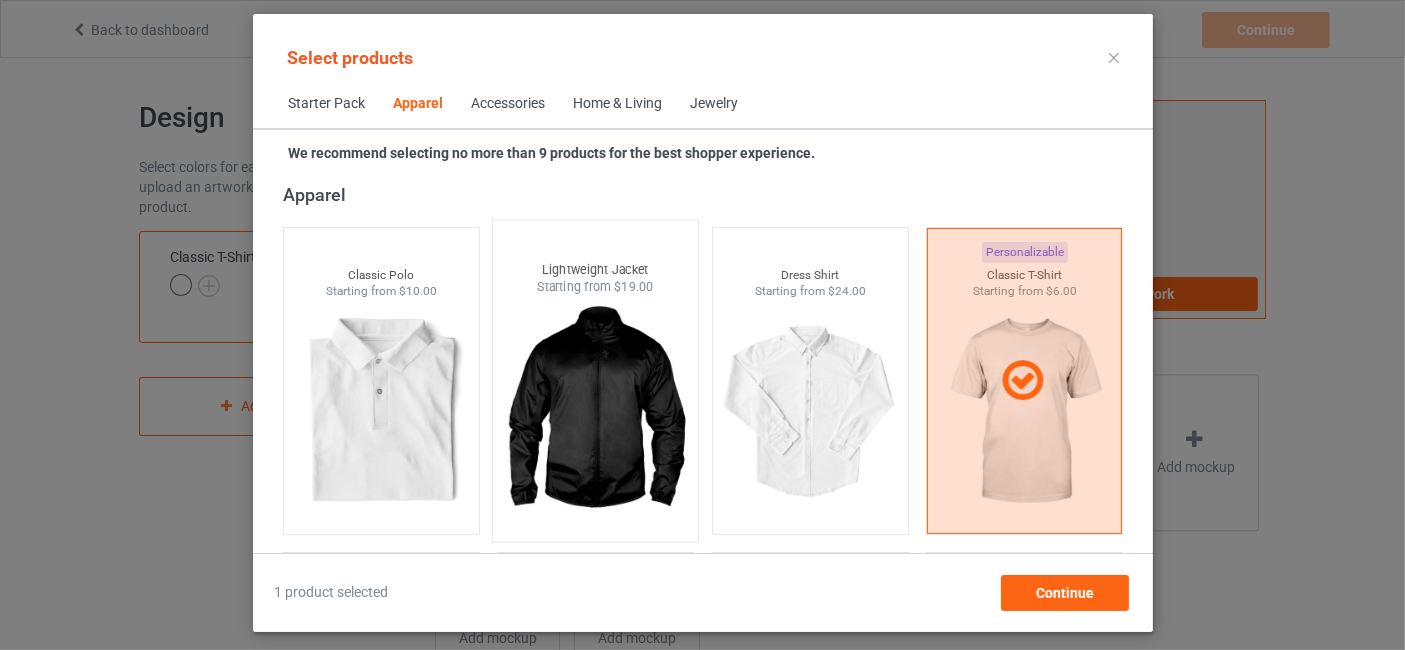 scroll, scrollTop: 1041, scrollLeft: 0, axis: vertical 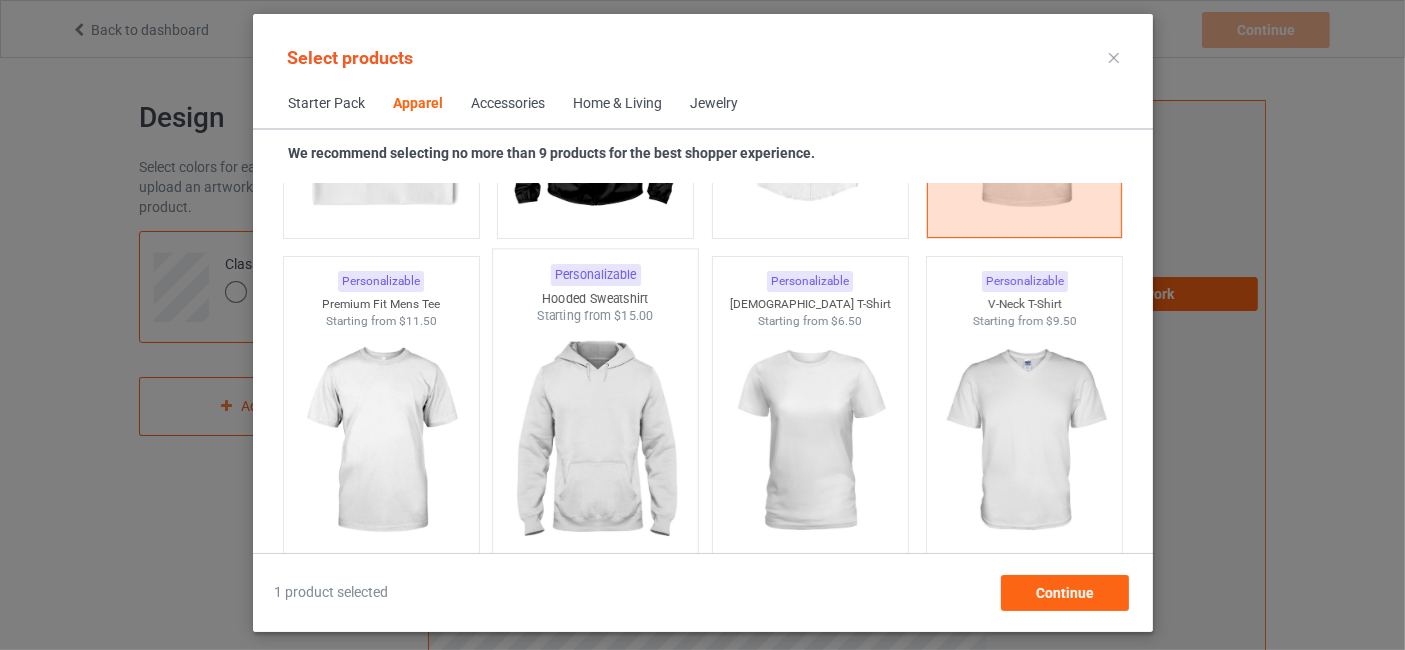 click at bounding box center (595, 442) 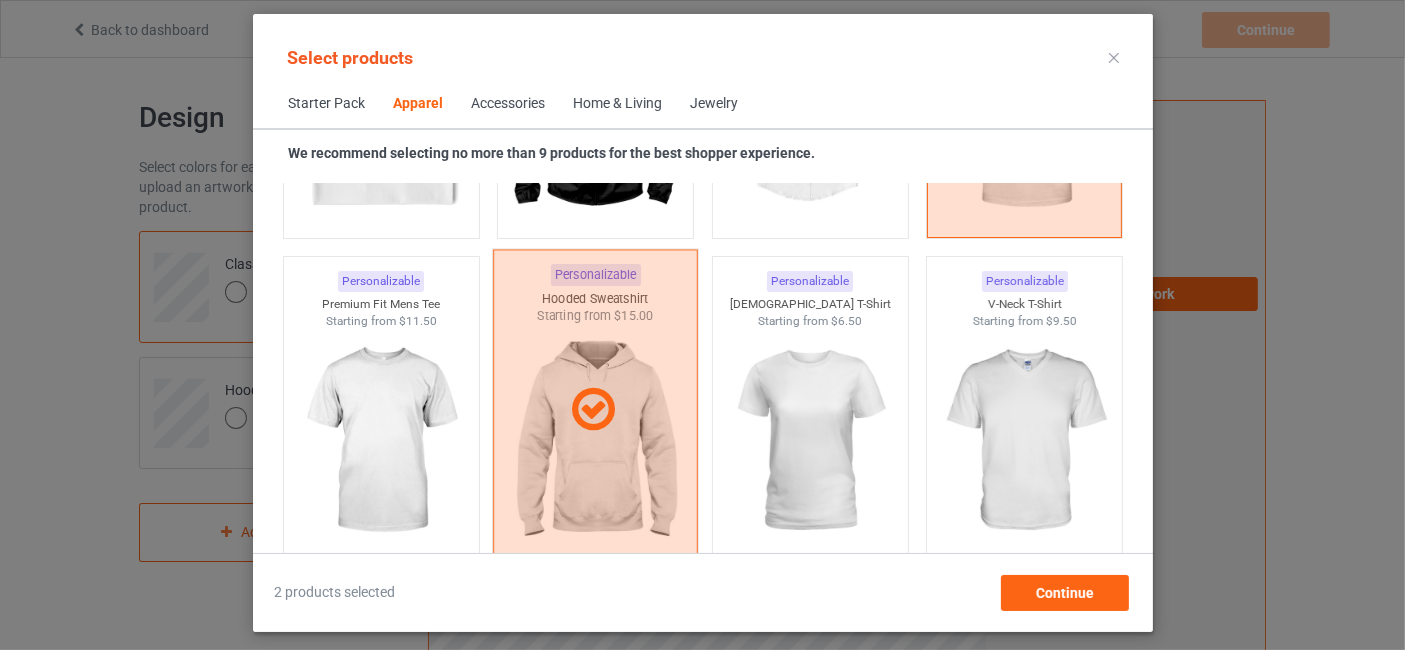 scroll, scrollTop: 1337, scrollLeft: 0, axis: vertical 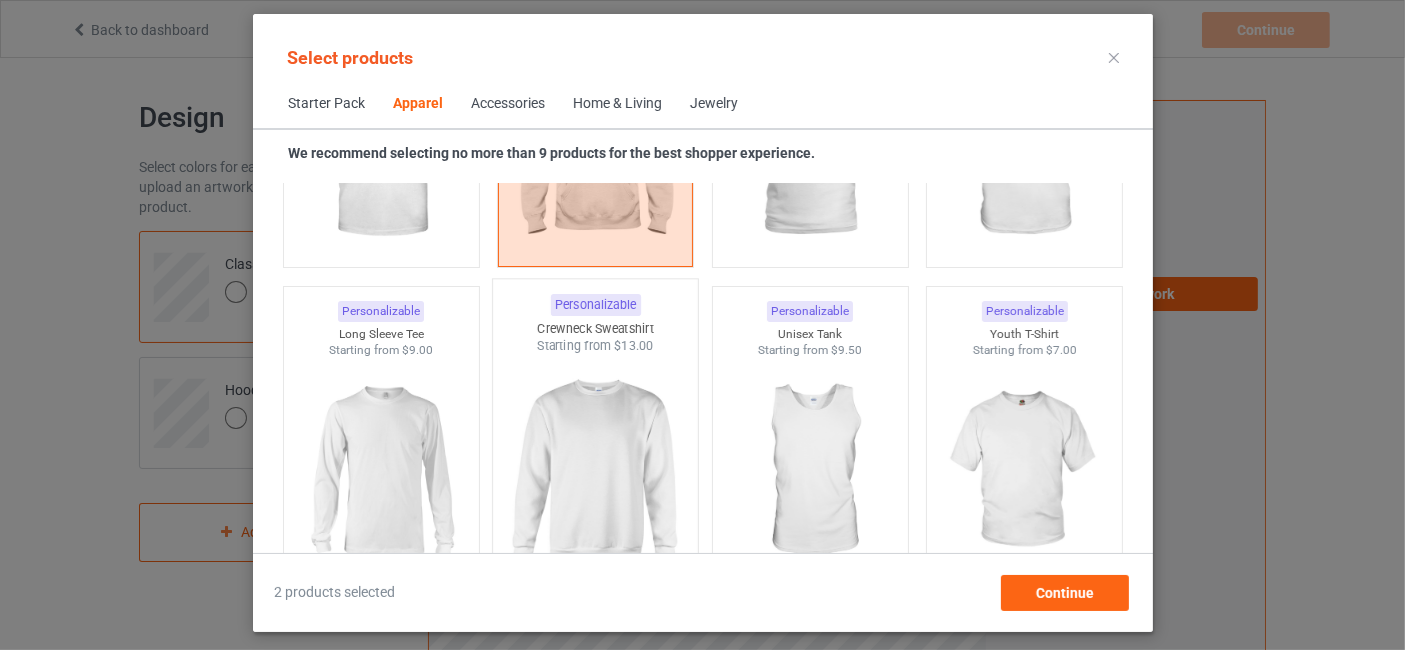 click at bounding box center (595, 472) 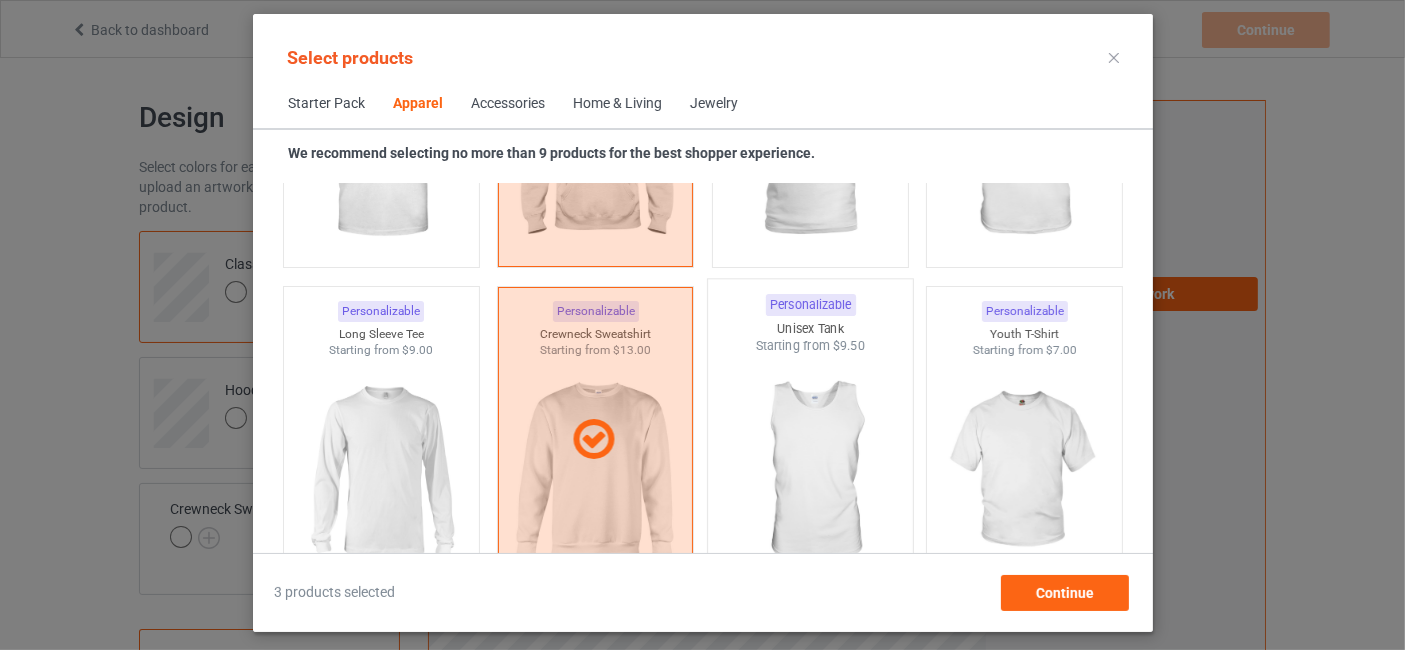 click at bounding box center (810, 472) 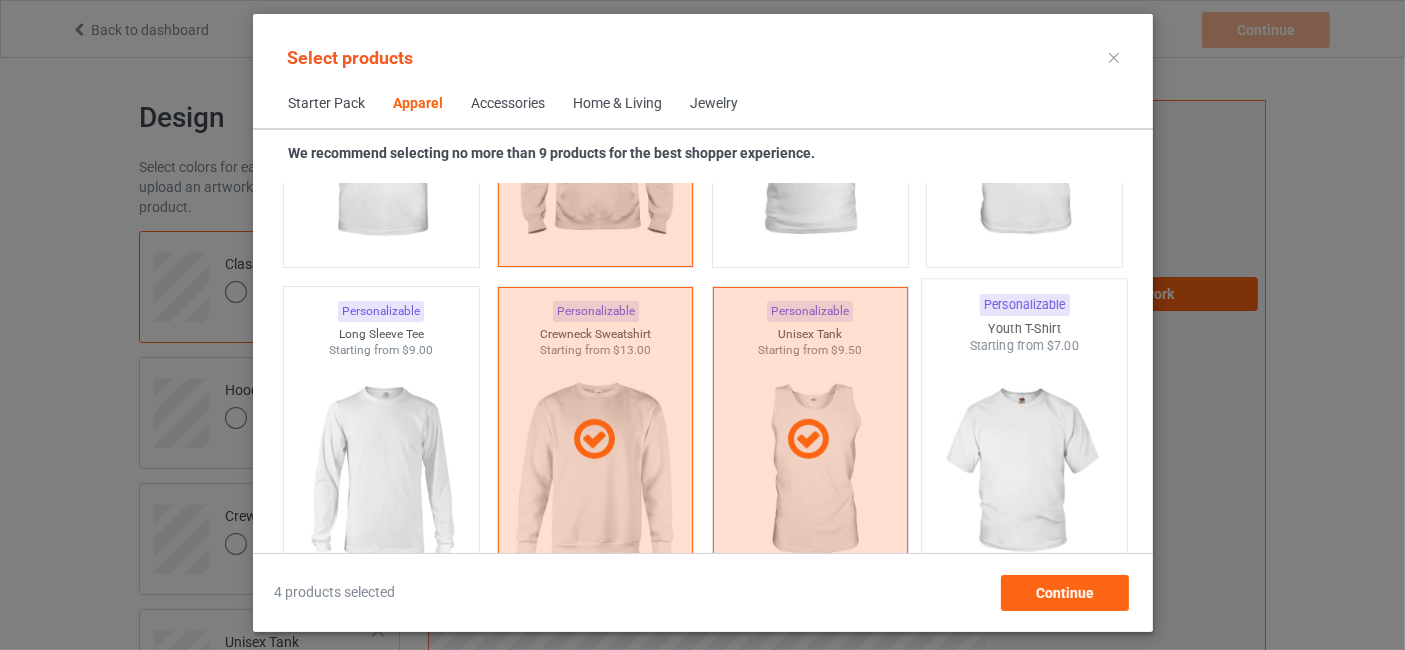click at bounding box center (1024, 472) 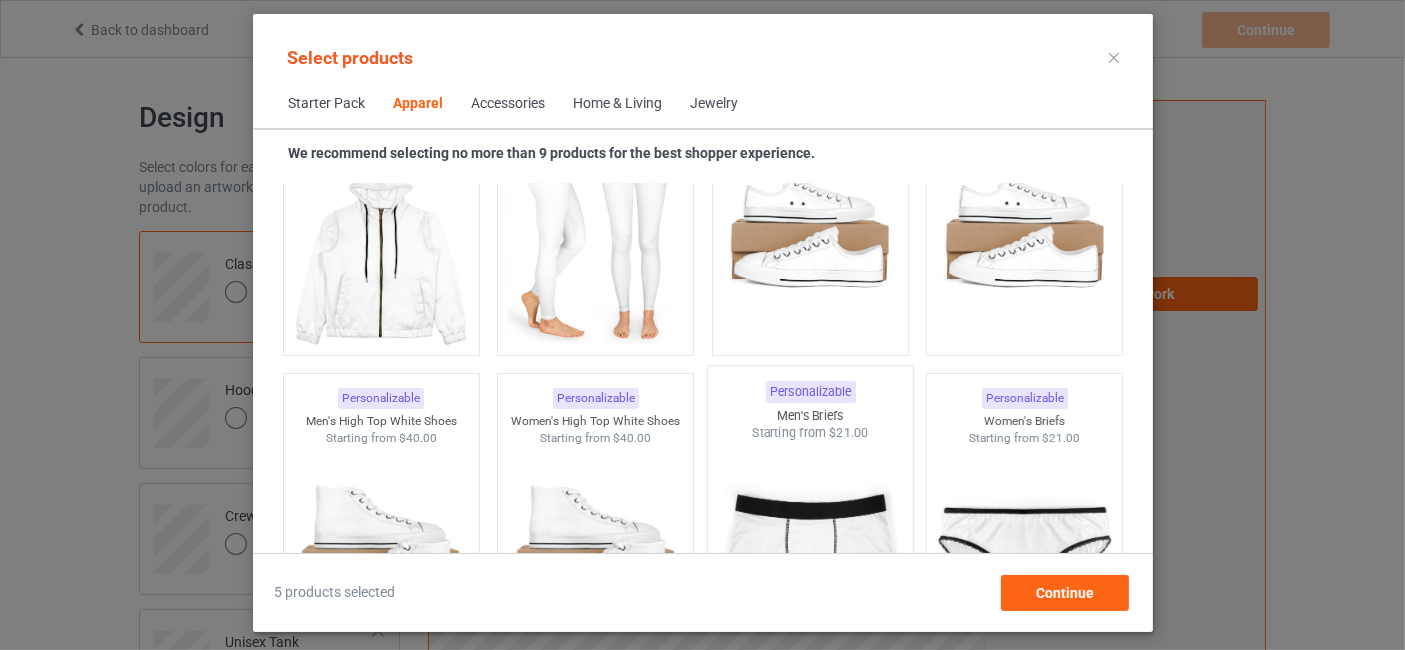 scroll, scrollTop: 2522, scrollLeft: 0, axis: vertical 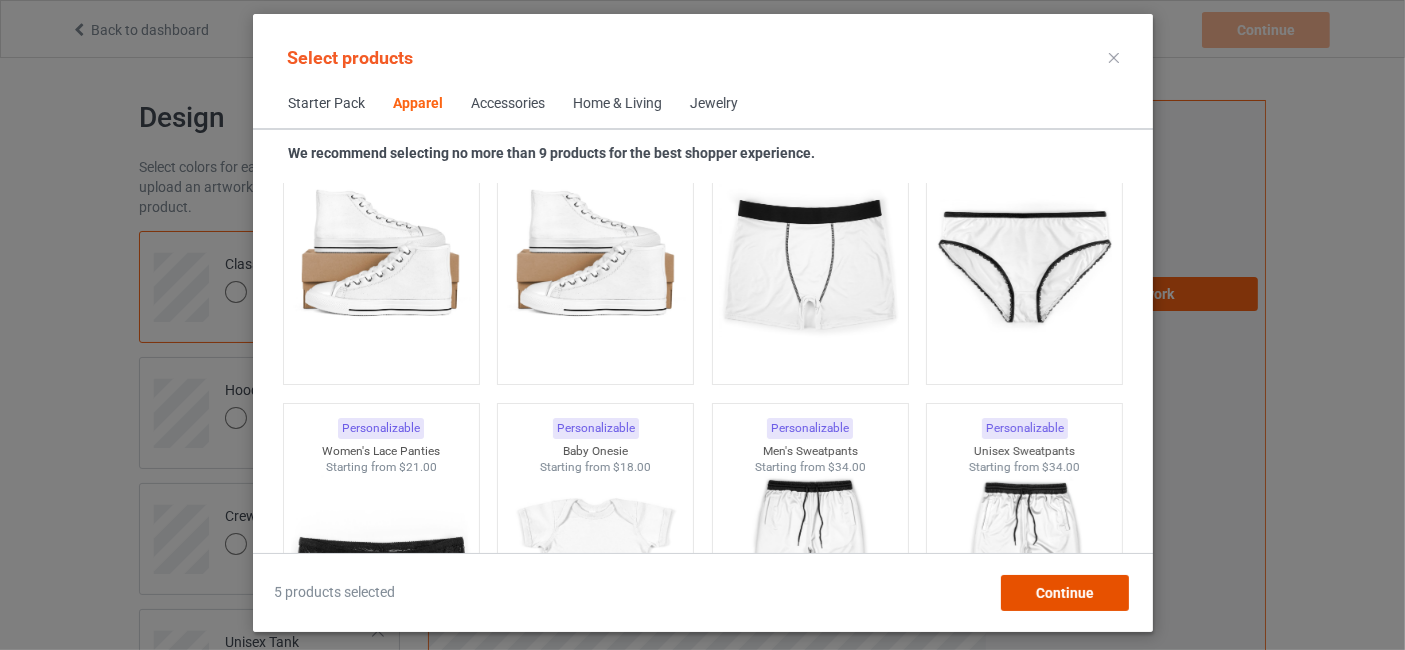 click on "Continue" at bounding box center (1064, 593) 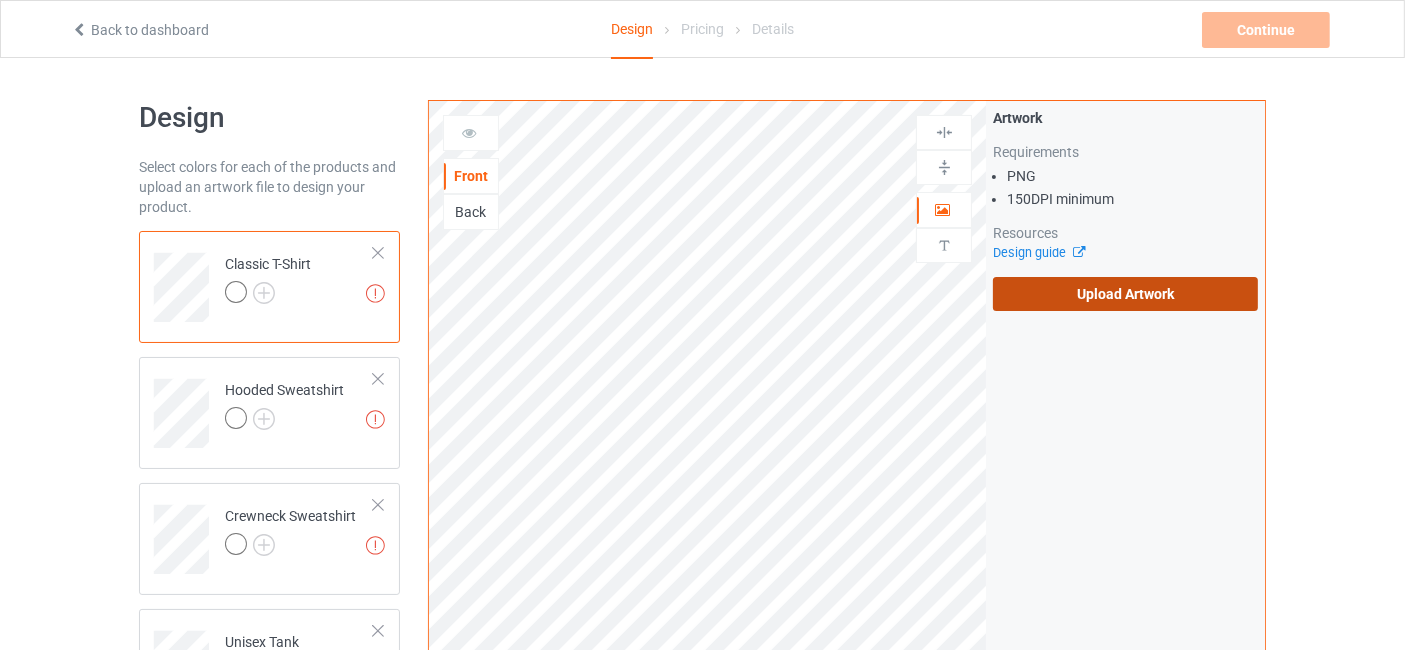 click on "Upload Artwork" at bounding box center [1125, 294] 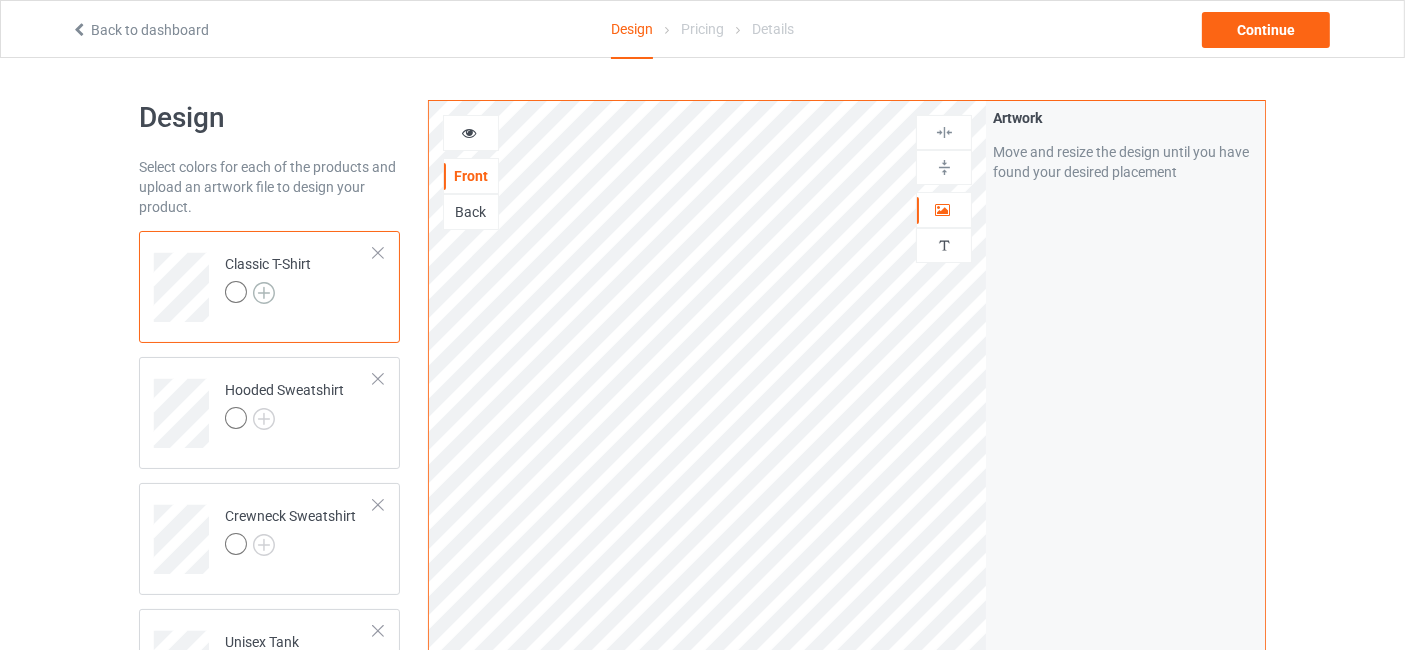 click at bounding box center (264, 293) 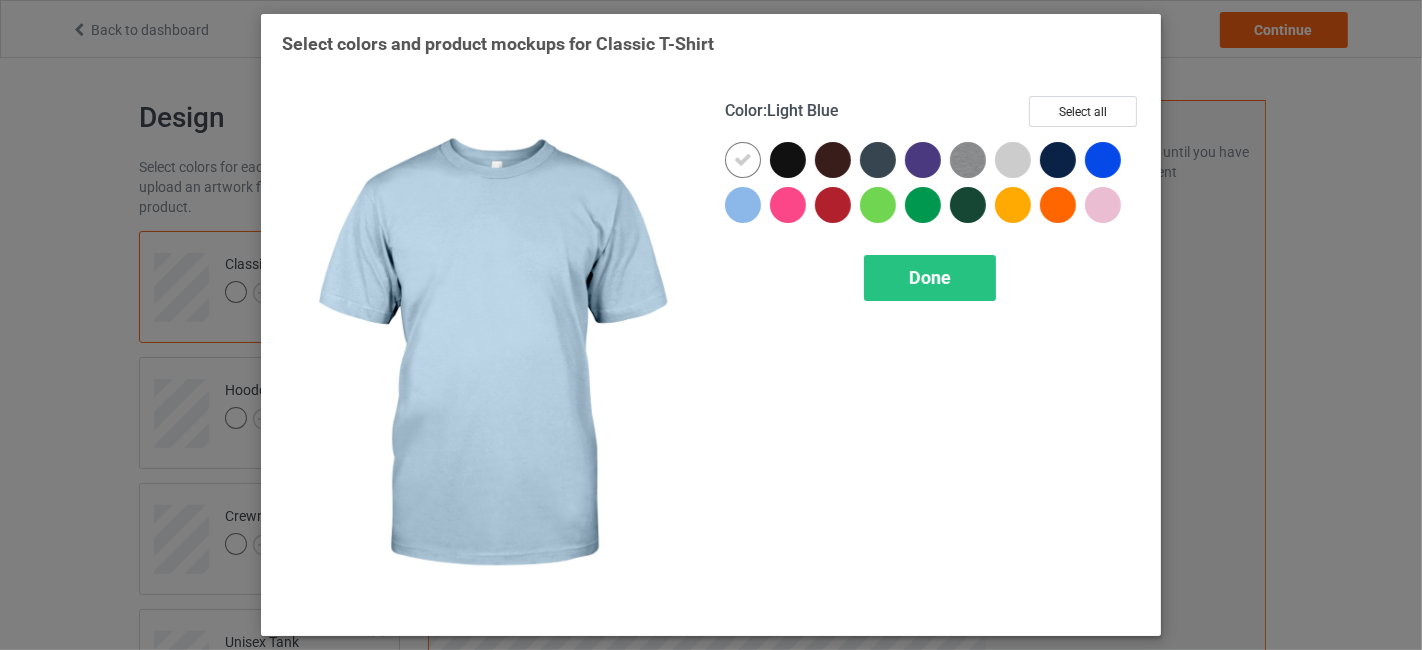 click at bounding box center (743, 205) 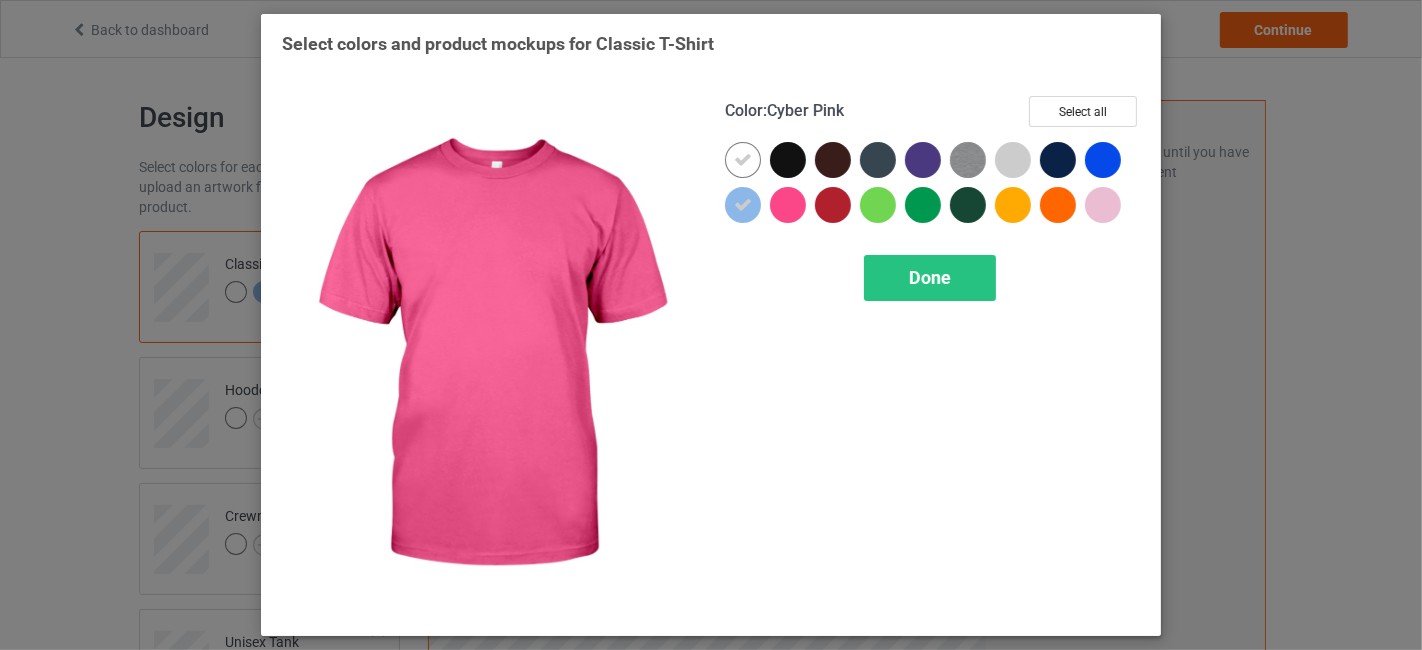click at bounding box center (788, 205) 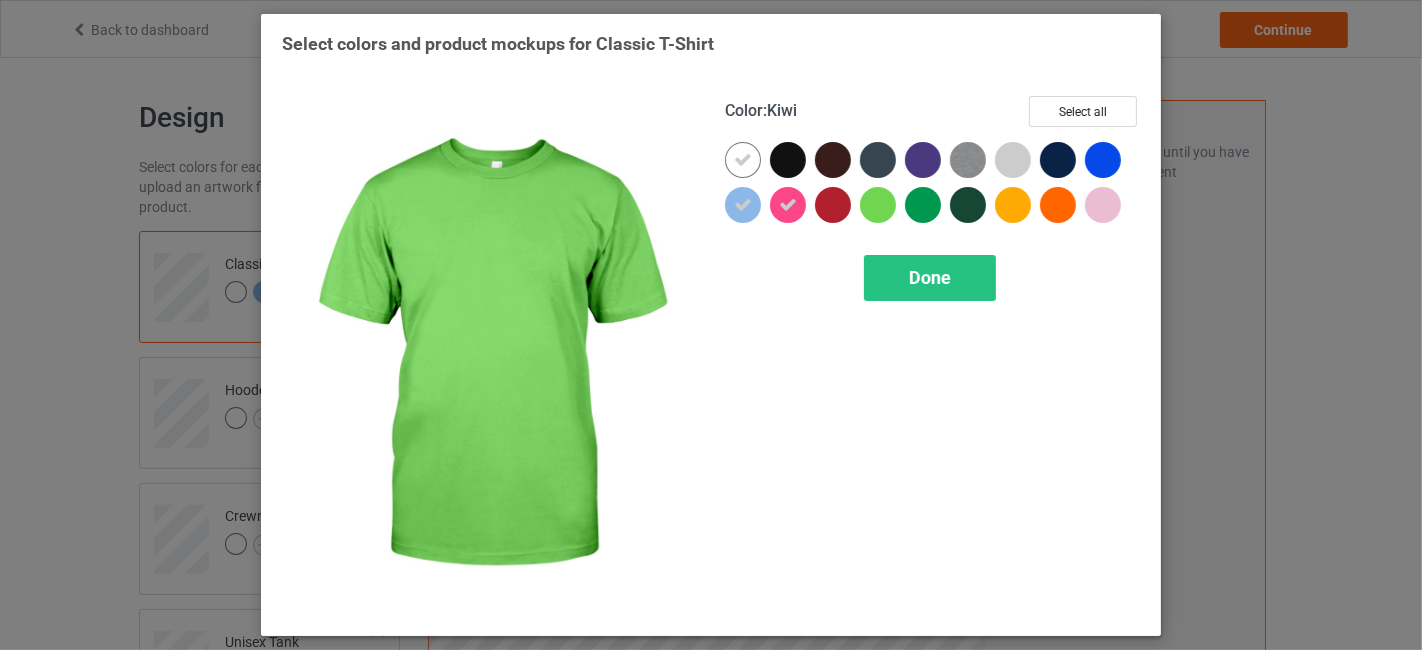click at bounding box center [878, 205] 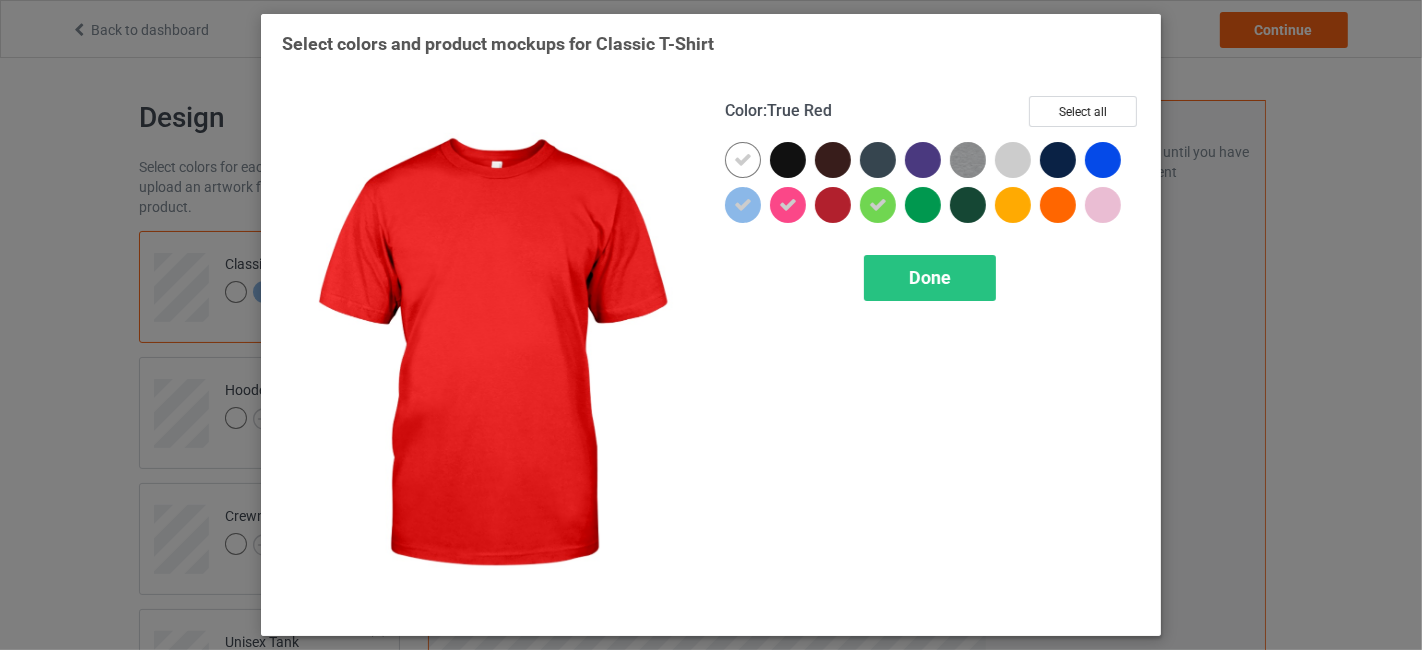 drag, startPoint x: 822, startPoint y: 208, endPoint x: 903, endPoint y: 170, distance: 89.470665 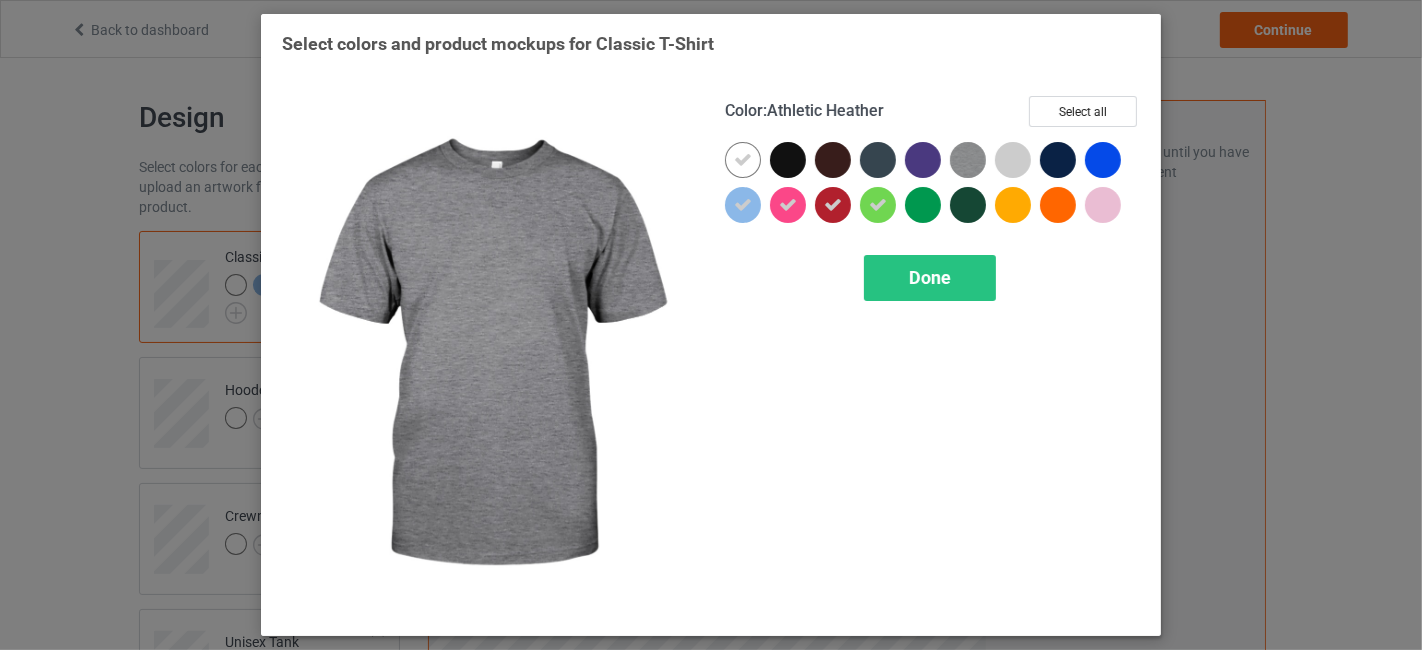 click at bounding box center (968, 160) 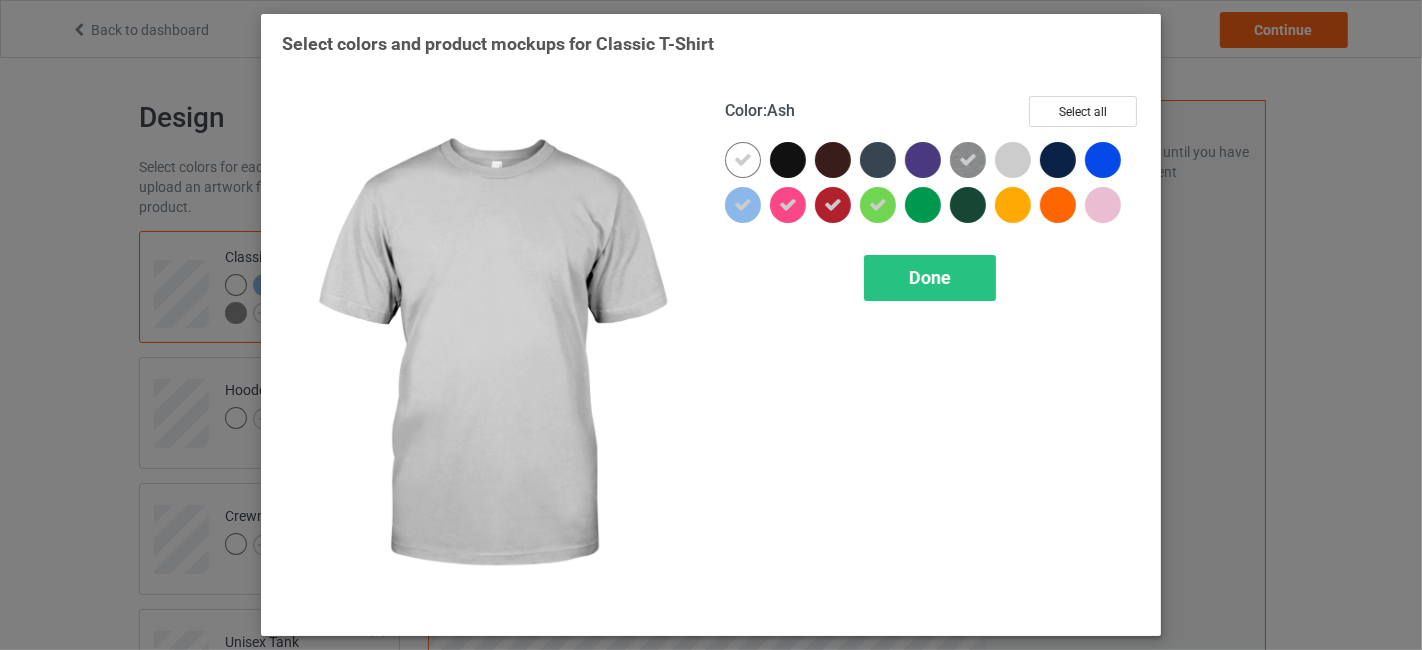 drag, startPoint x: 1000, startPoint y: 155, endPoint x: 1018, endPoint y: 155, distance: 18 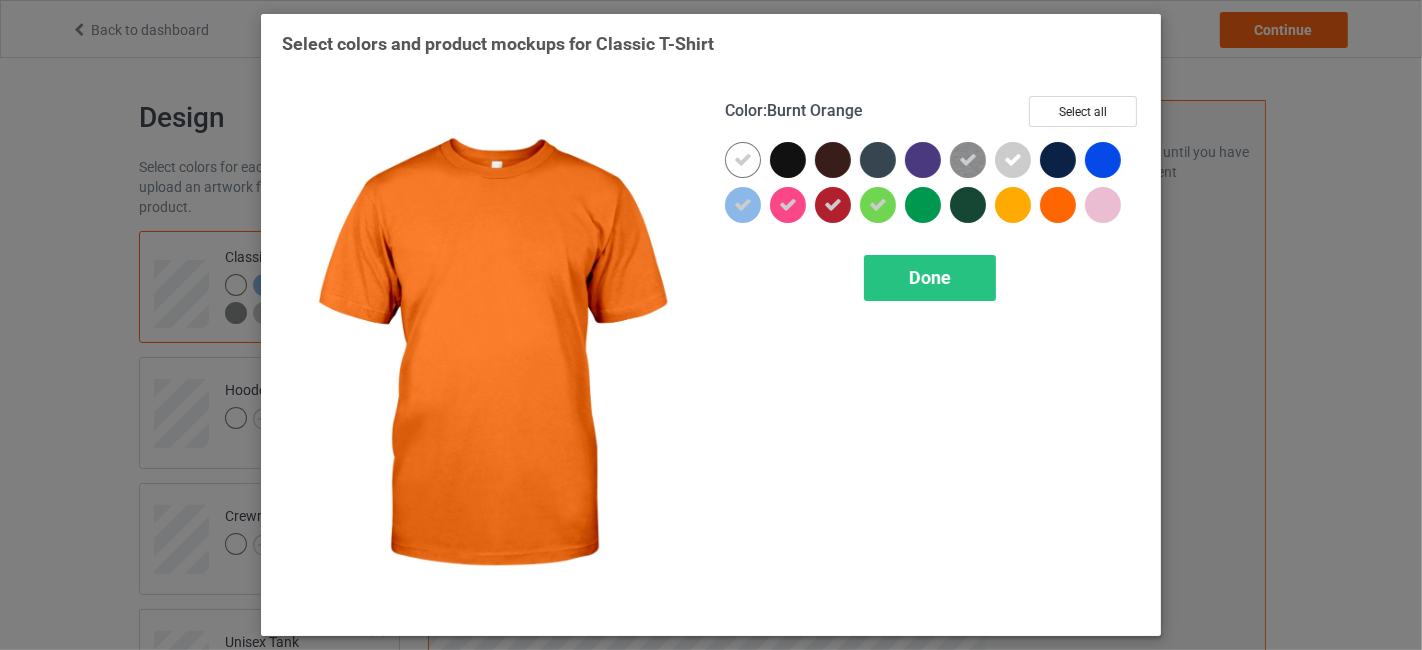 click at bounding box center [1058, 205] 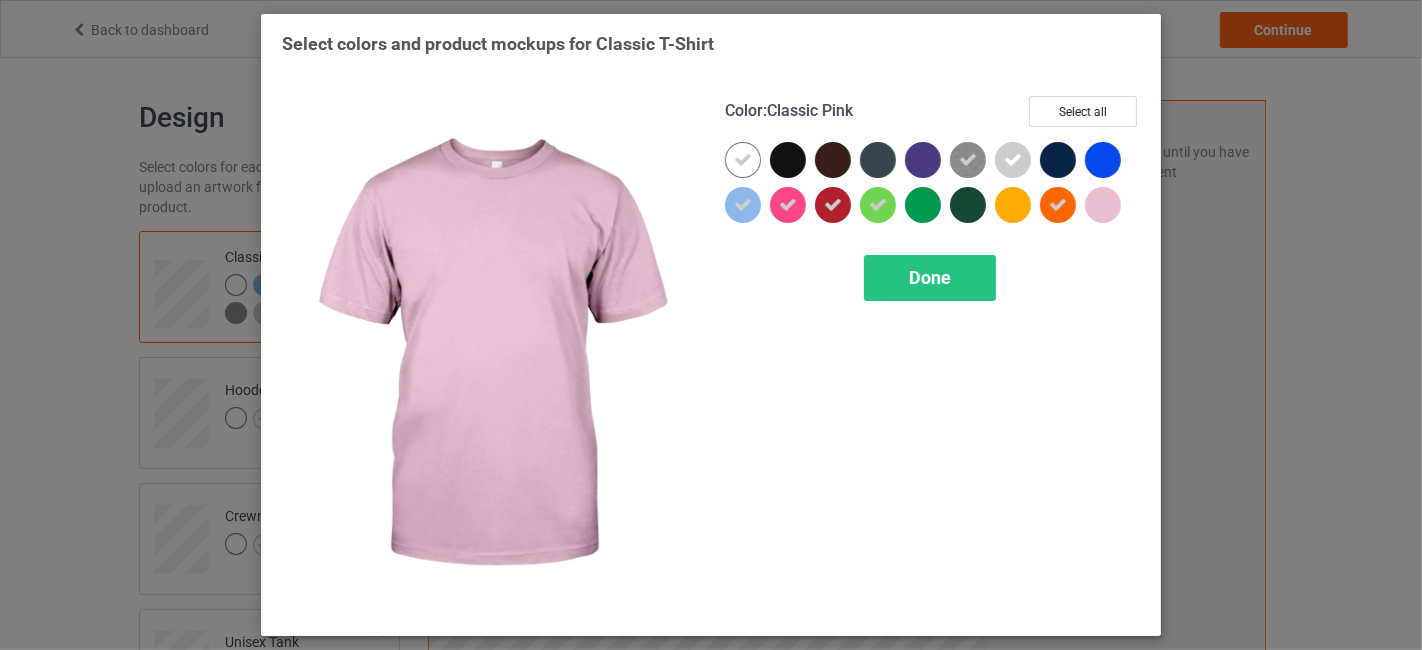 click at bounding box center [1103, 205] 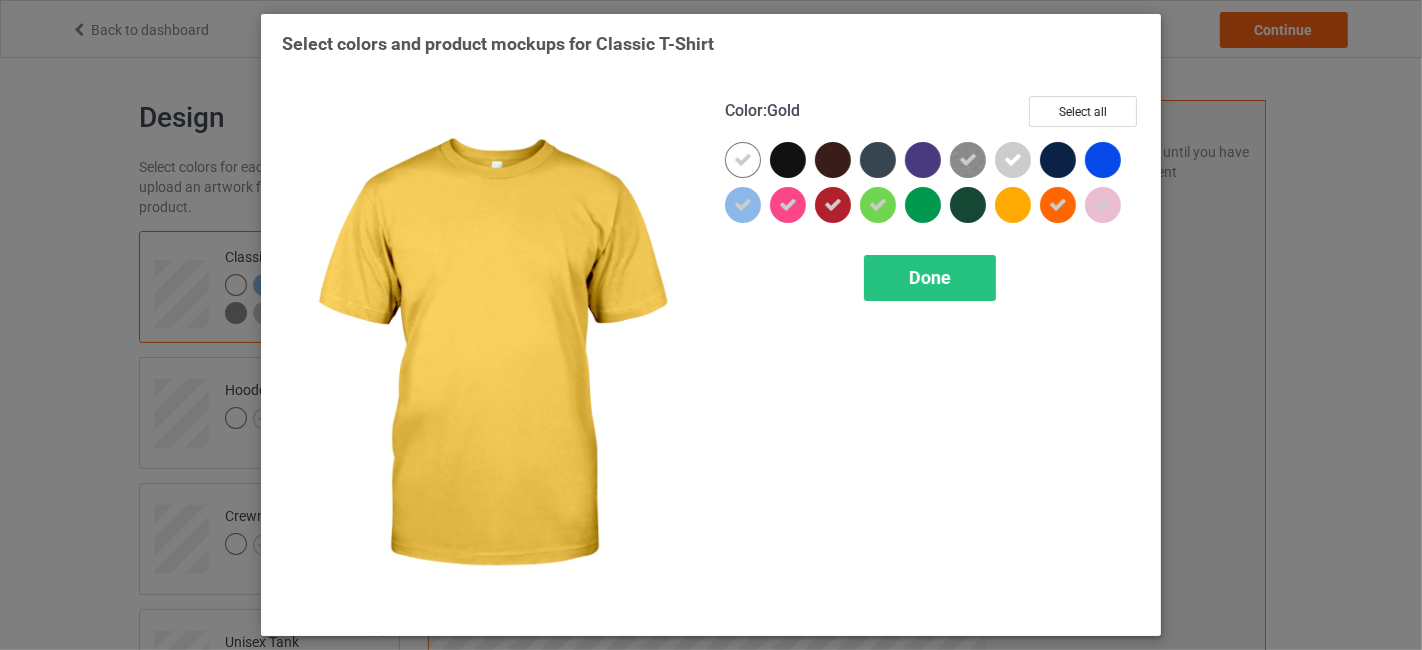 click at bounding box center (1013, 205) 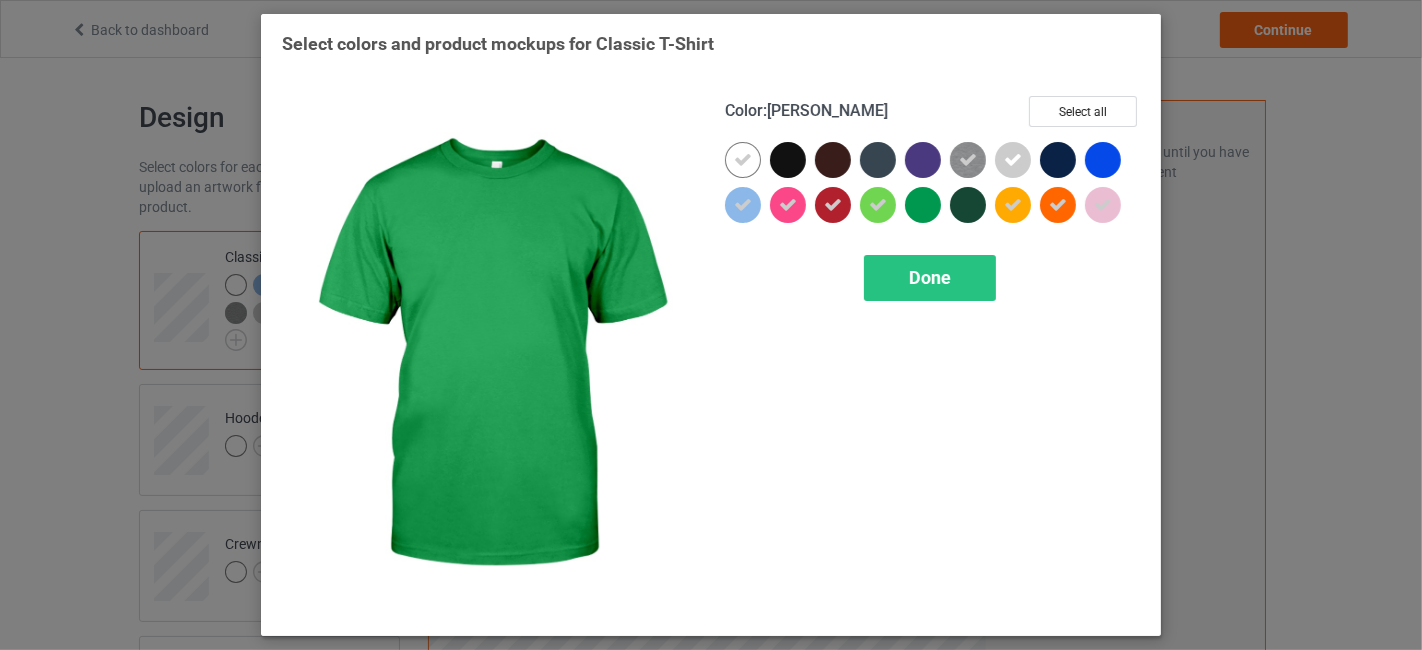 click at bounding box center (923, 205) 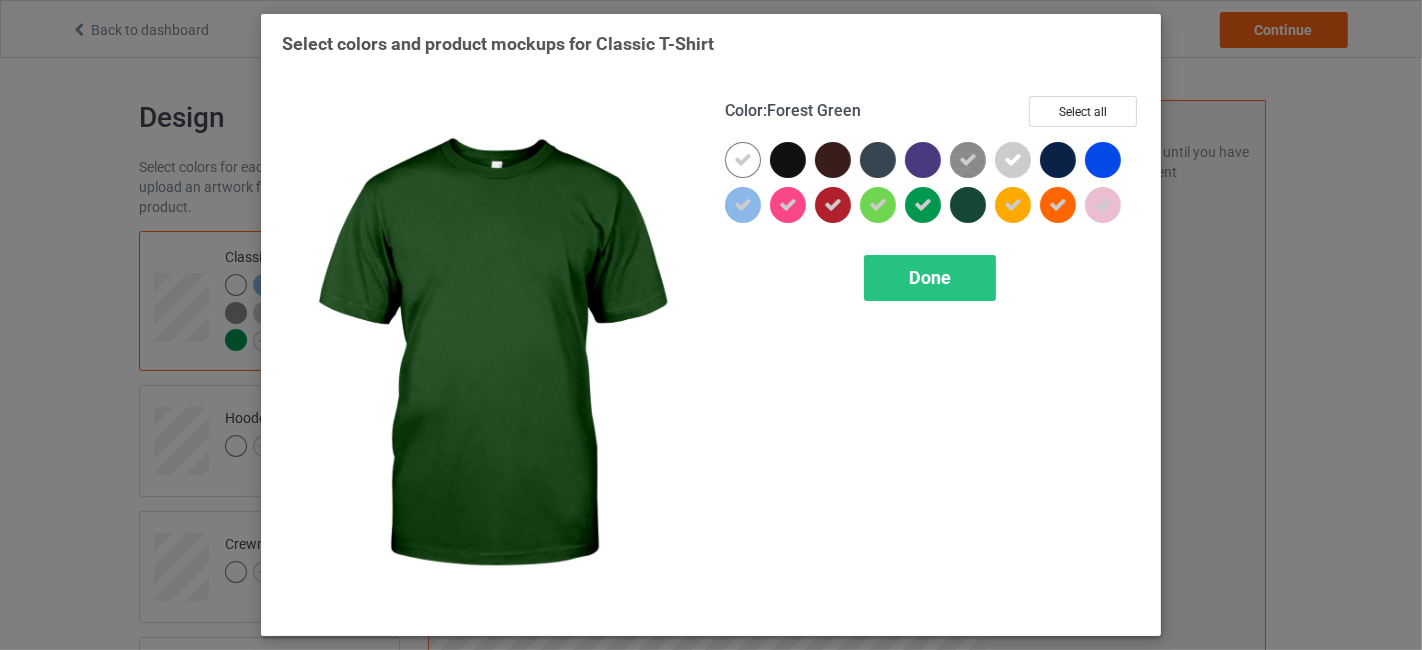 click at bounding box center [968, 205] 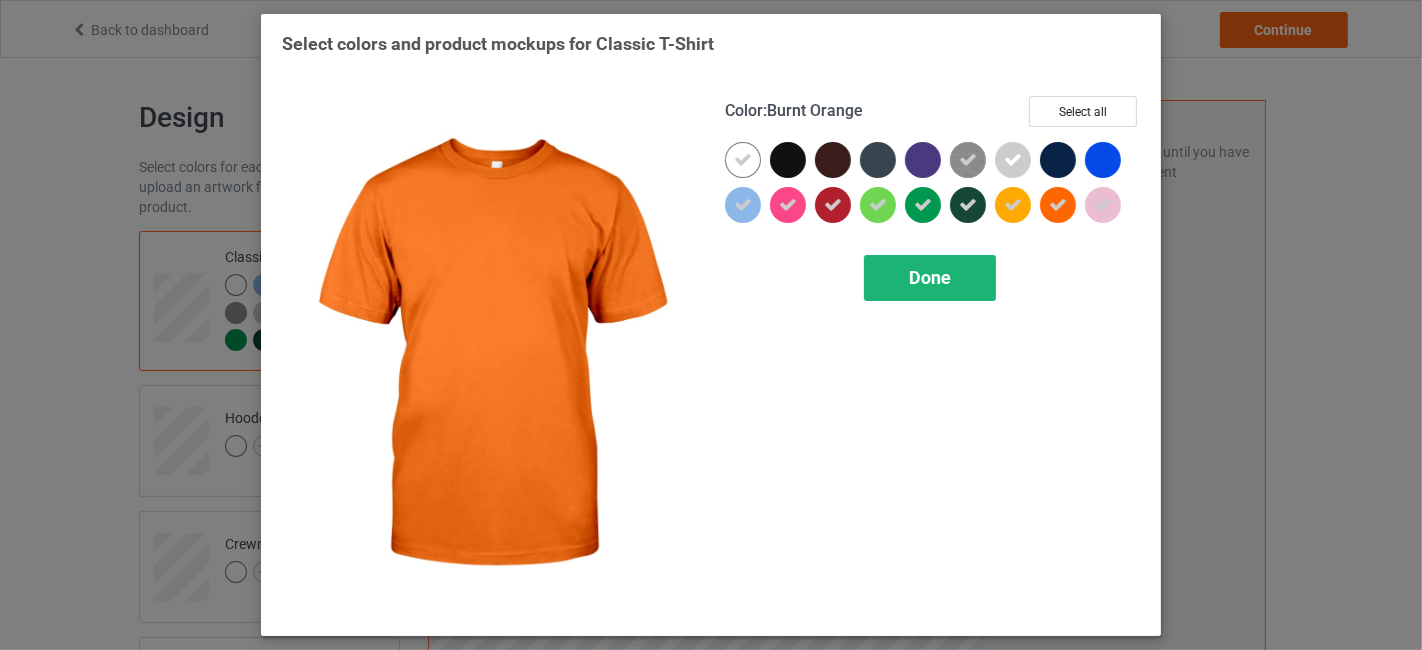 click on "Done" at bounding box center [930, 278] 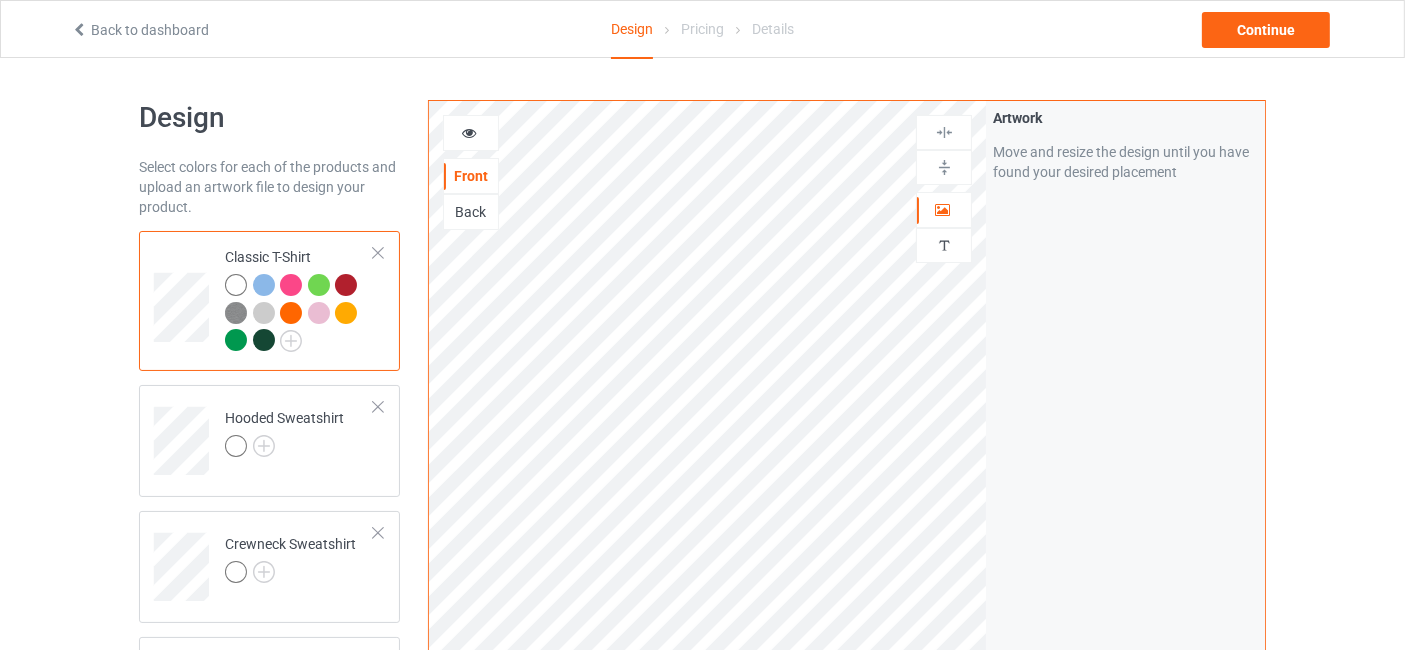 click at bounding box center (264, 340) 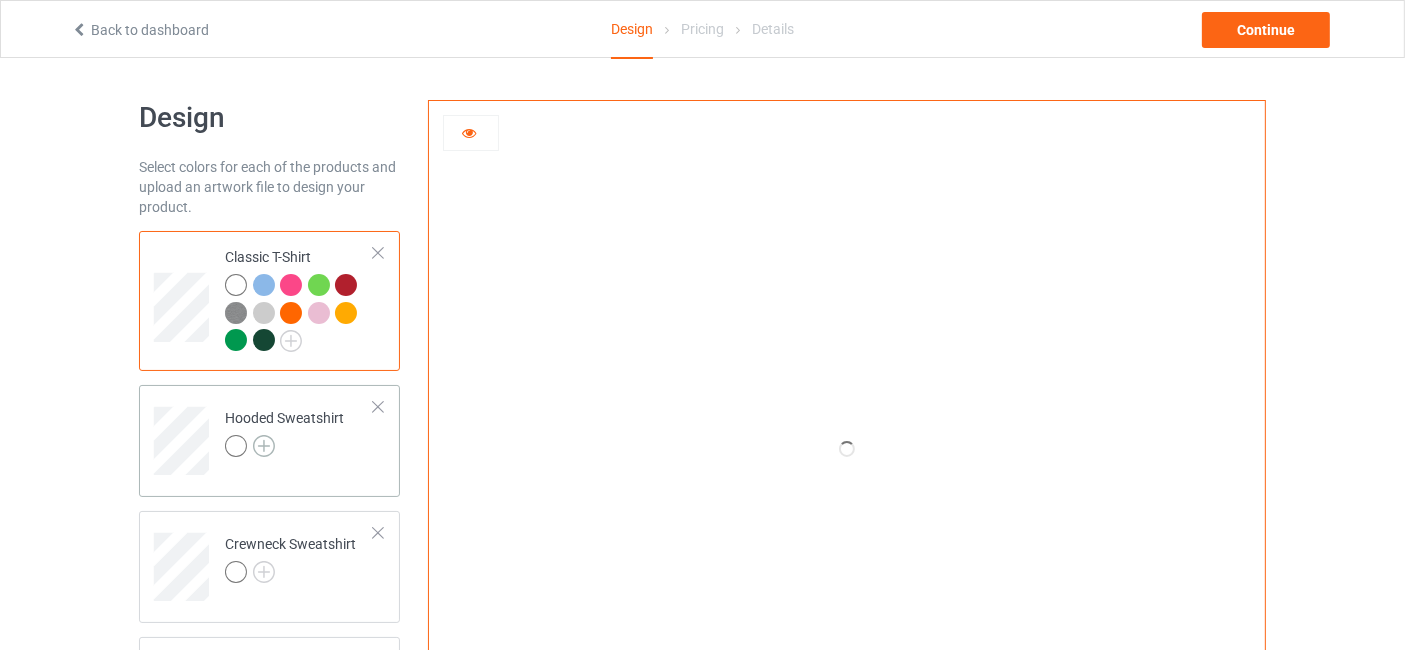 click at bounding box center [264, 446] 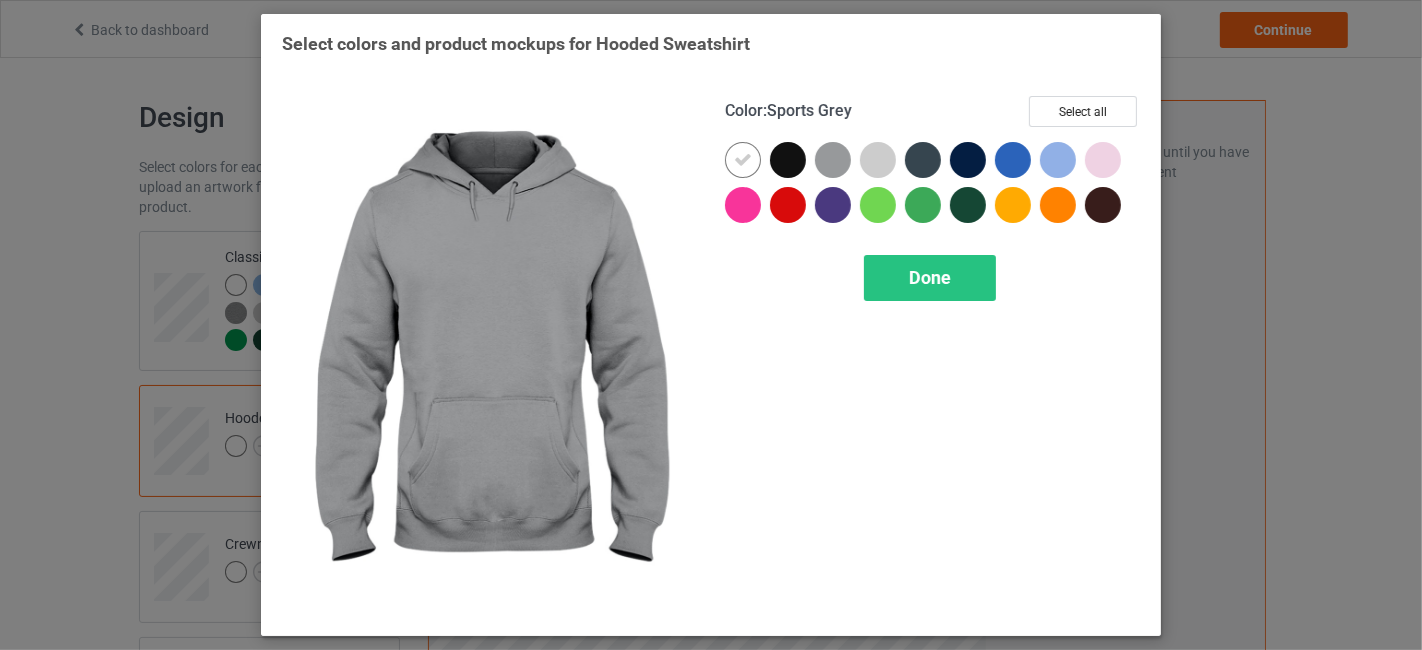 click at bounding box center (833, 160) 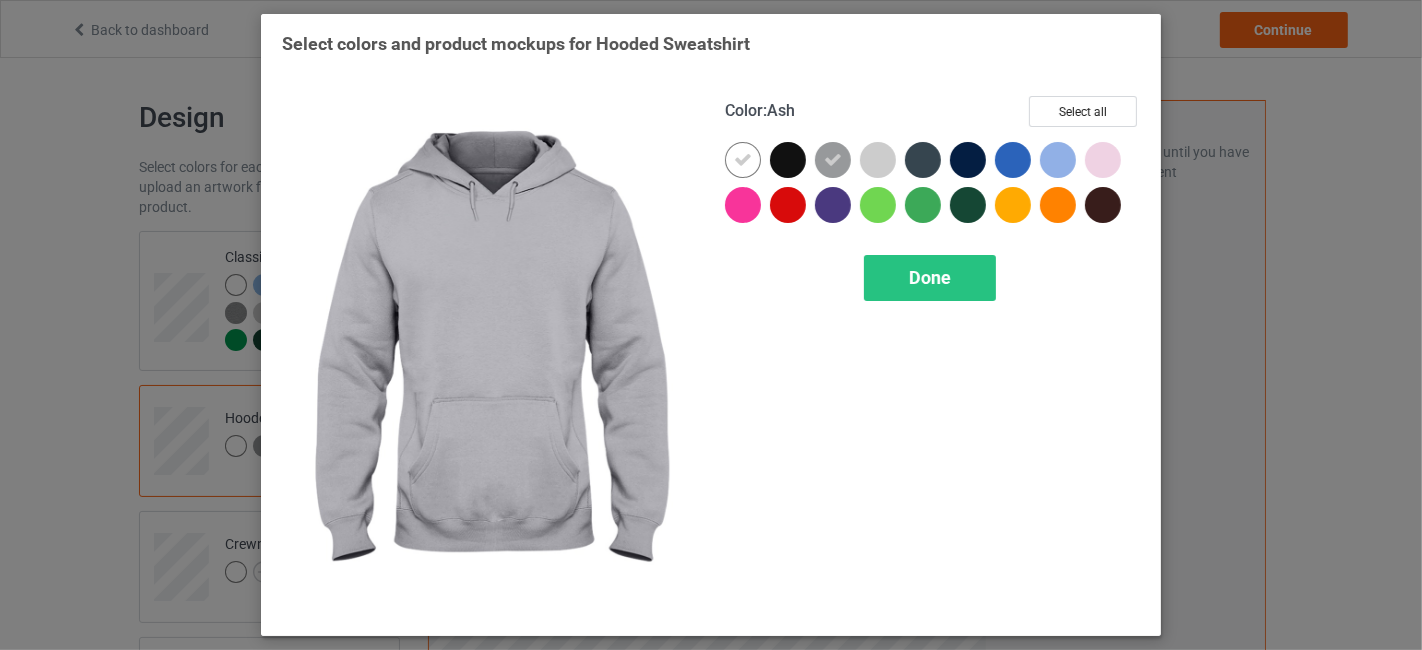 click at bounding box center [878, 160] 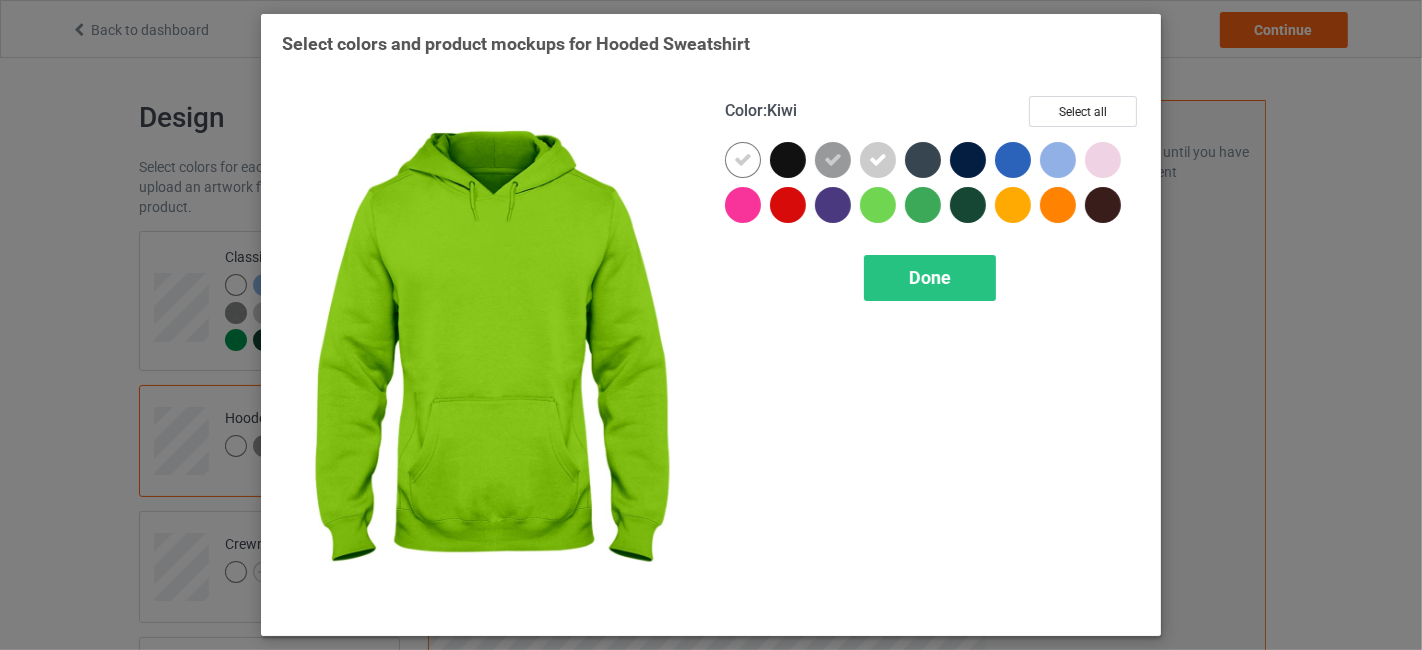 drag, startPoint x: 881, startPoint y: 192, endPoint x: 901, endPoint y: 195, distance: 20.22375 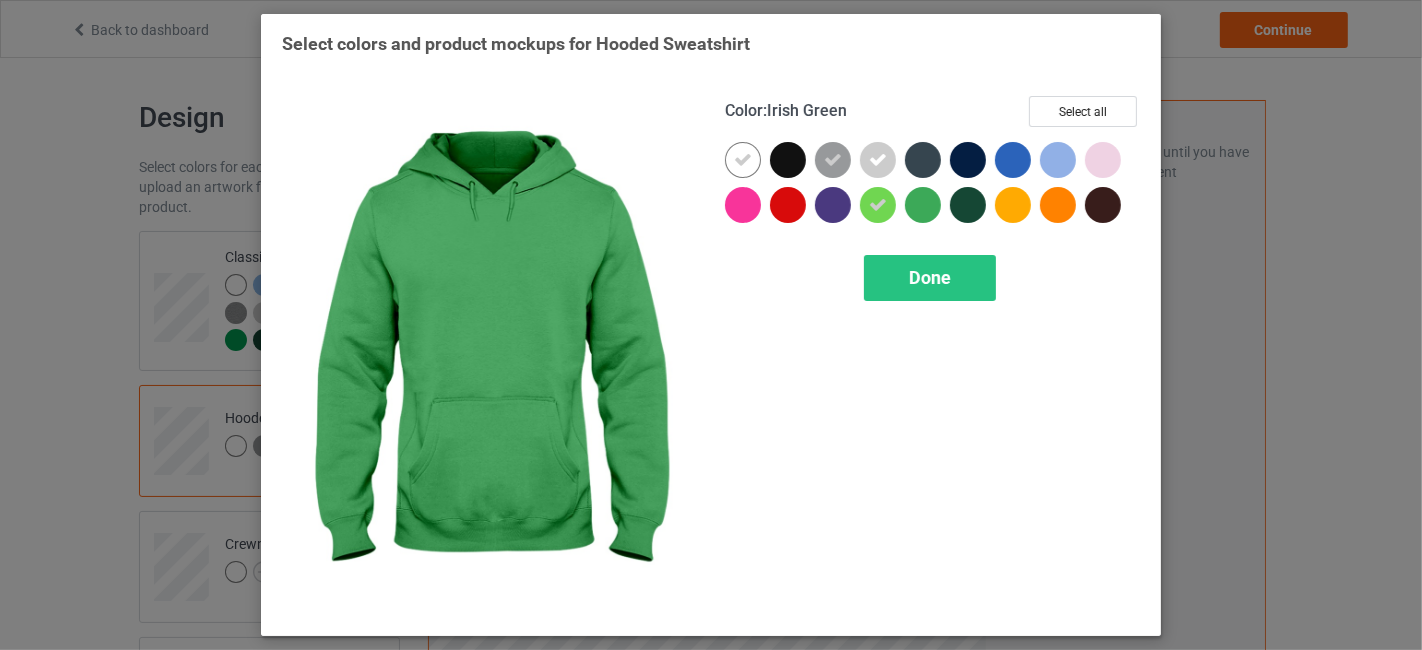 click at bounding box center (923, 205) 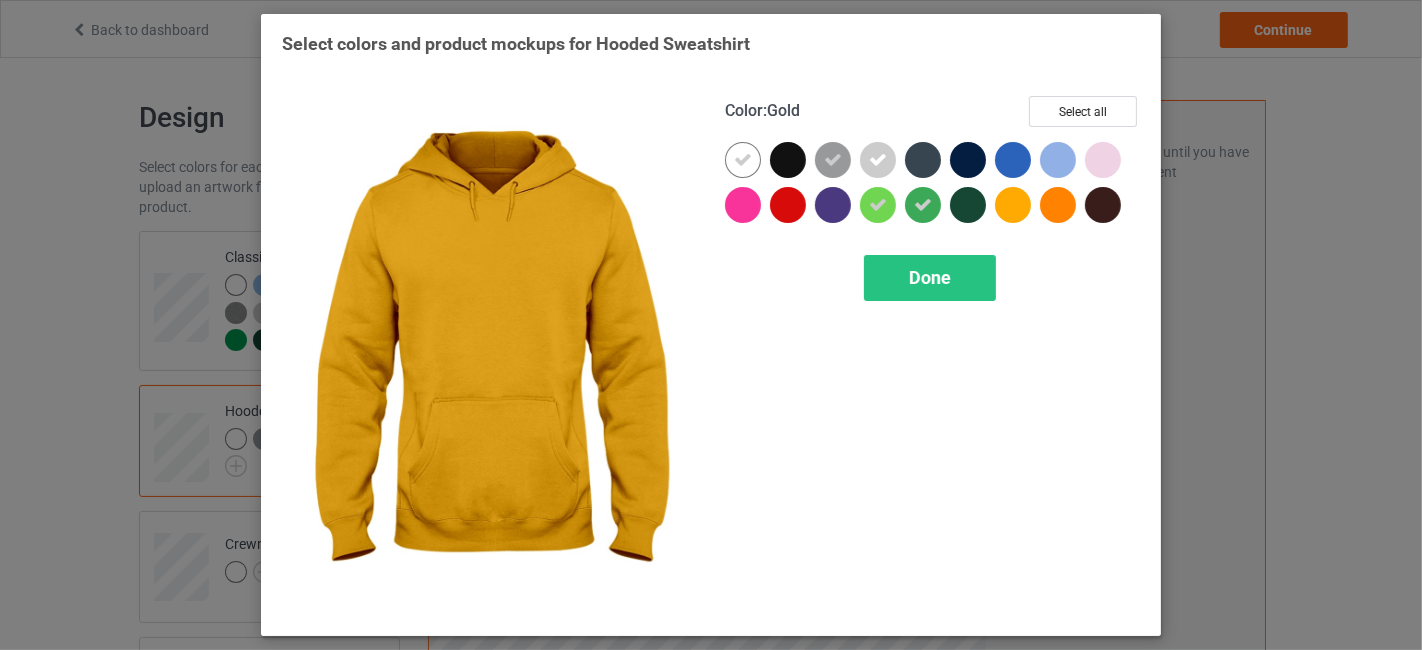 click at bounding box center [1013, 205] 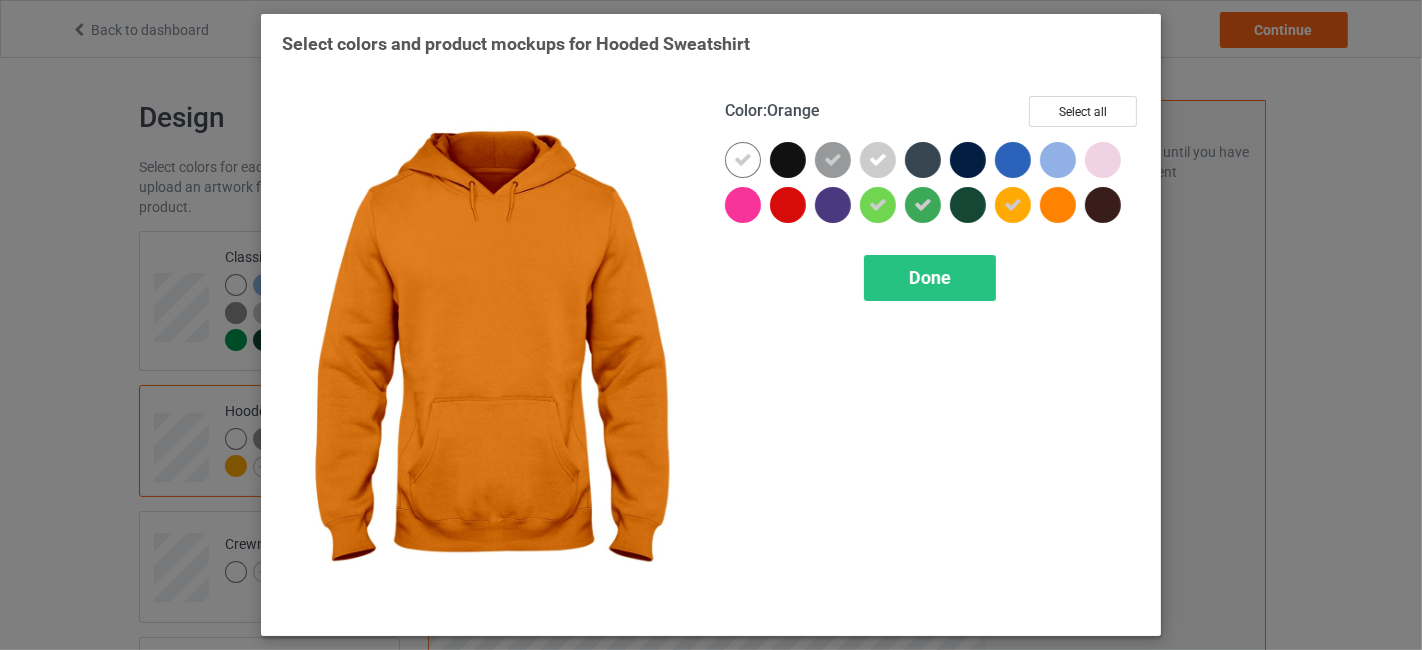 click at bounding box center [1058, 205] 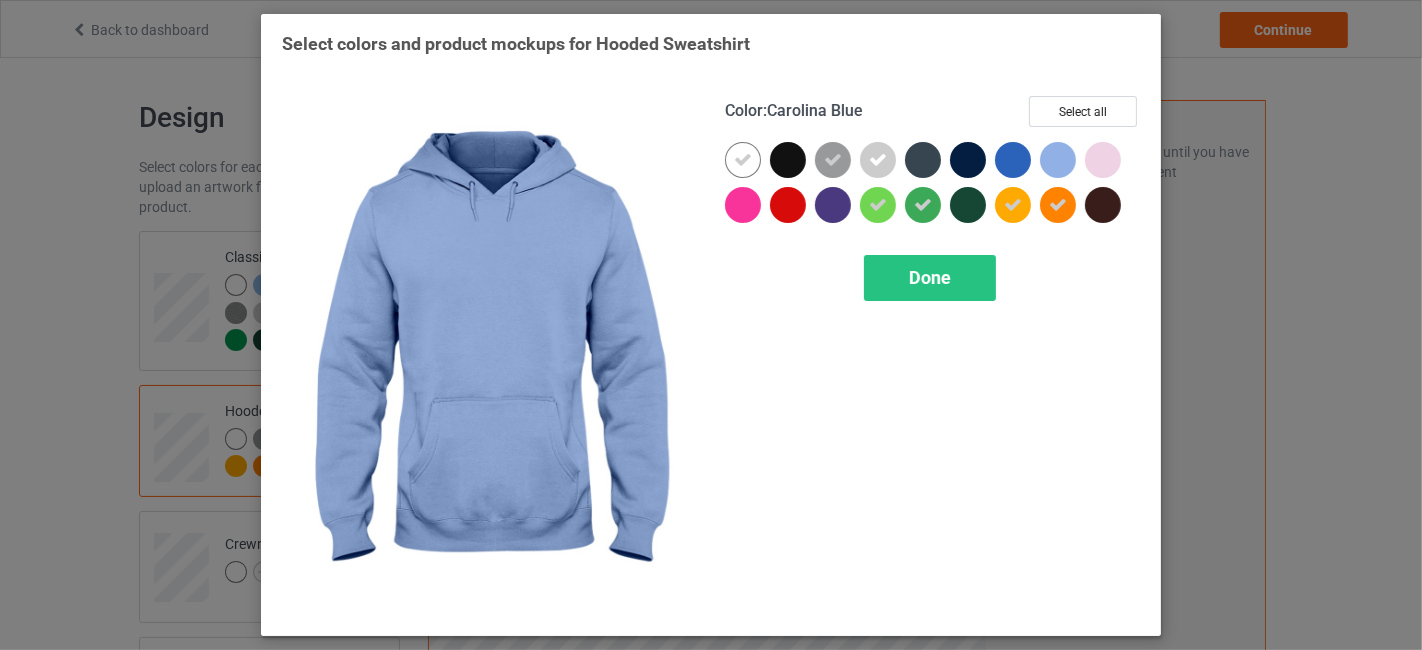 click at bounding box center (1058, 160) 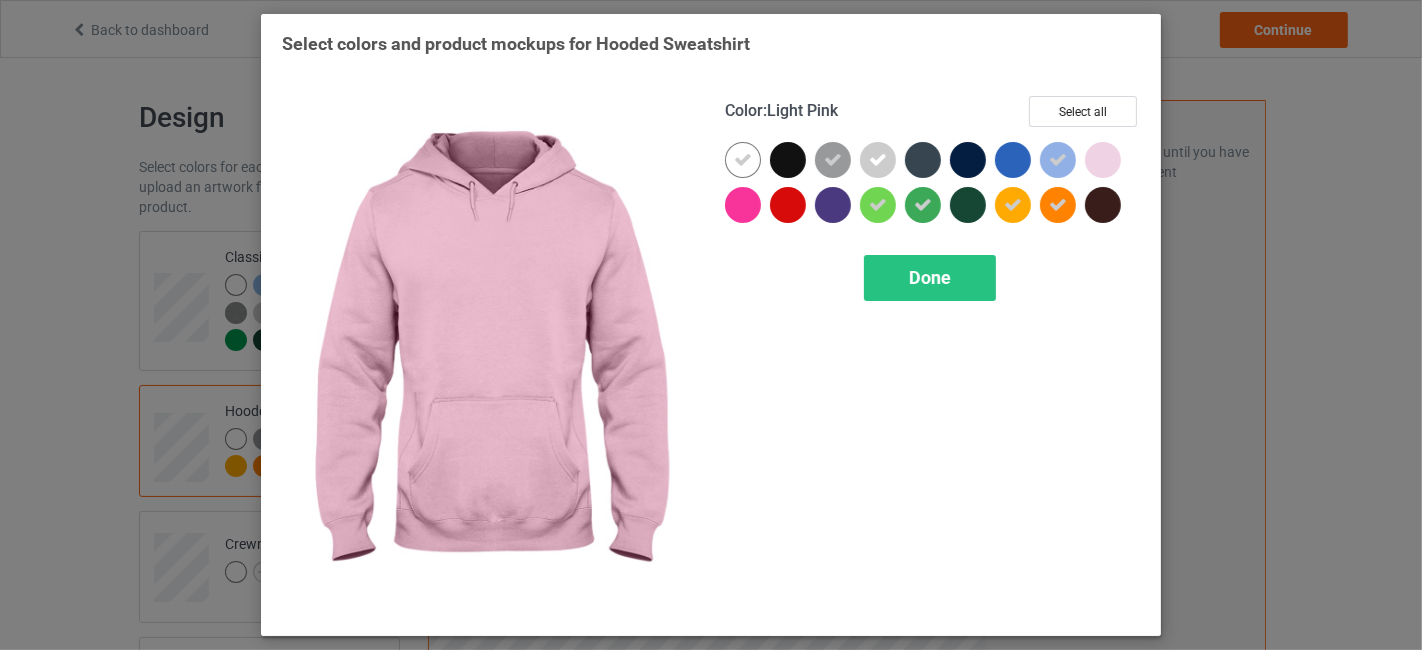 click at bounding box center (1103, 160) 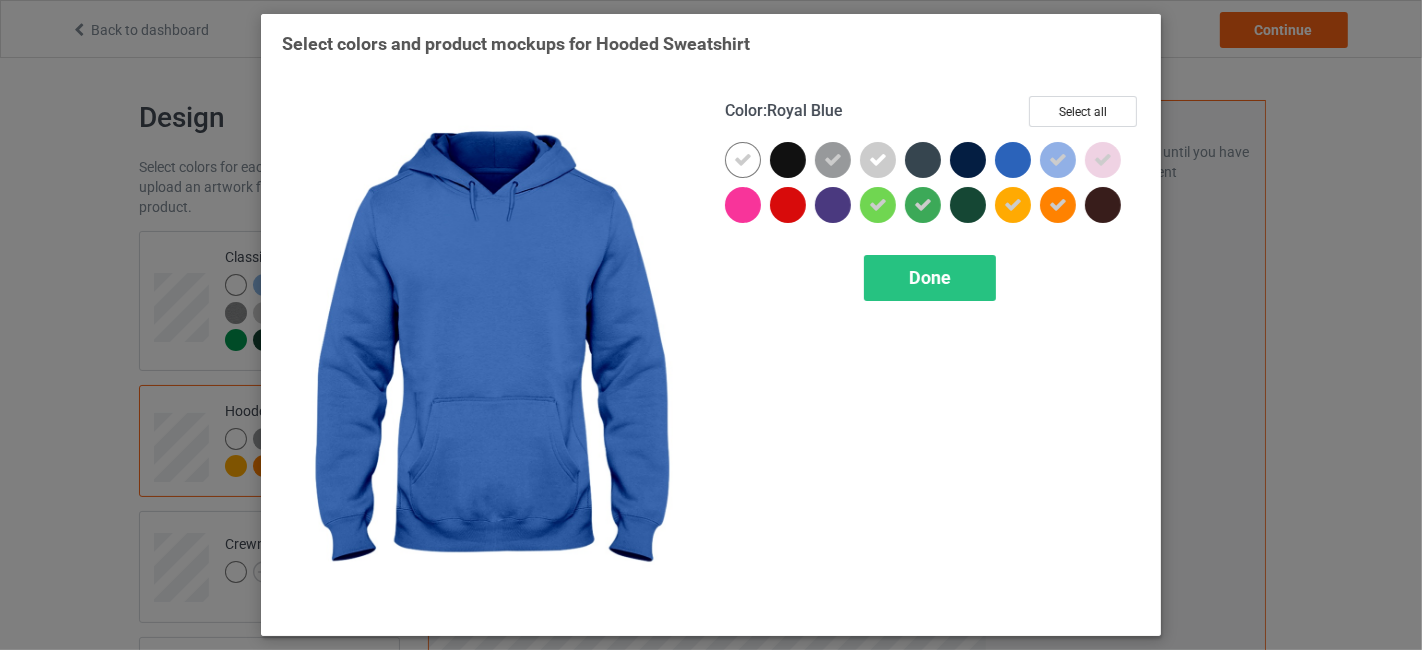 click at bounding box center [1013, 160] 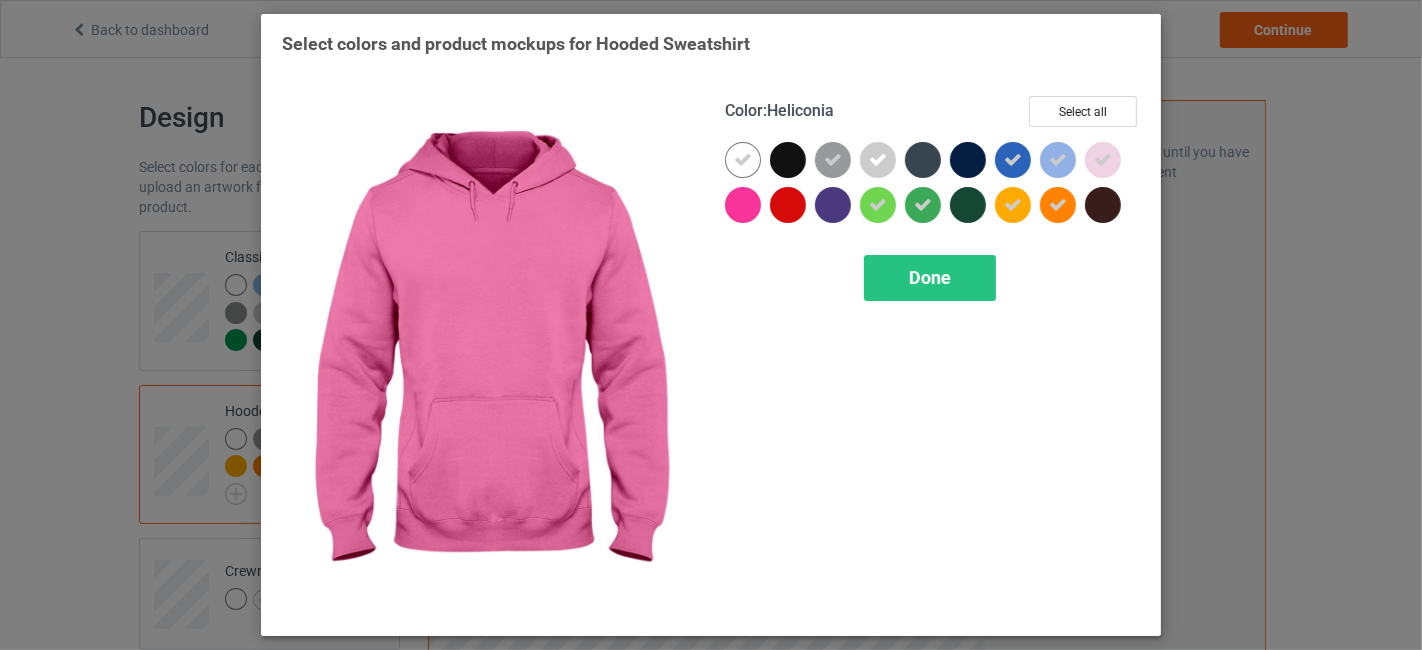 click at bounding box center [743, 205] 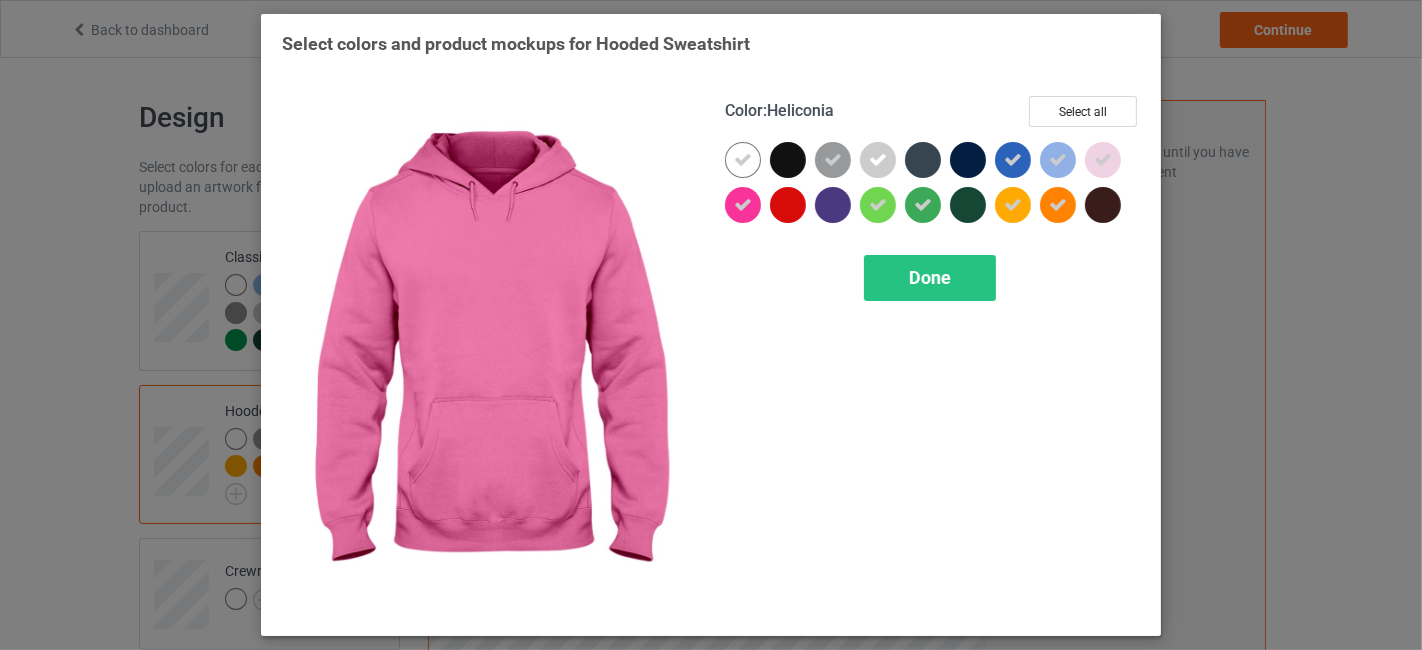 click at bounding box center [747, 209] 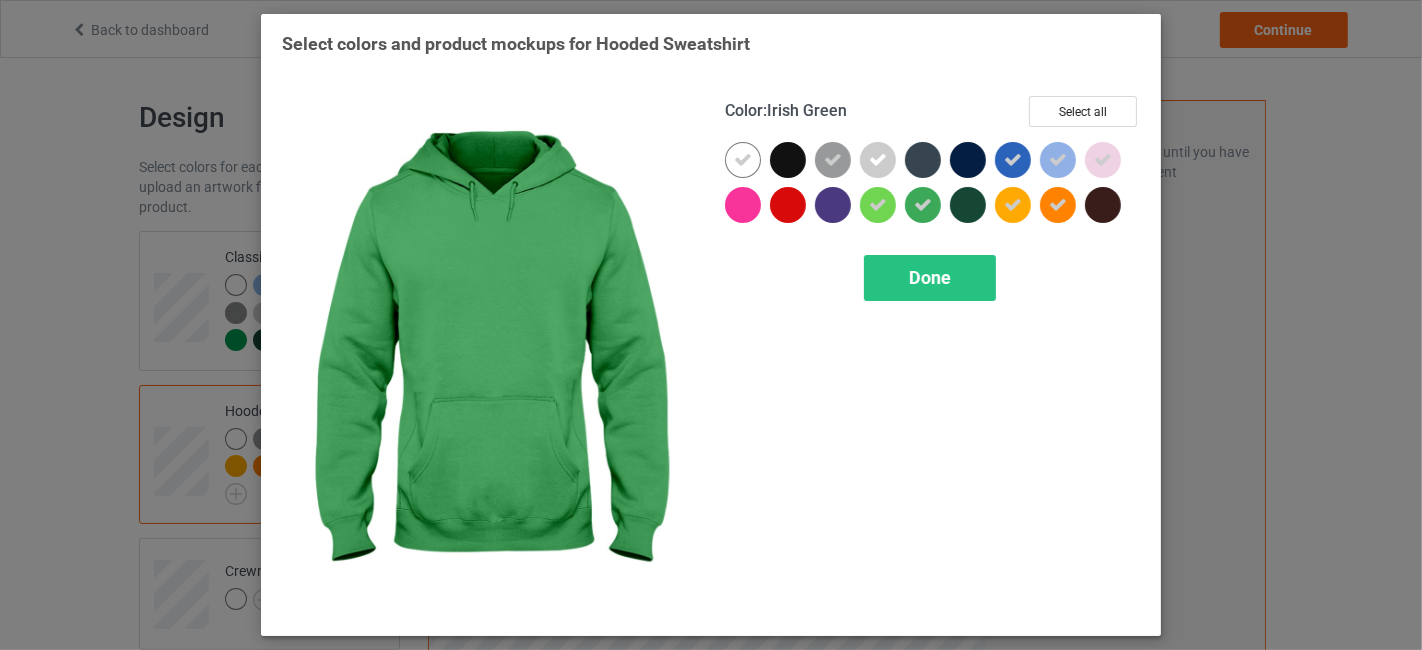 drag, startPoint x: 937, startPoint y: 265, endPoint x: 924, endPoint y: 255, distance: 16.40122 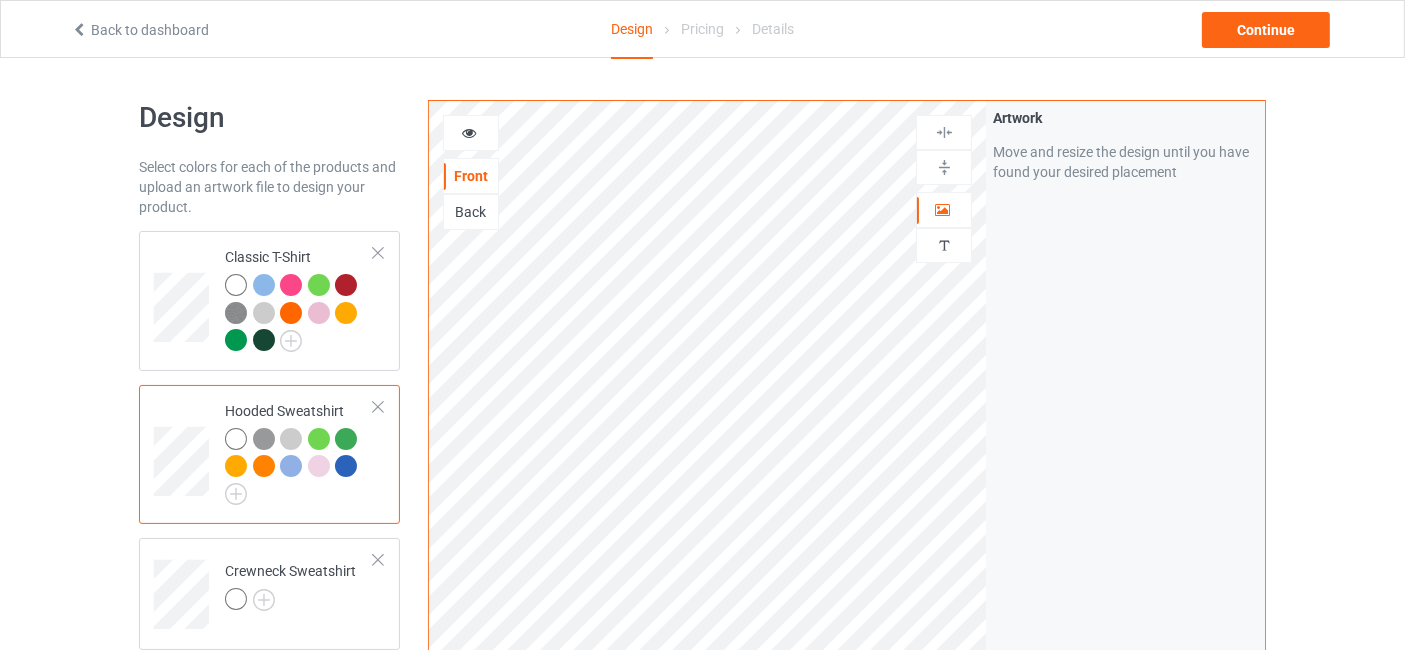 scroll, scrollTop: 296, scrollLeft: 0, axis: vertical 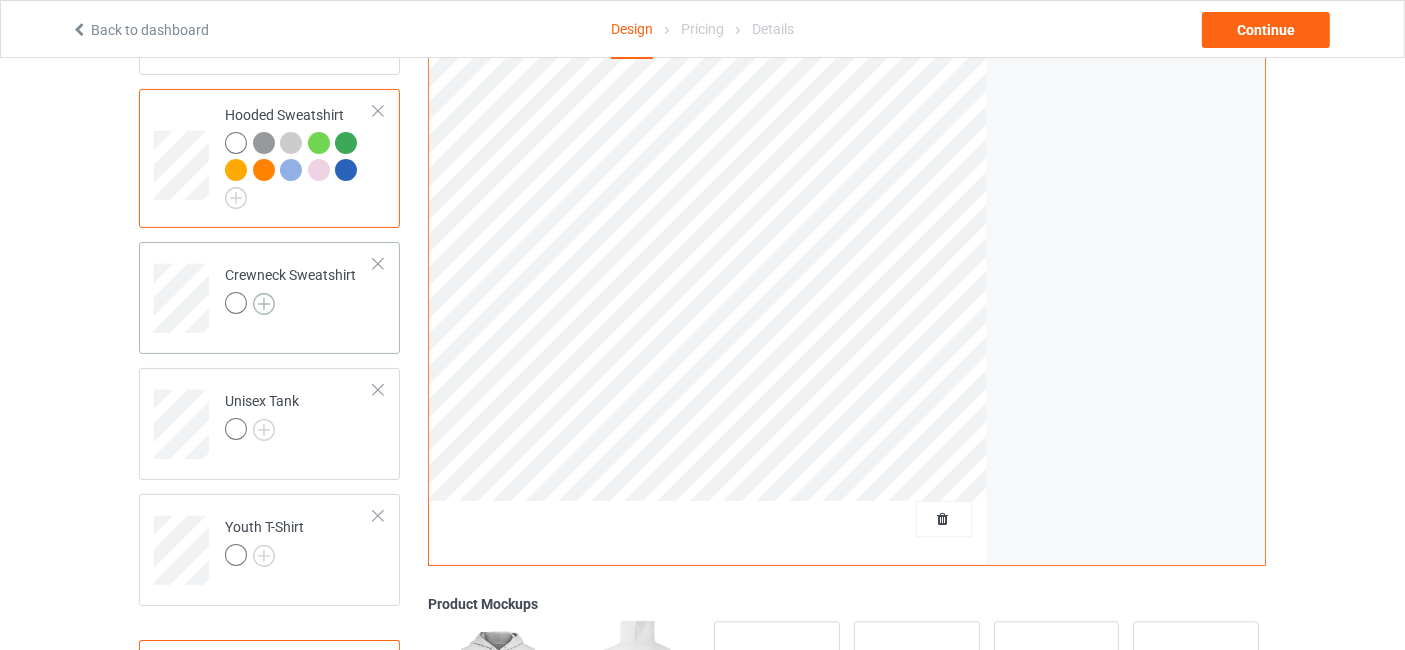 click at bounding box center (264, 304) 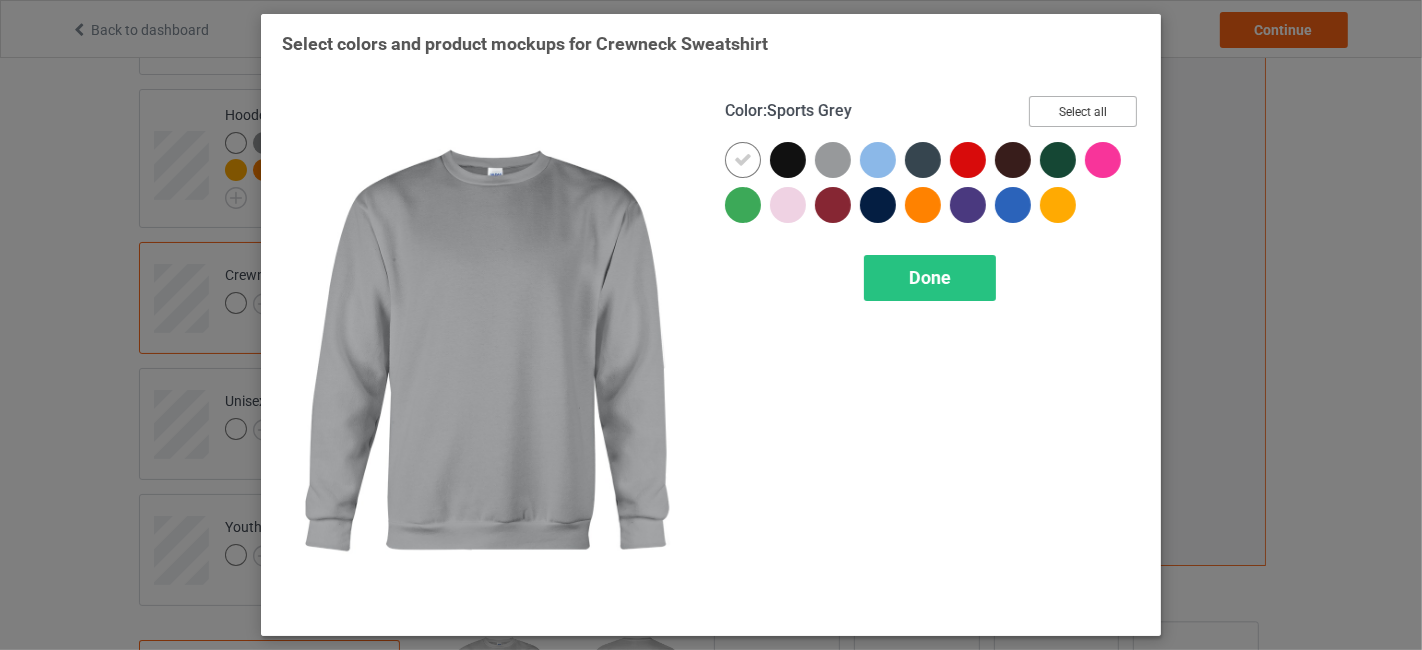 click on "Select all" at bounding box center [1083, 111] 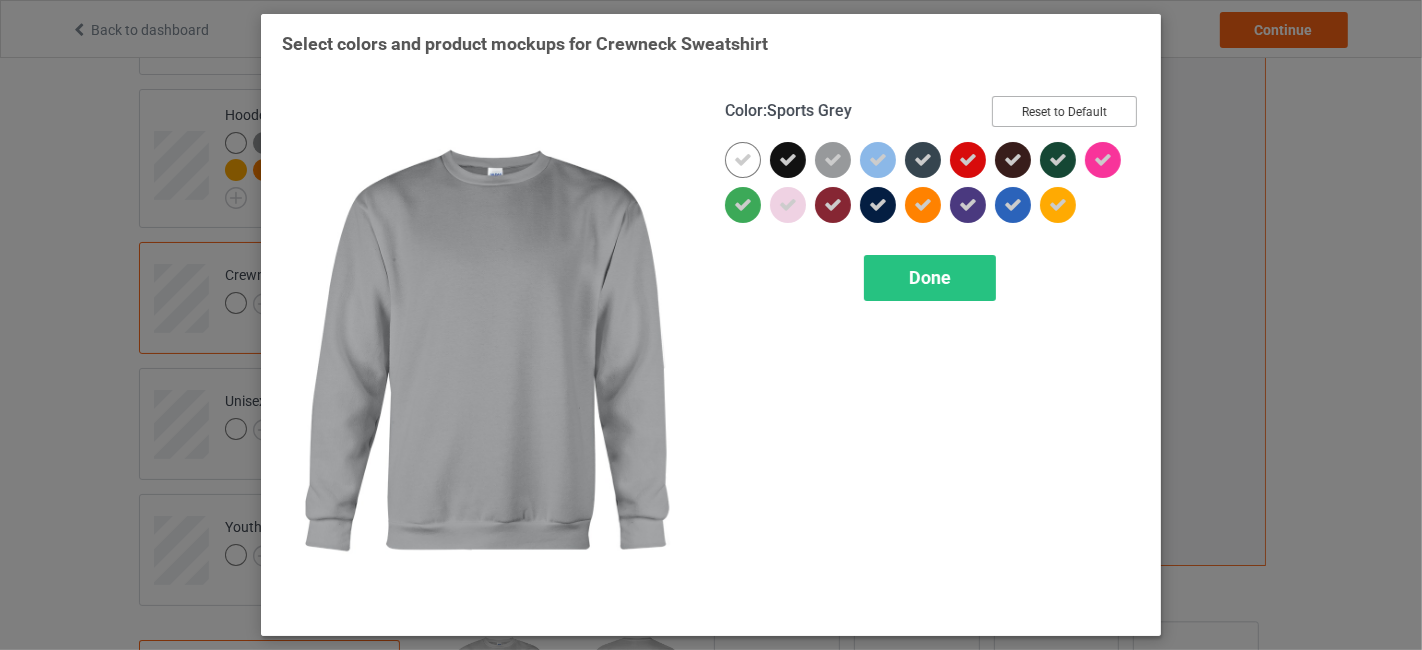 click on "Reset to Default" at bounding box center [1064, 111] 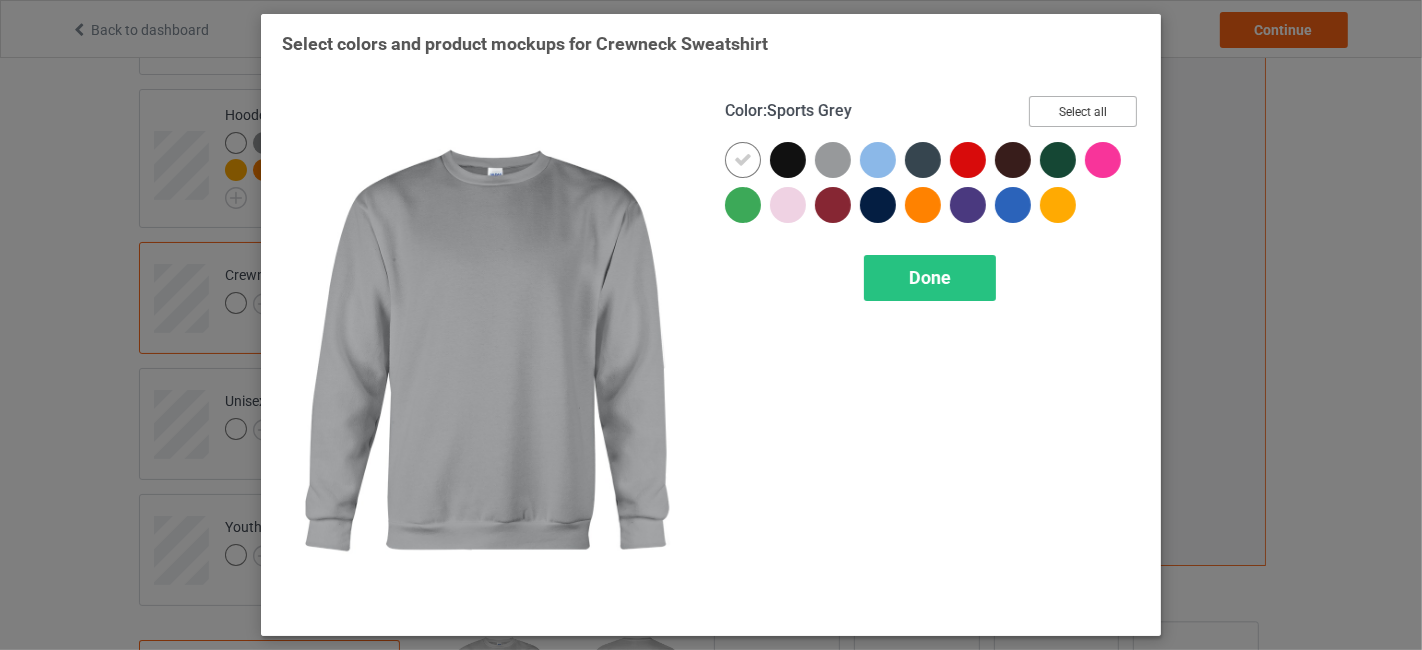 click on "Select all" at bounding box center (1083, 111) 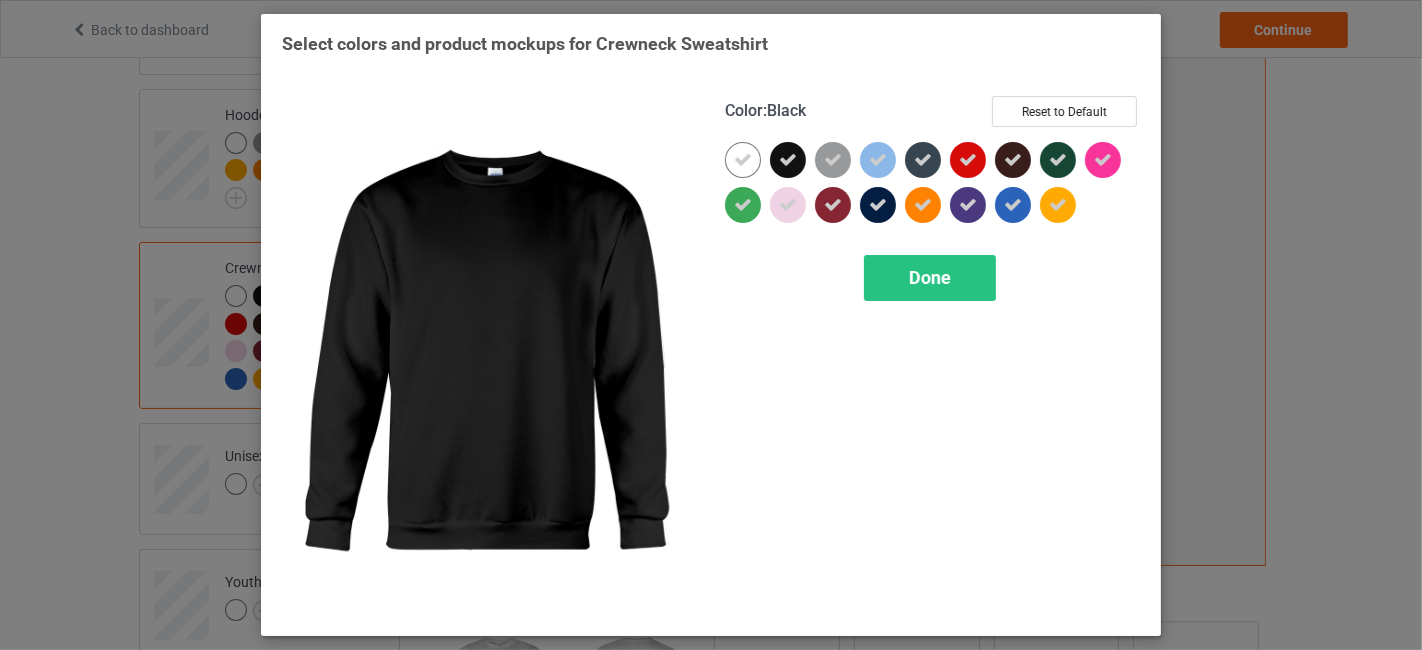 click at bounding box center (788, 160) 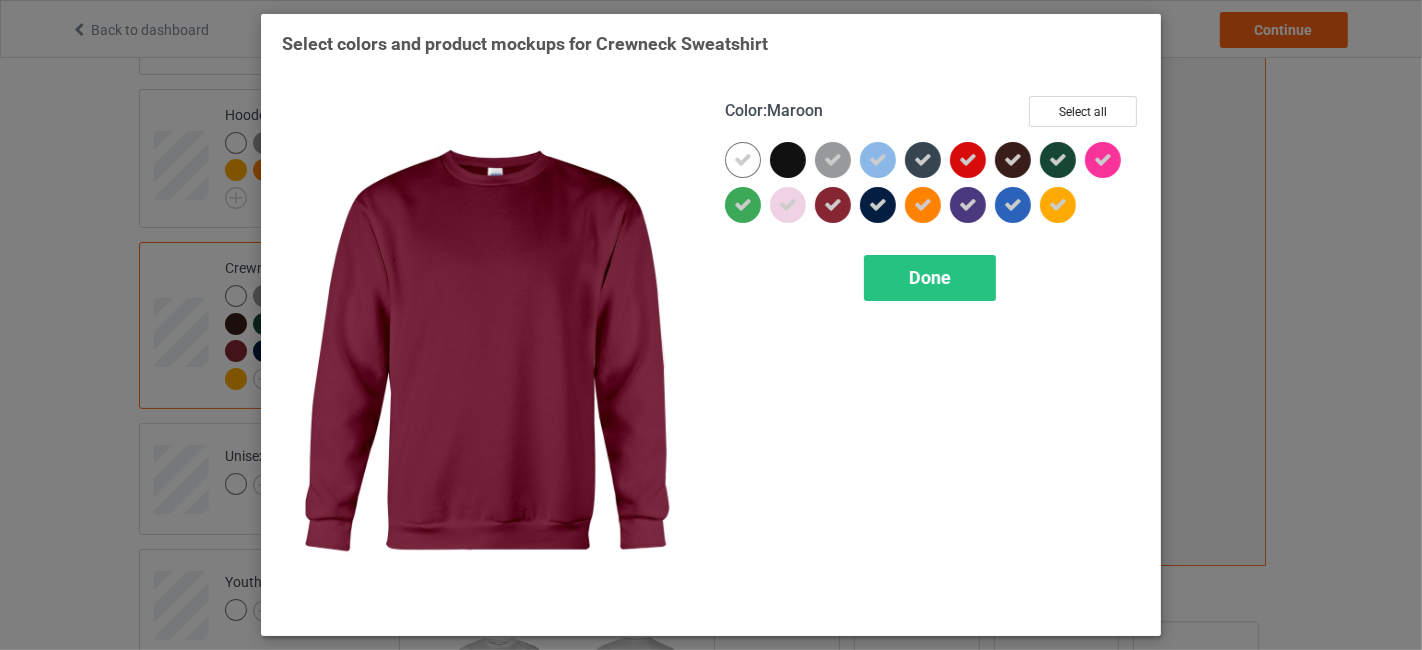 click at bounding box center (833, 205) 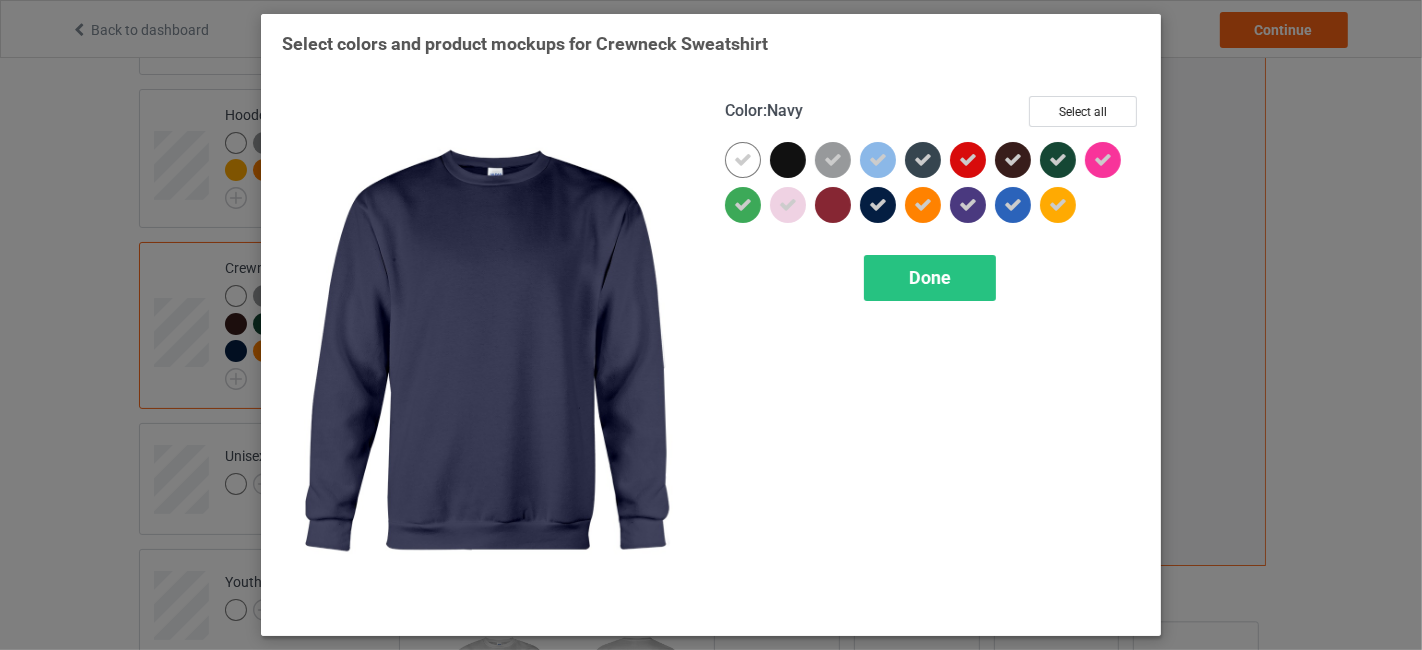 click at bounding box center (878, 205) 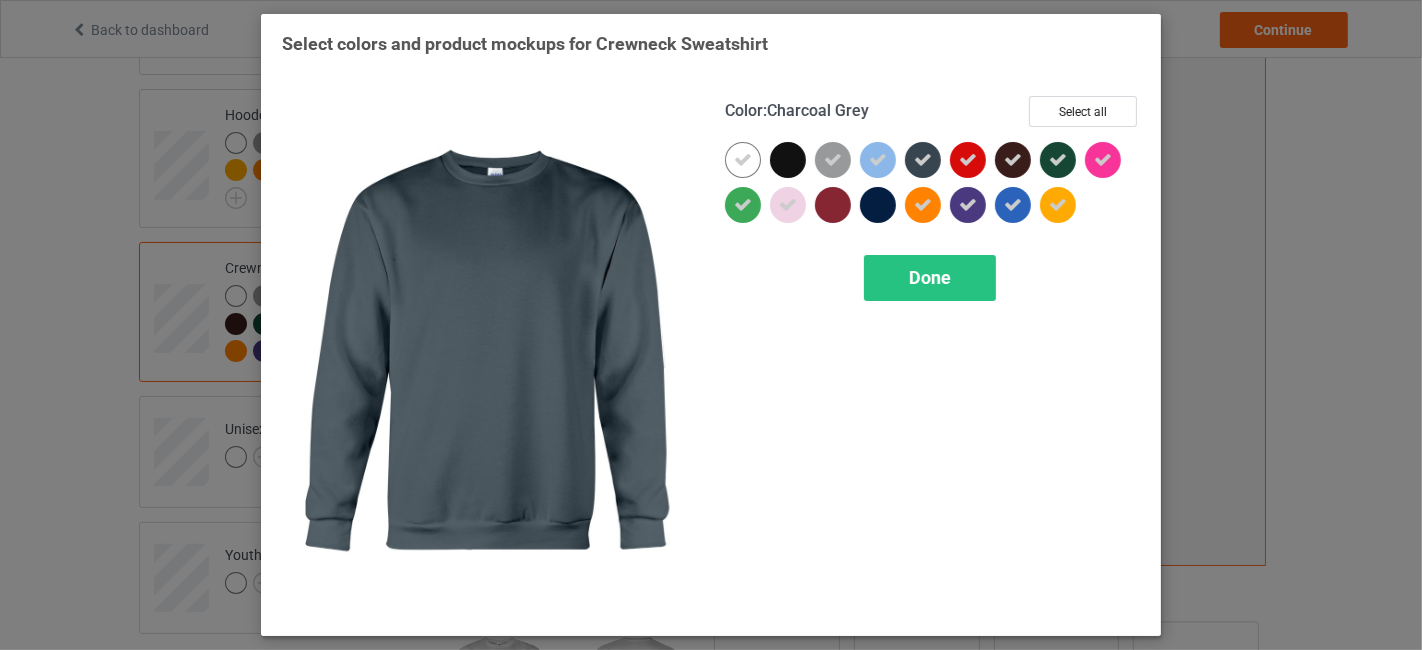 drag, startPoint x: 918, startPoint y: 160, endPoint x: 971, endPoint y: 157, distance: 53.08484 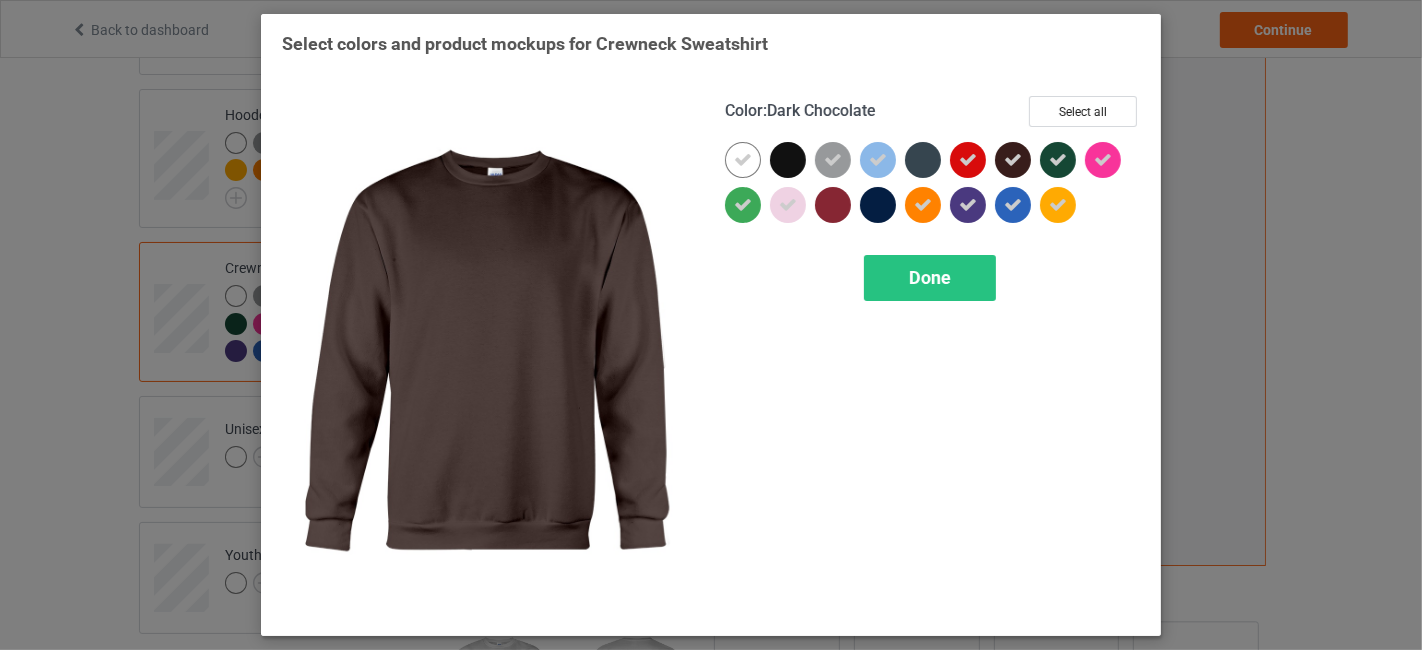 click at bounding box center [1013, 160] 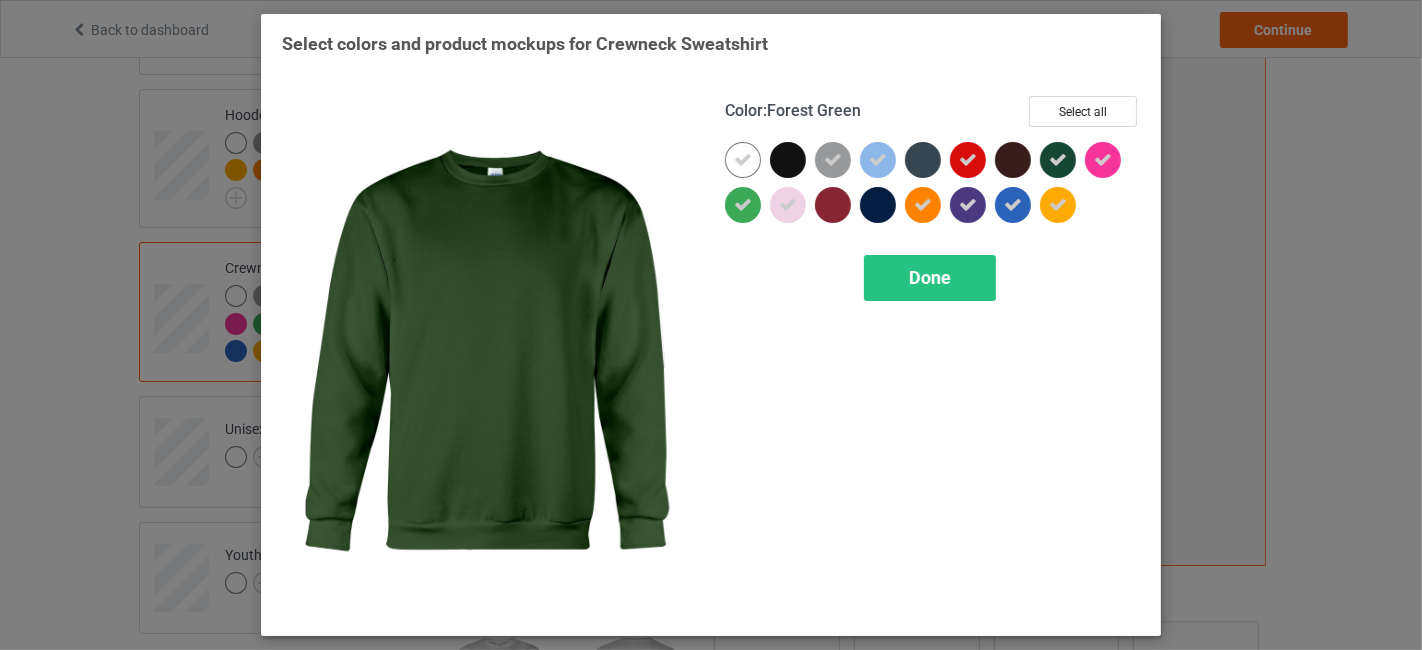 click at bounding box center (1058, 160) 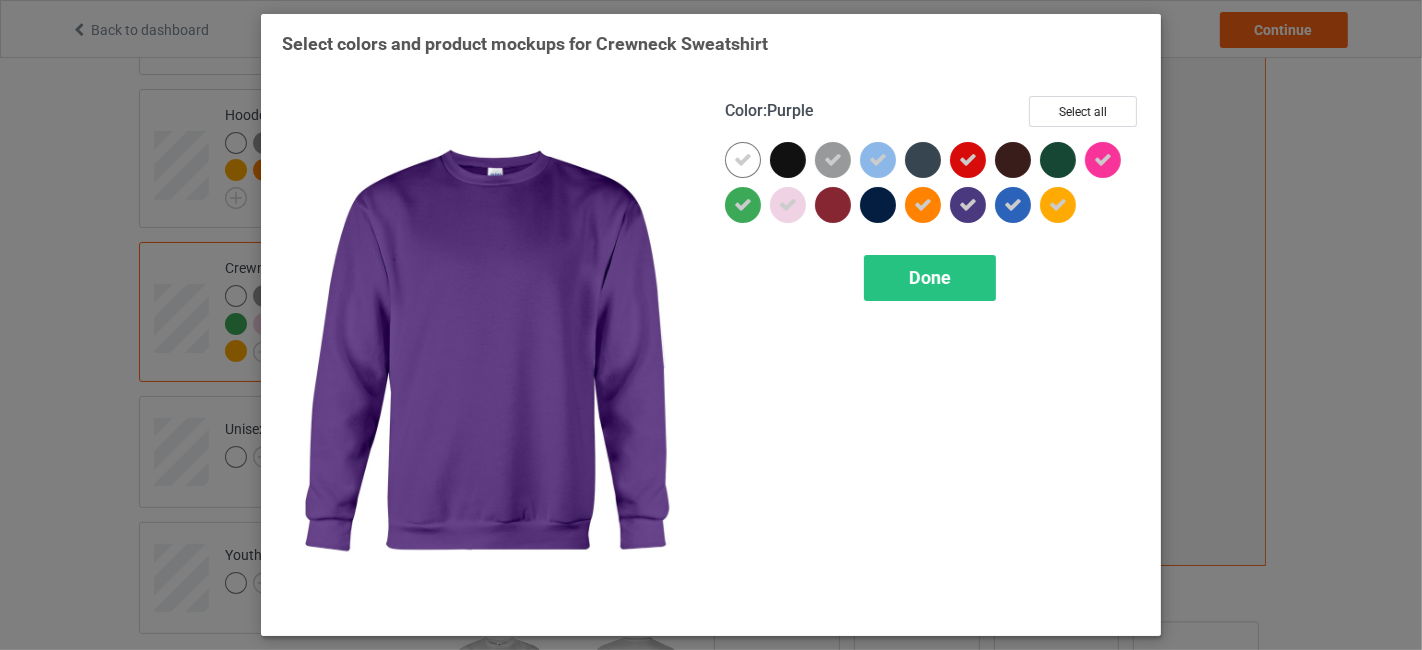 click at bounding box center [968, 205] 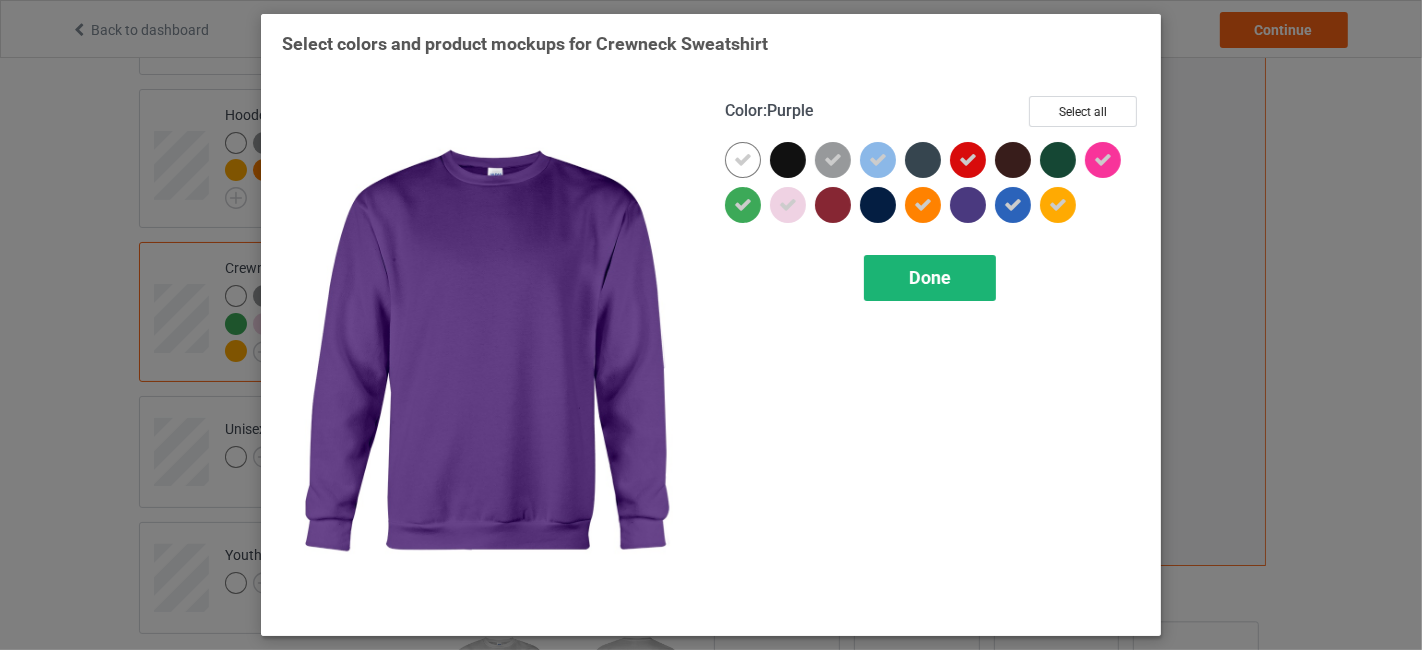 click on "Done" at bounding box center (930, 277) 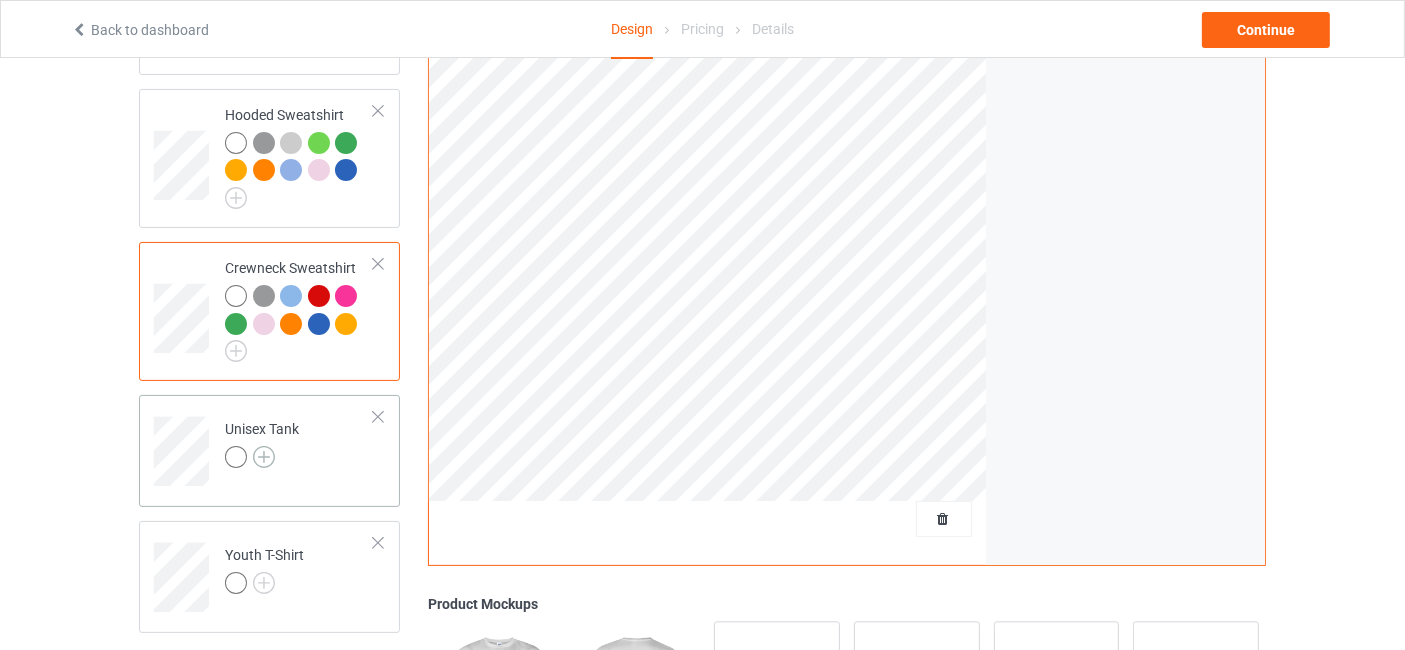 click at bounding box center [264, 457] 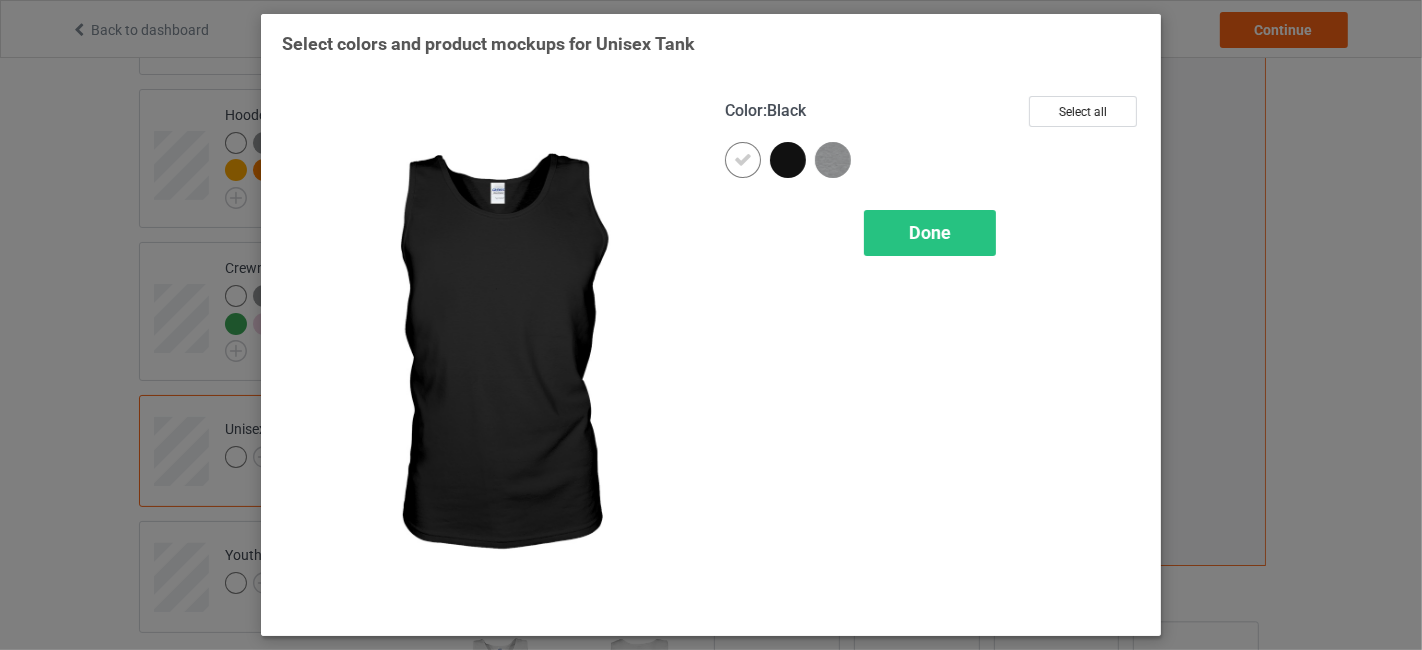 click at bounding box center (788, 160) 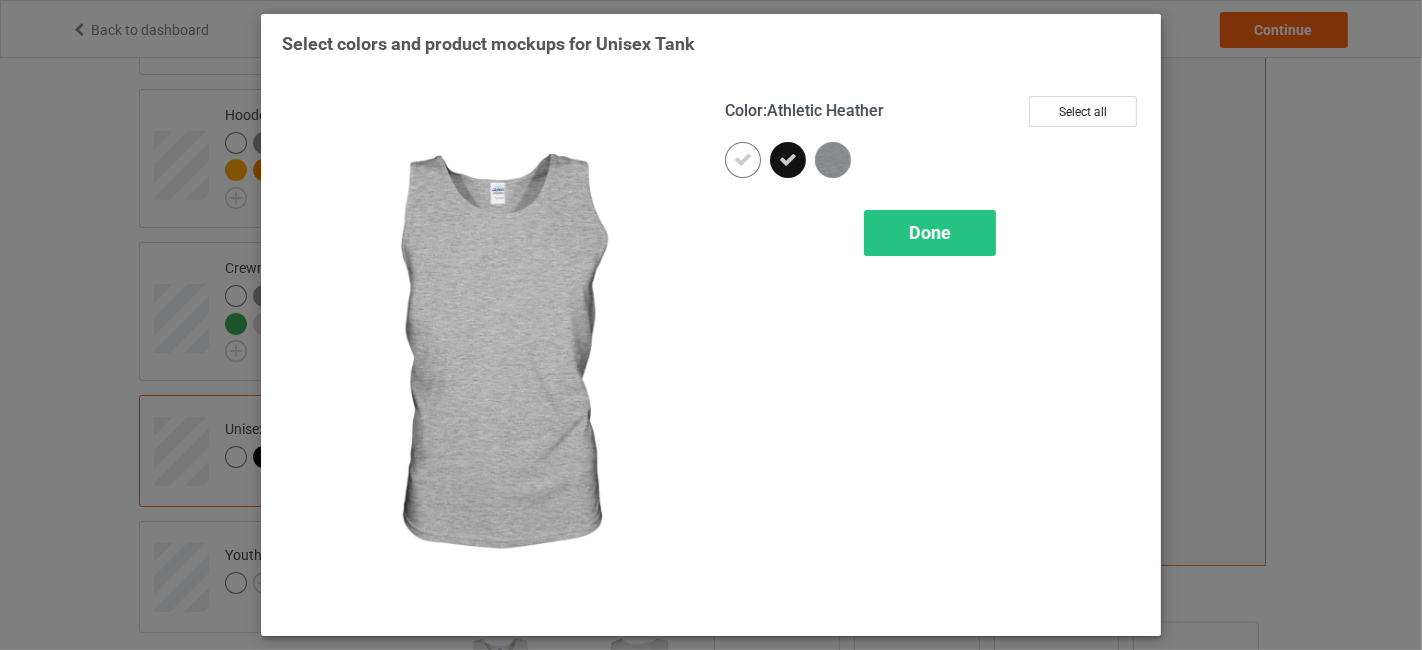 click at bounding box center (833, 160) 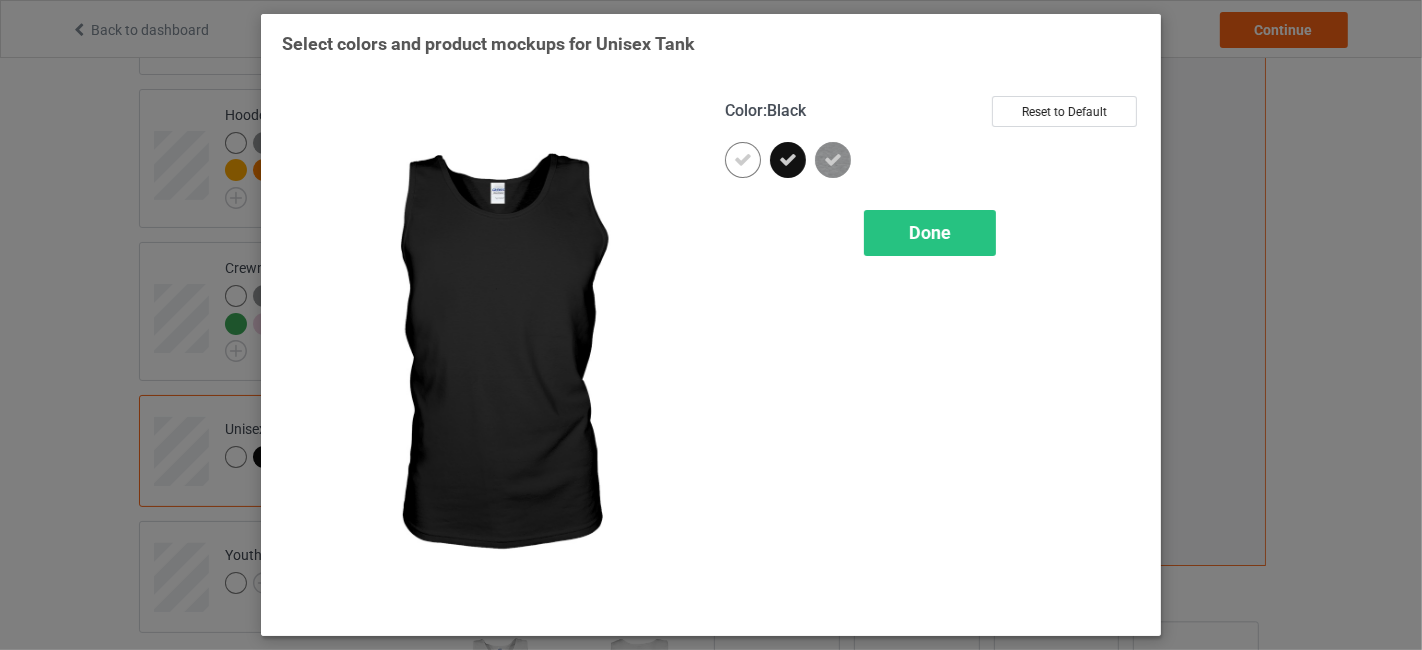 click at bounding box center [788, 160] 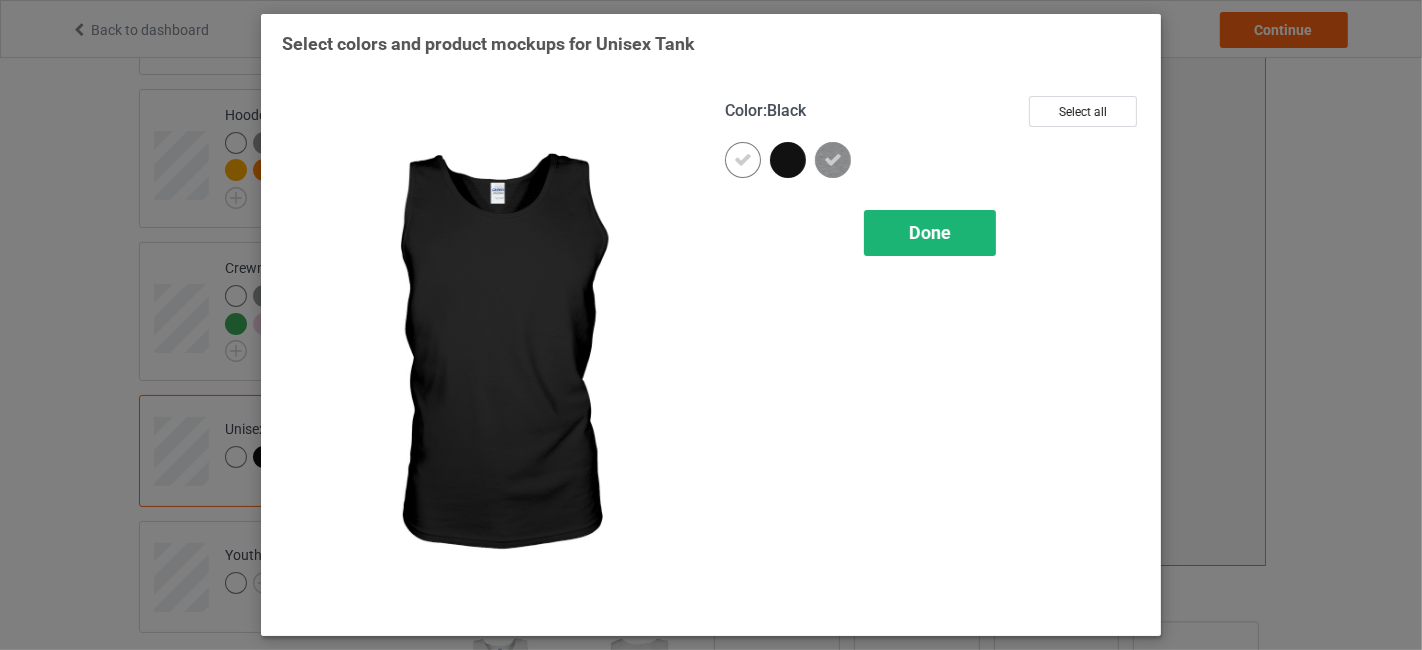 click on "Done" at bounding box center [930, 232] 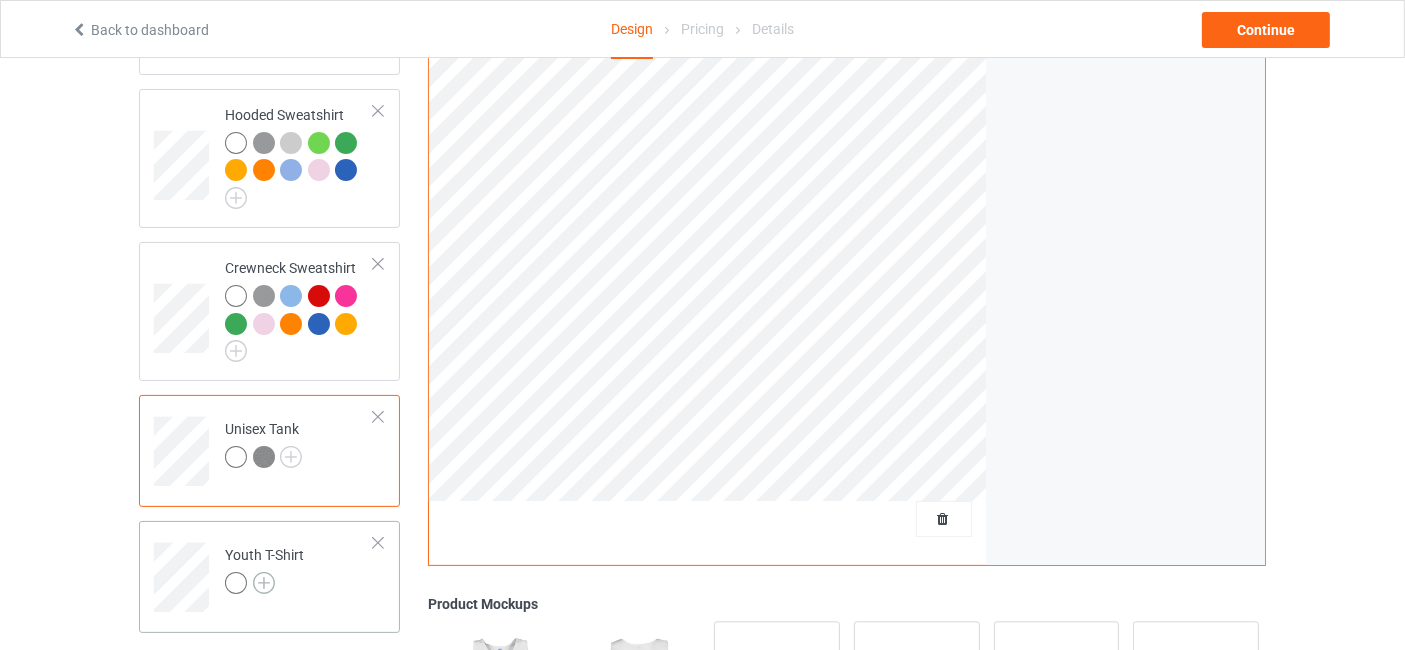 click at bounding box center [264, 583] 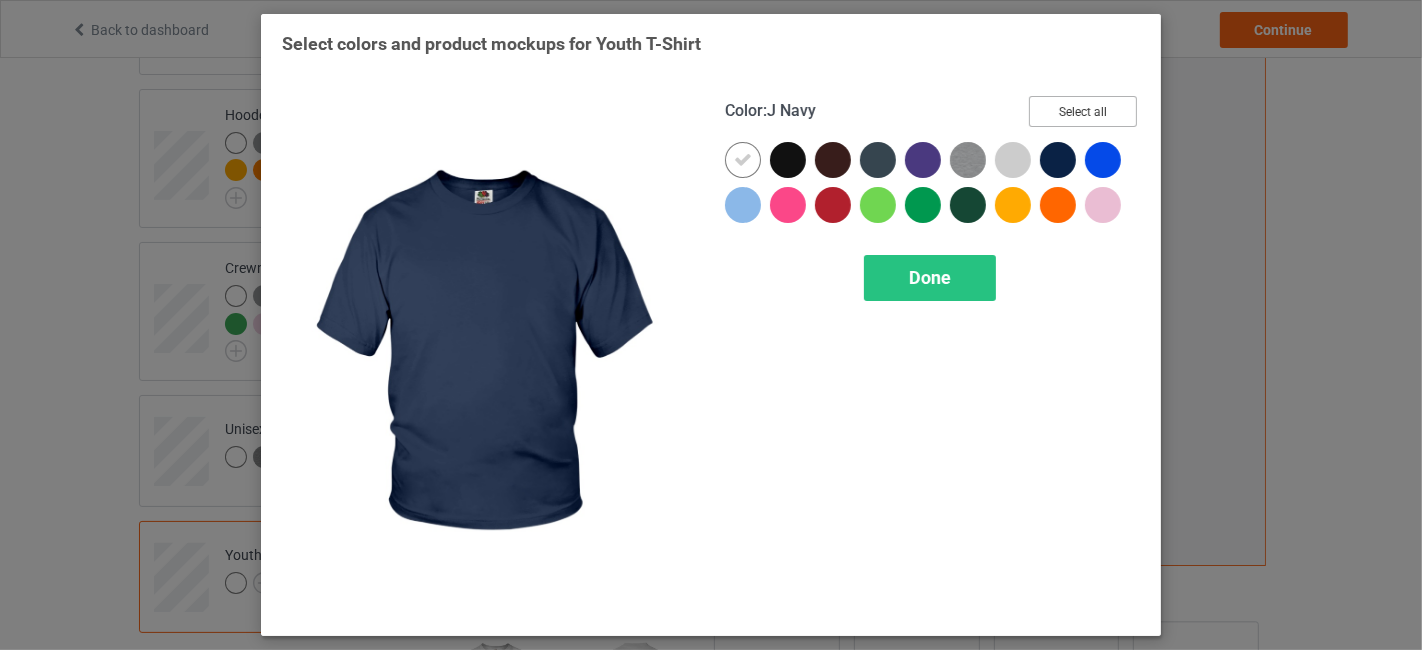 click on "Select all" at bounding box center (1083, 111) 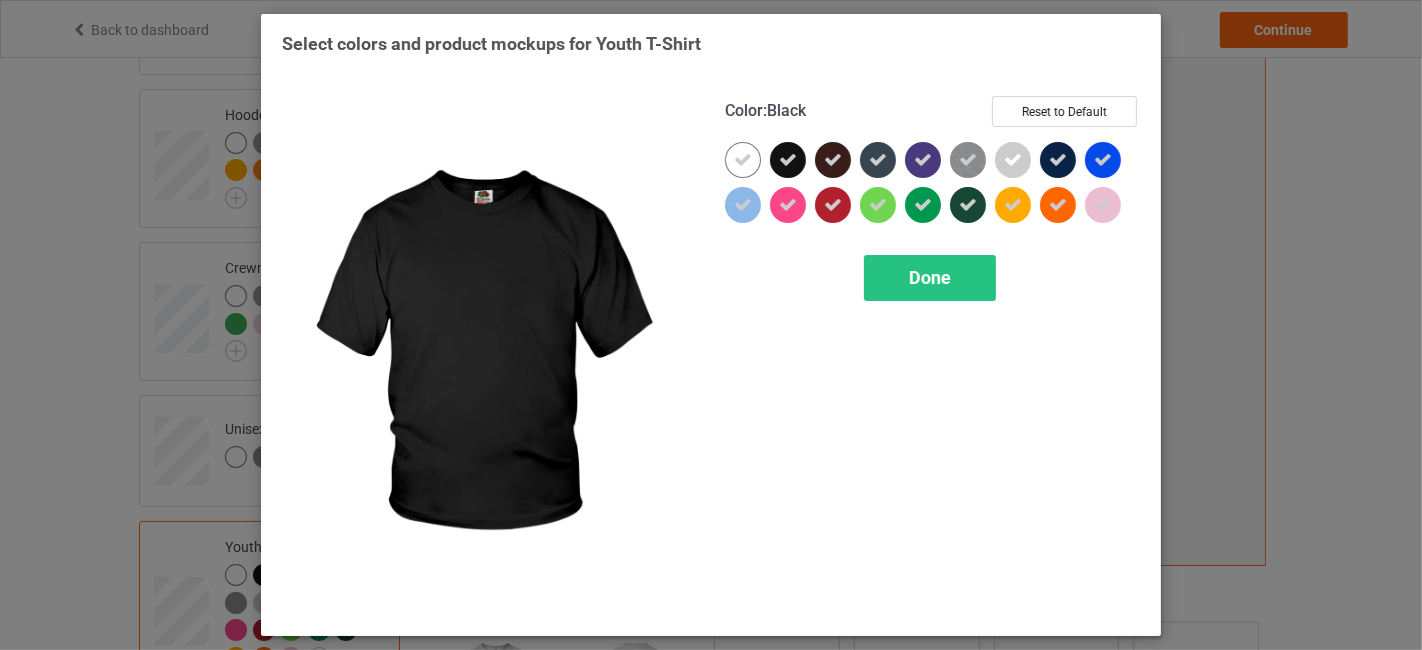 drag, startPoint x: 774, startPoint y: 163, endPoint x: 821, endPoint y: 157, distance: 47.38143 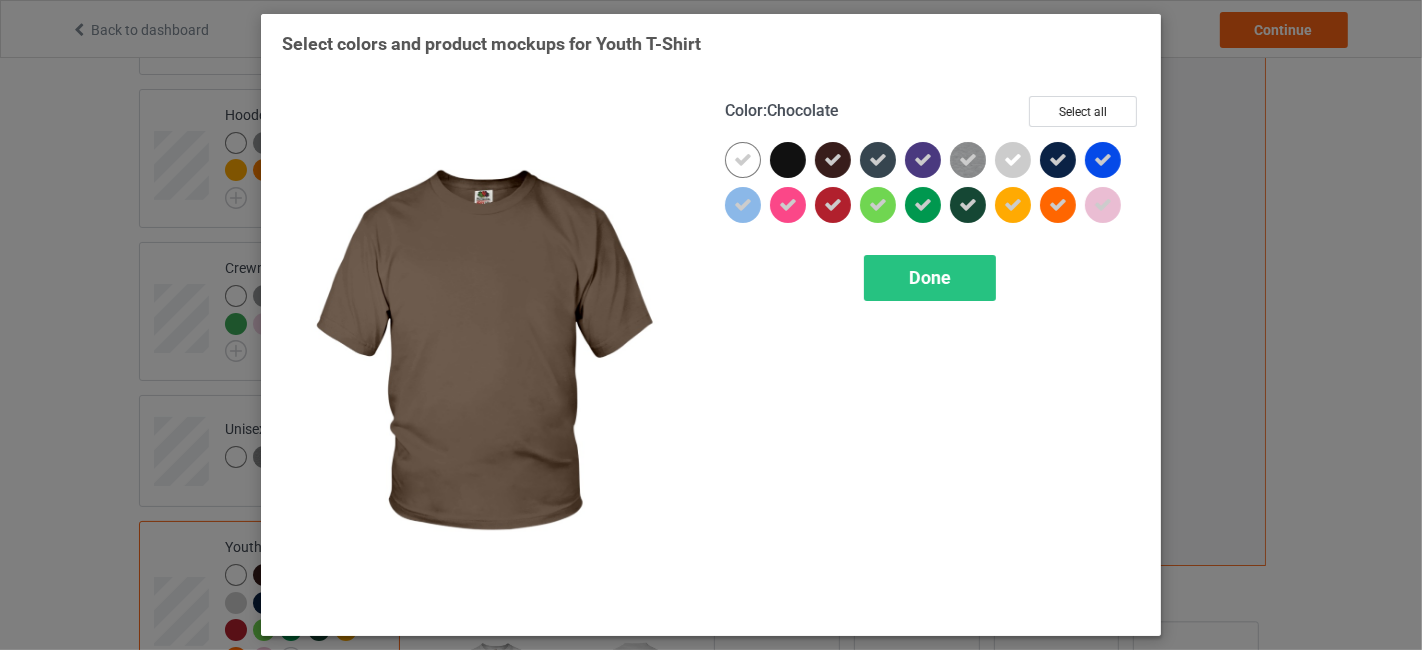 click at bounding box center [833, 160] 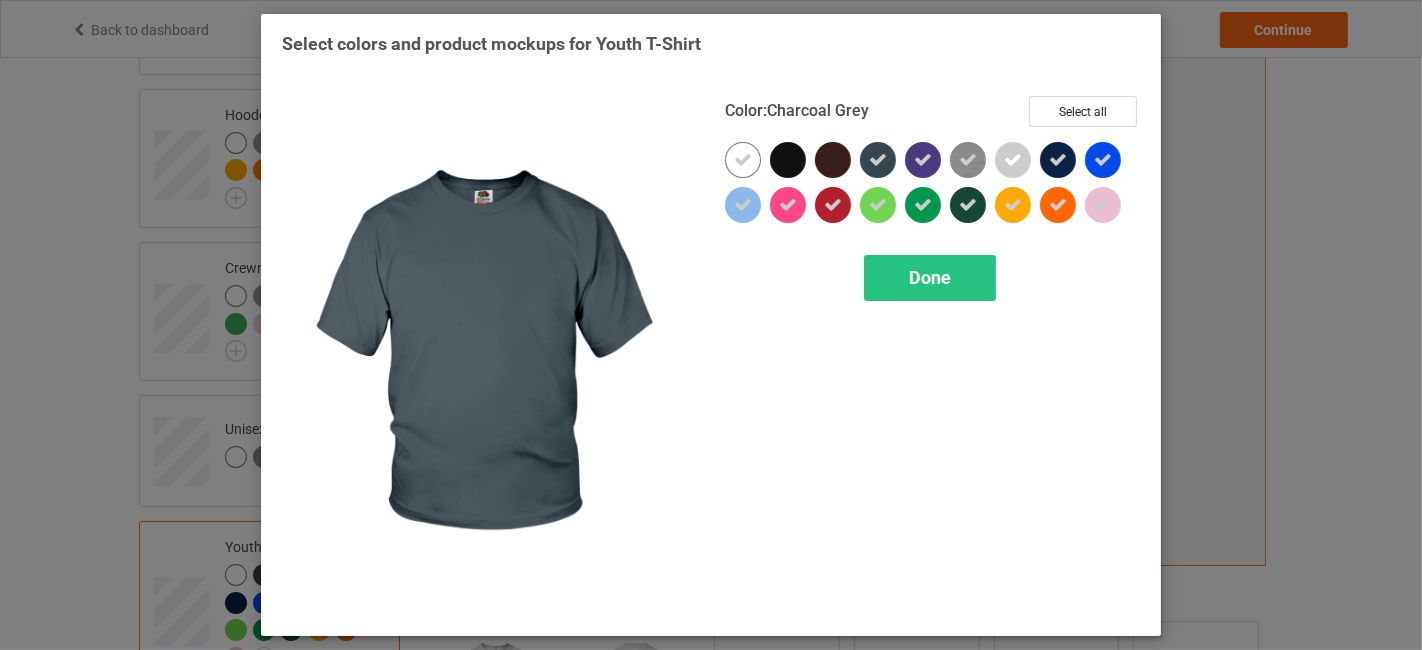 drag, startPoint x: 874, startPoint y: 158, endPoint x: 911, endPoint y: 158, distance: 37 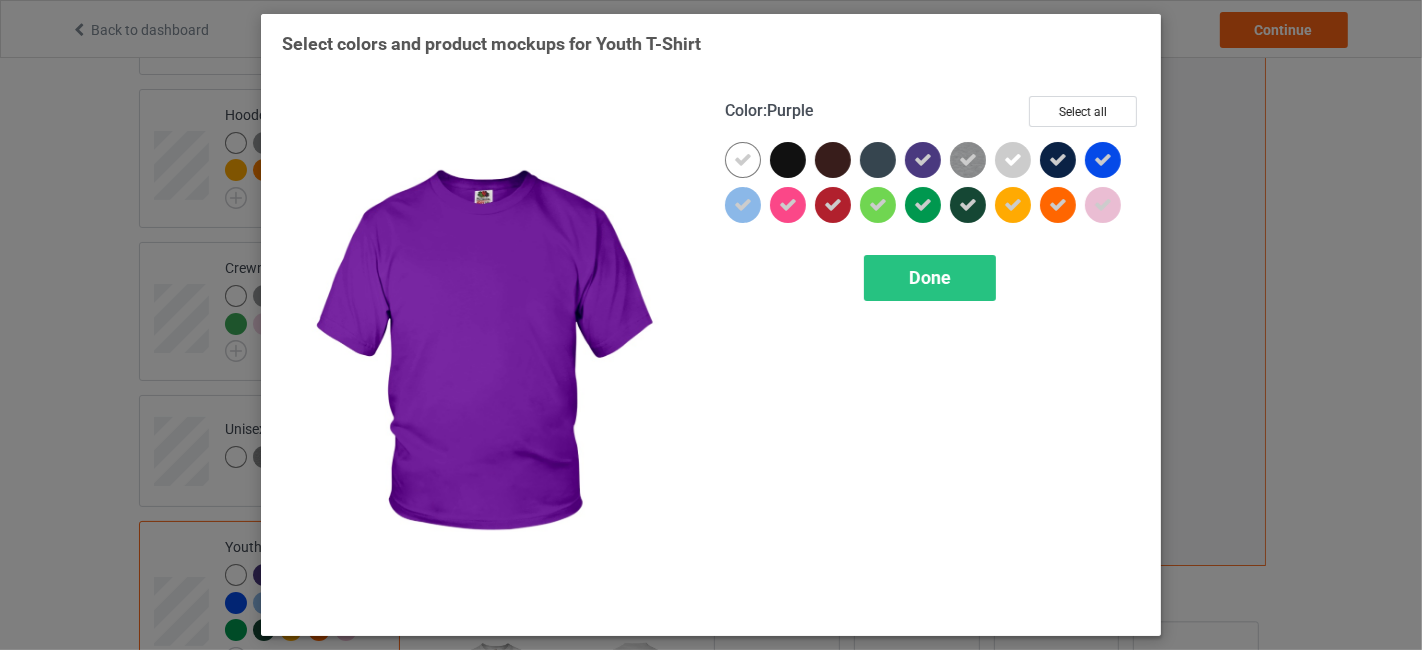 click at bounding box center (923, 160) 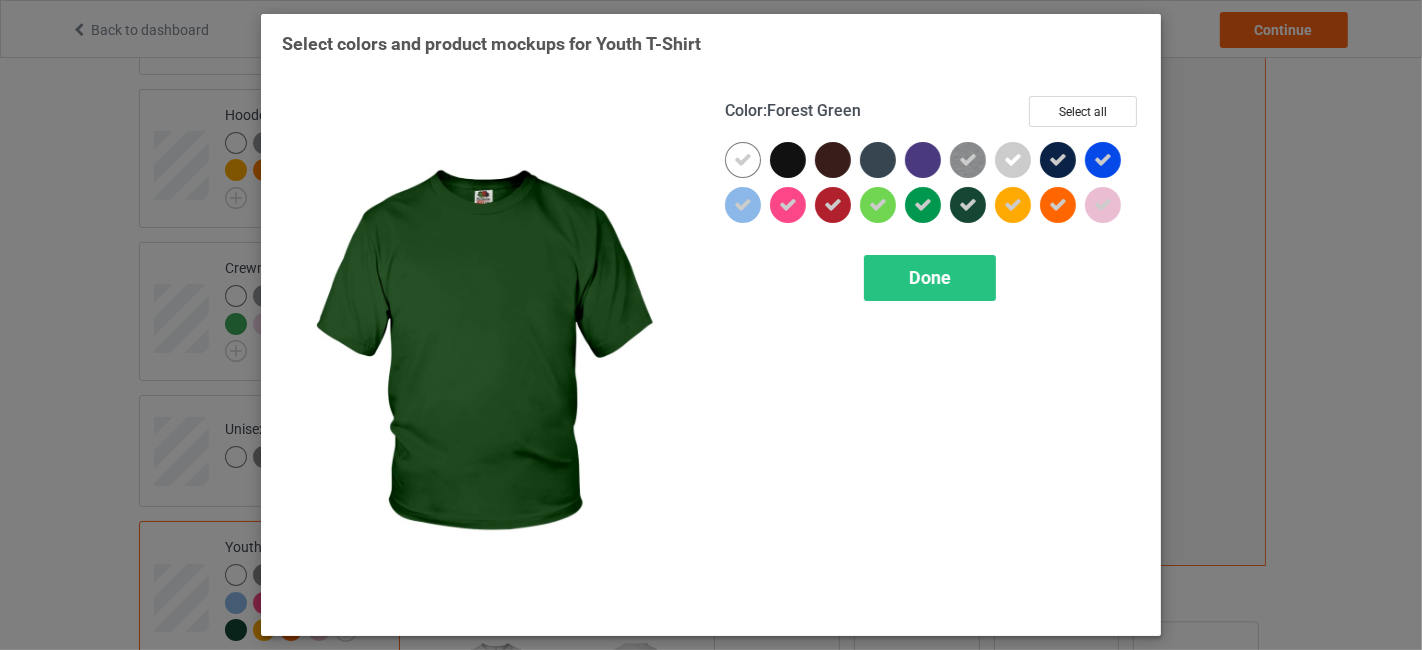 click at bounding box center [968, 205] 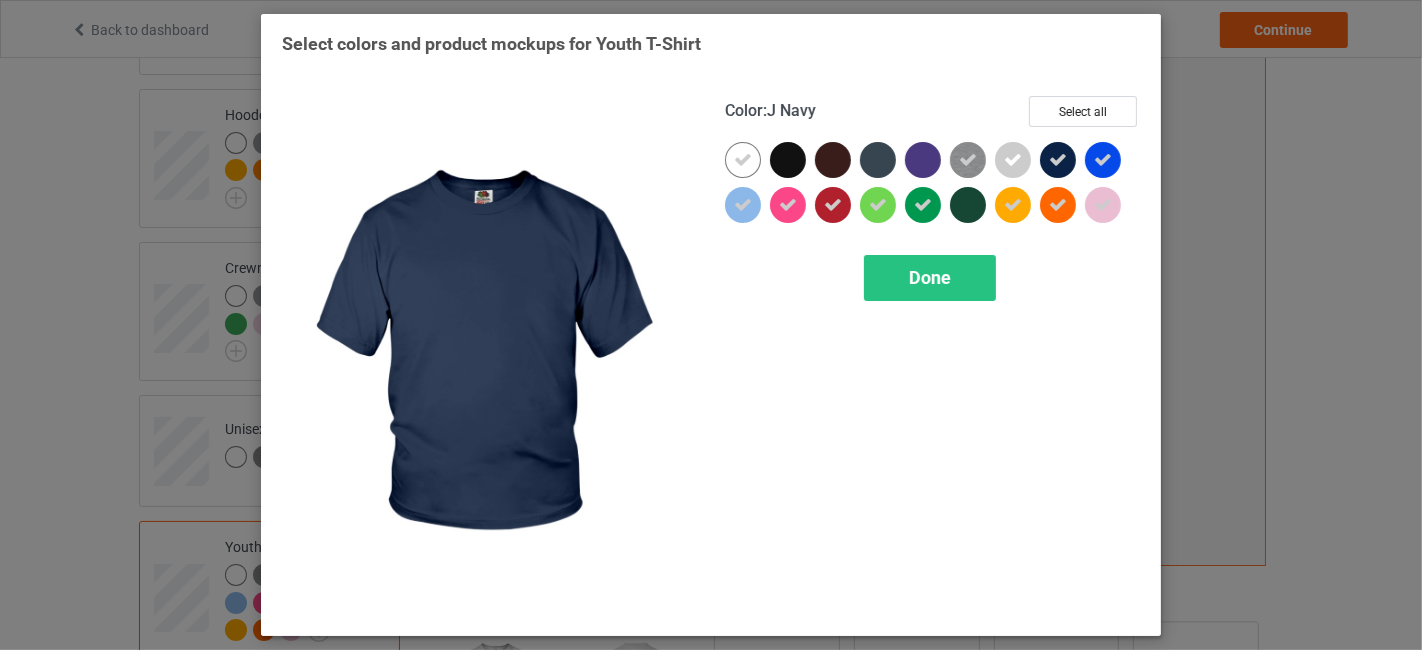 drag, startPoint x: 1042, startPoint y: 154, endPoint x: 1082, endPoint y: 154, distance: 40 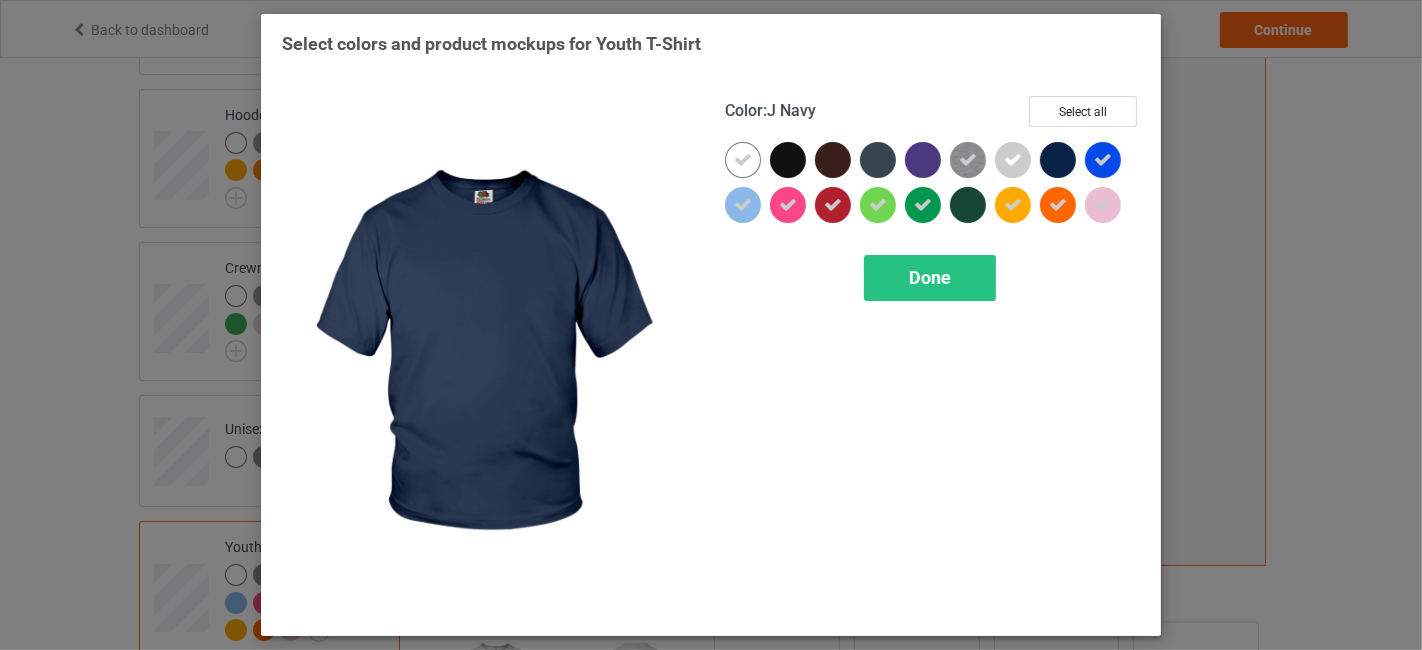 click at bounding box center (1103, 160) 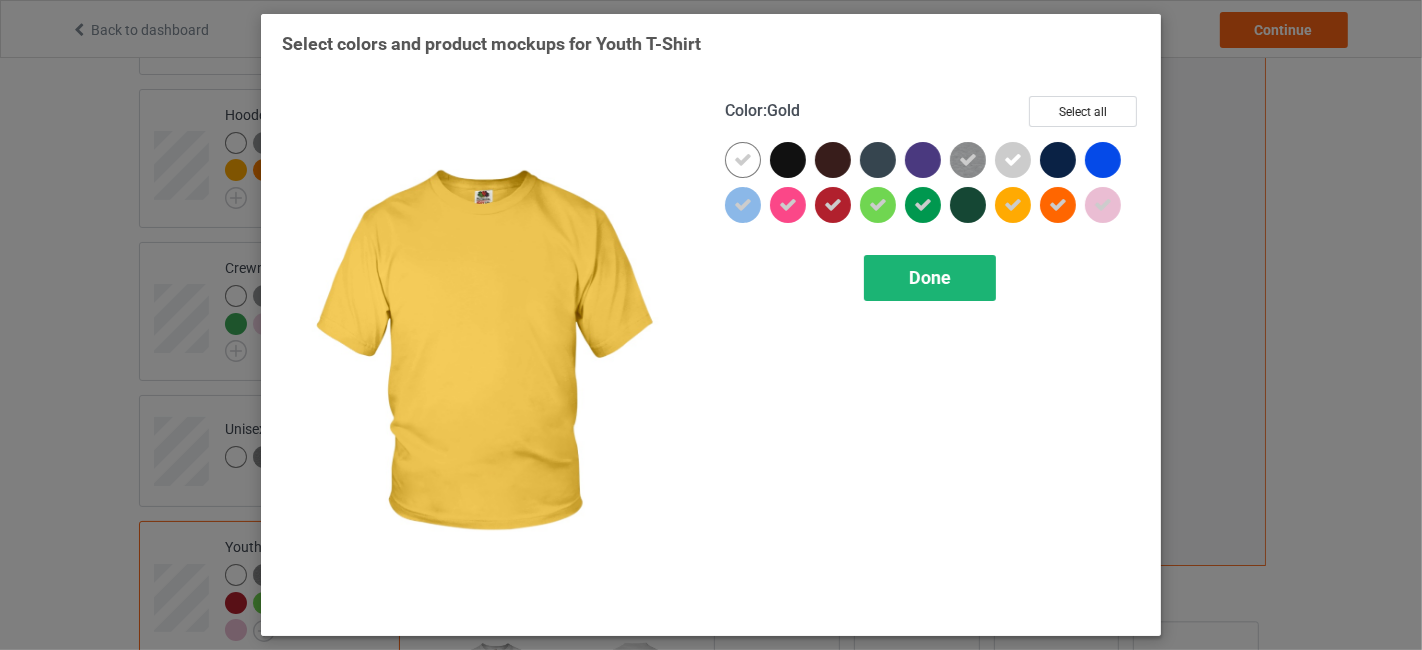 click on "Done" at bounding box center (930, 278) 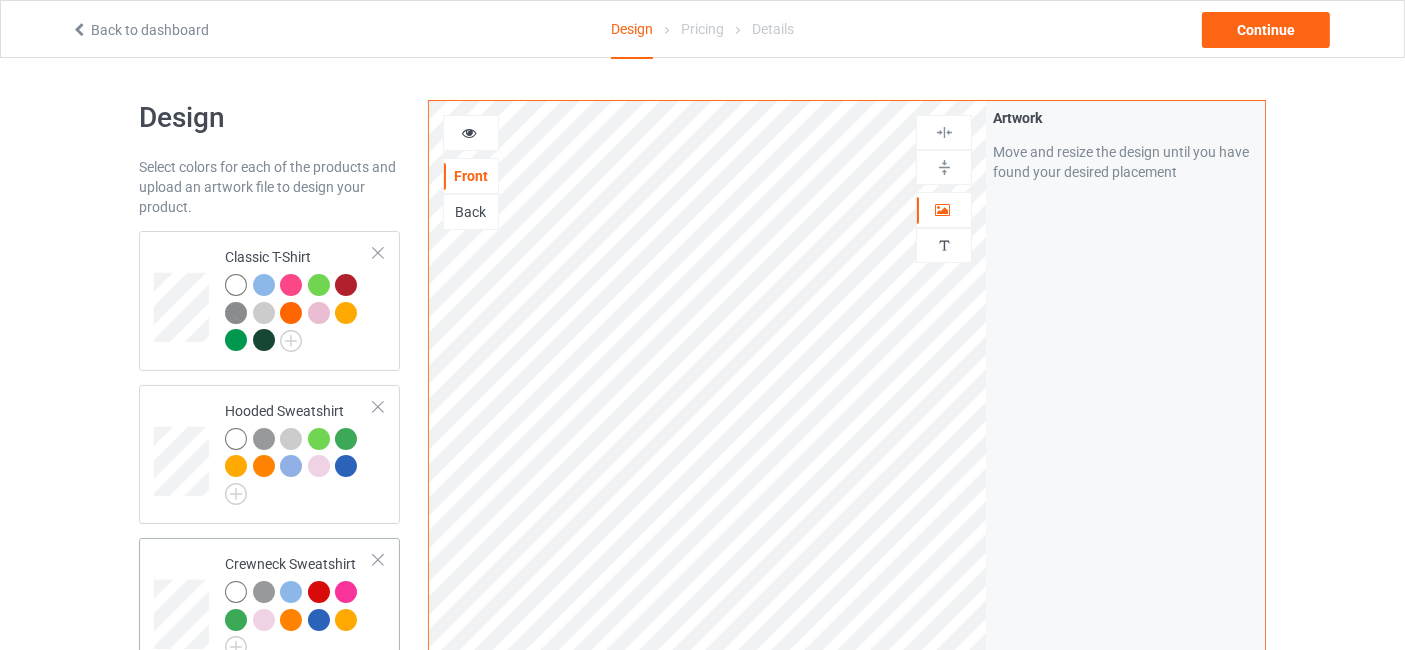 scroll, scrollTop: 0, scrollLeft: 0, axis: both 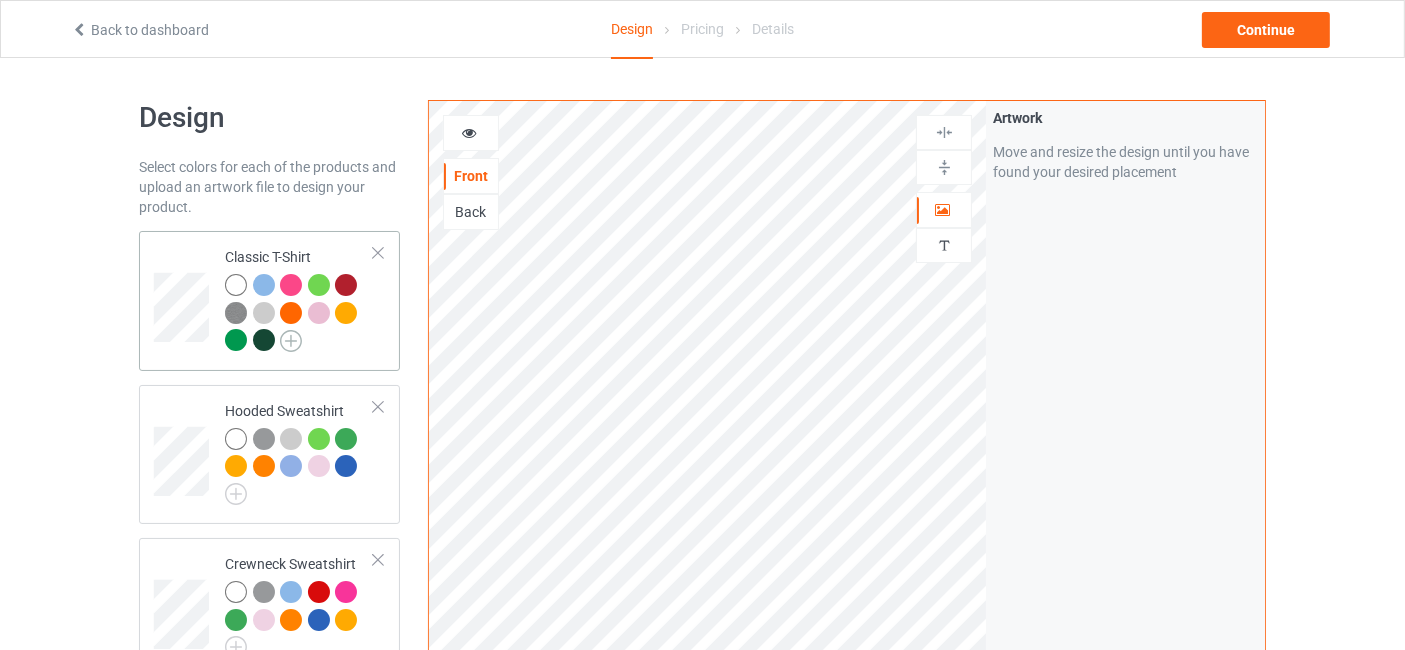 click at bounding box center (291, 341) 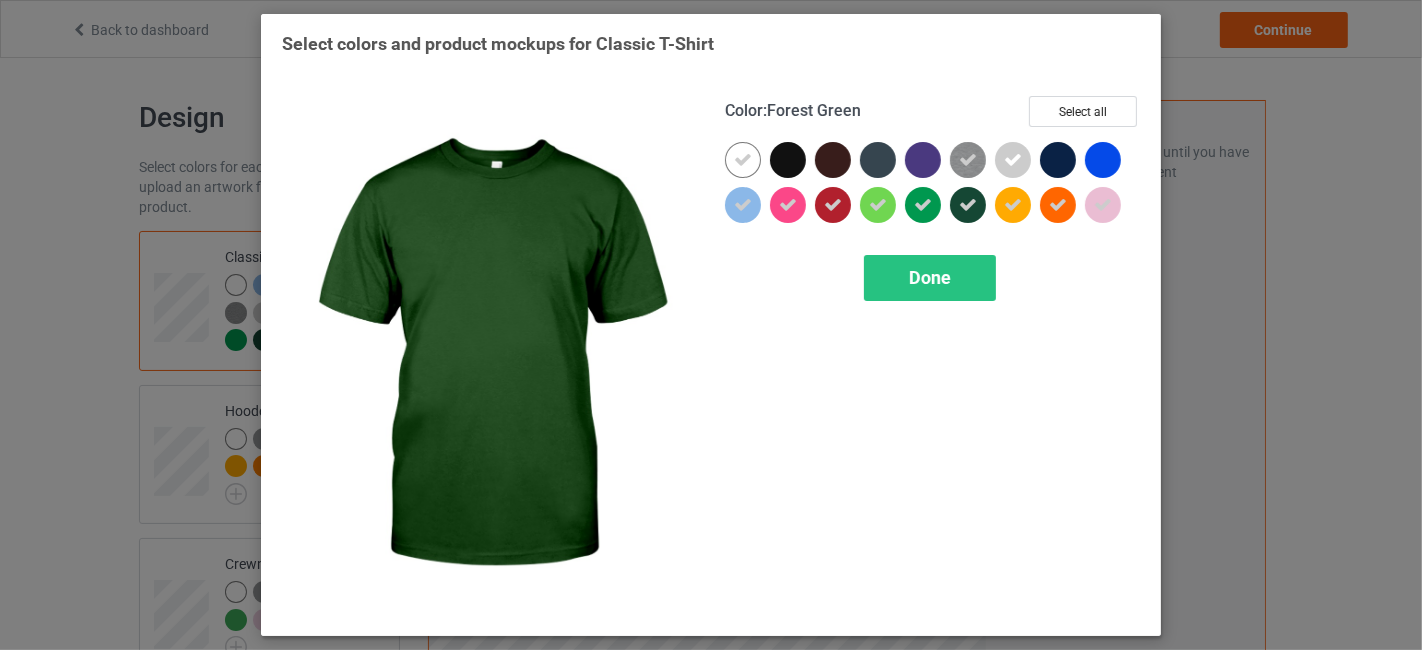 click at bounding box center [968, 205] 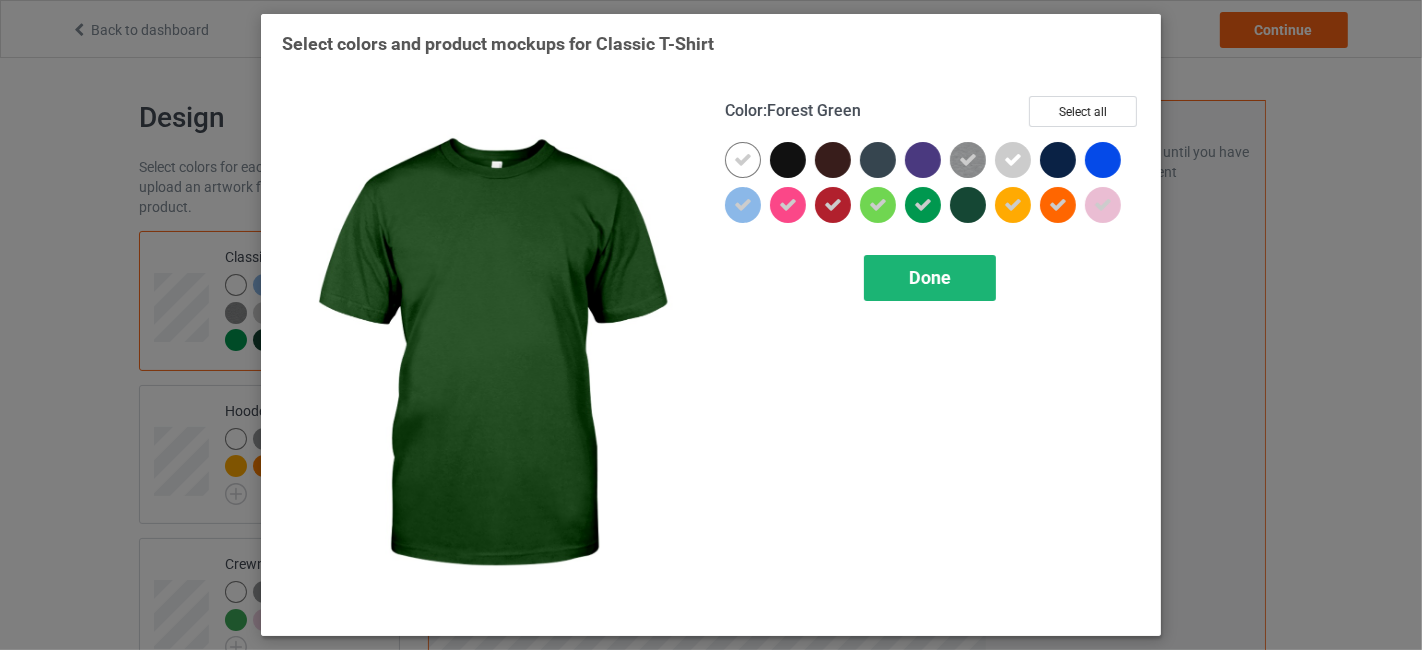 click on "Done" at bounding box center [930, 277] 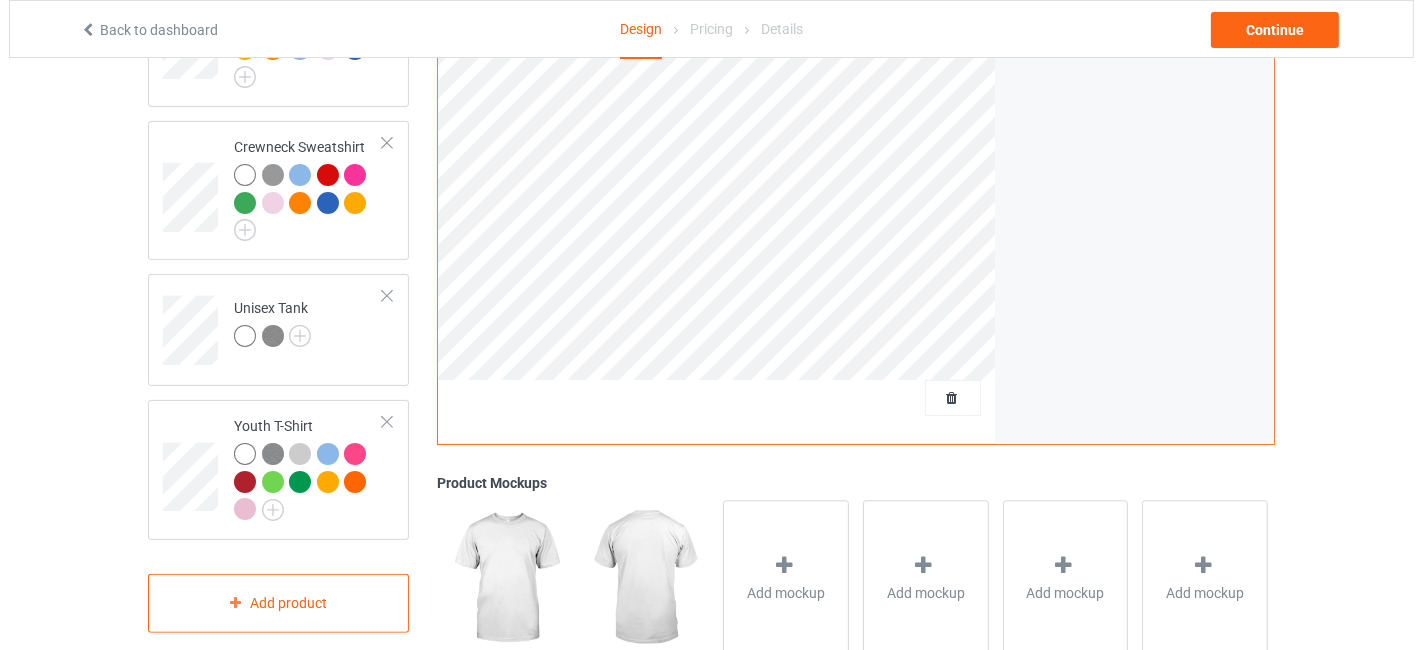 scroll, scrollTop: 592, scrollLeft: 0, axis: vertical 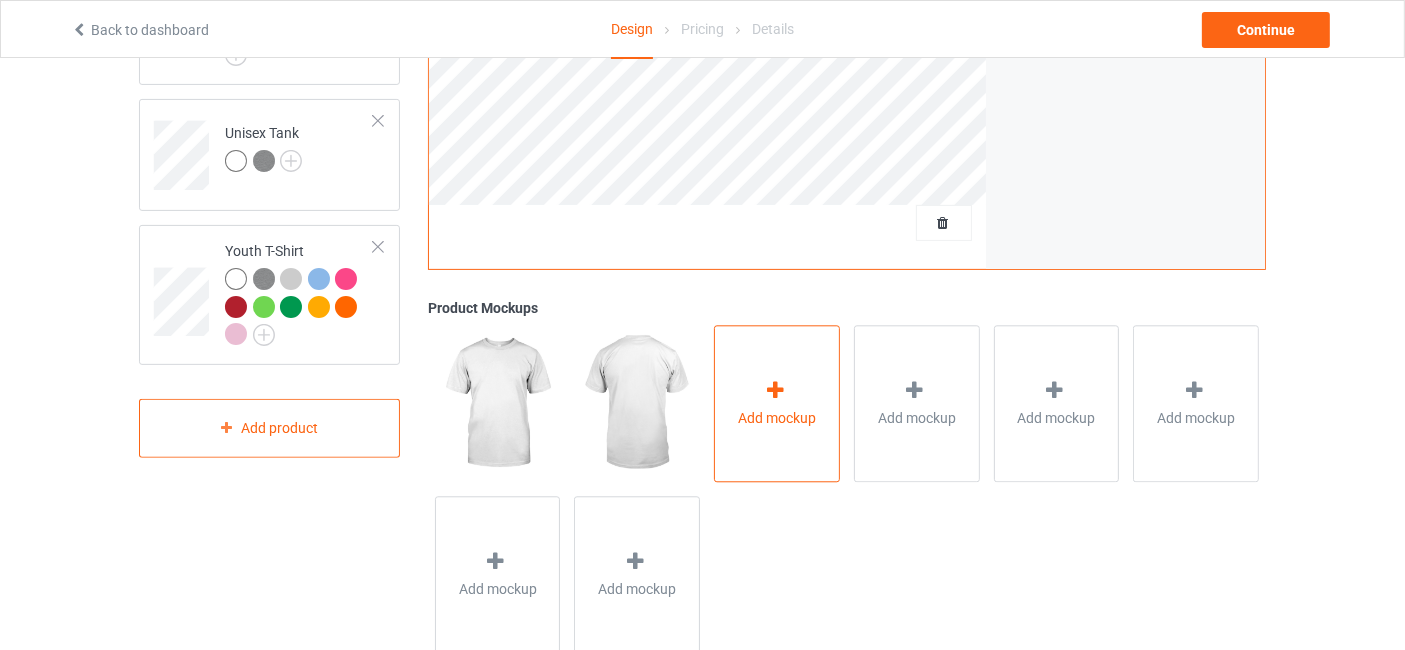click on "Add mockup" at bounding box center [777, 403] 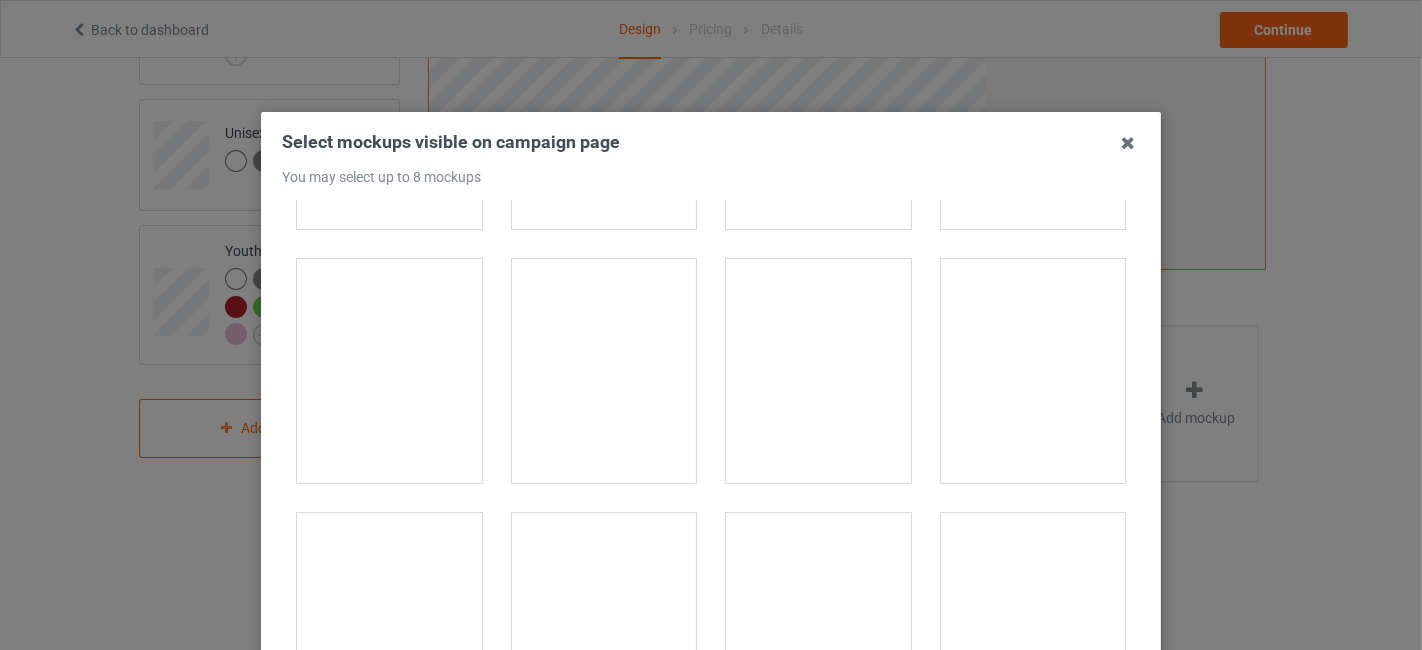 scroll, scrollTop: 1481, scrollLeft: 0, axis: vertical 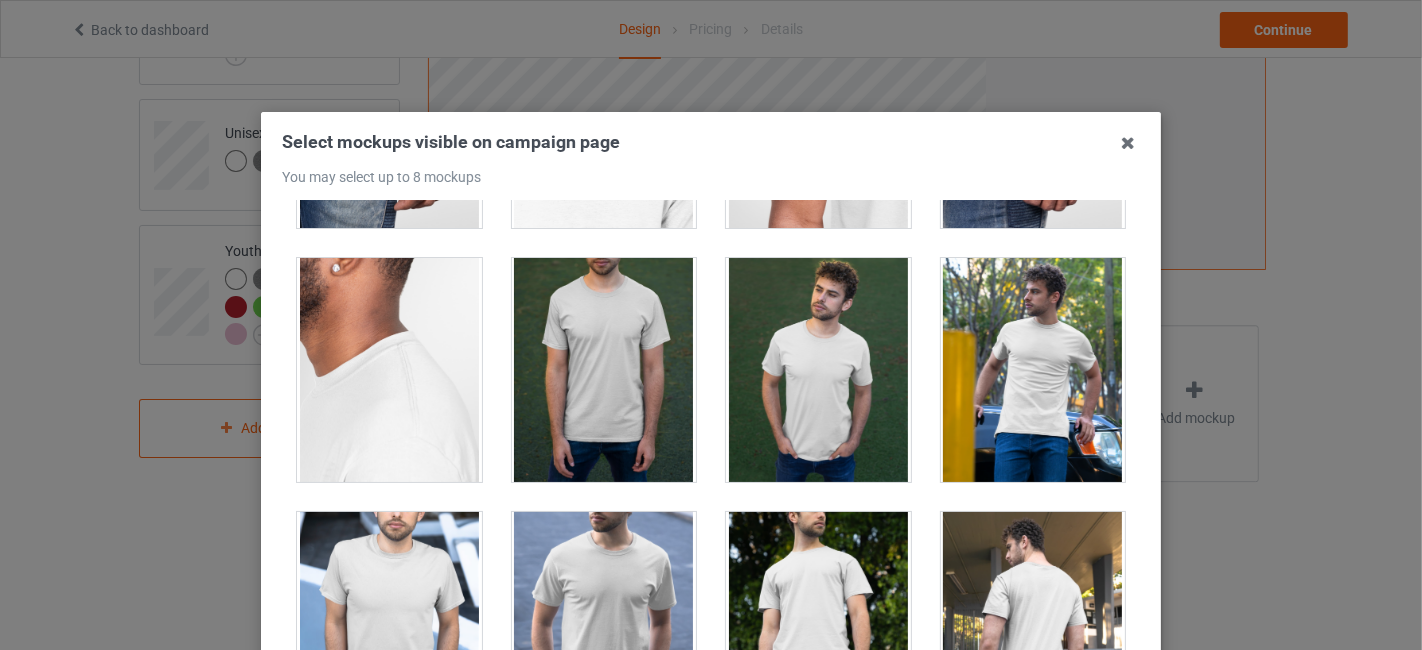 click at bounding box center [1033, 370] 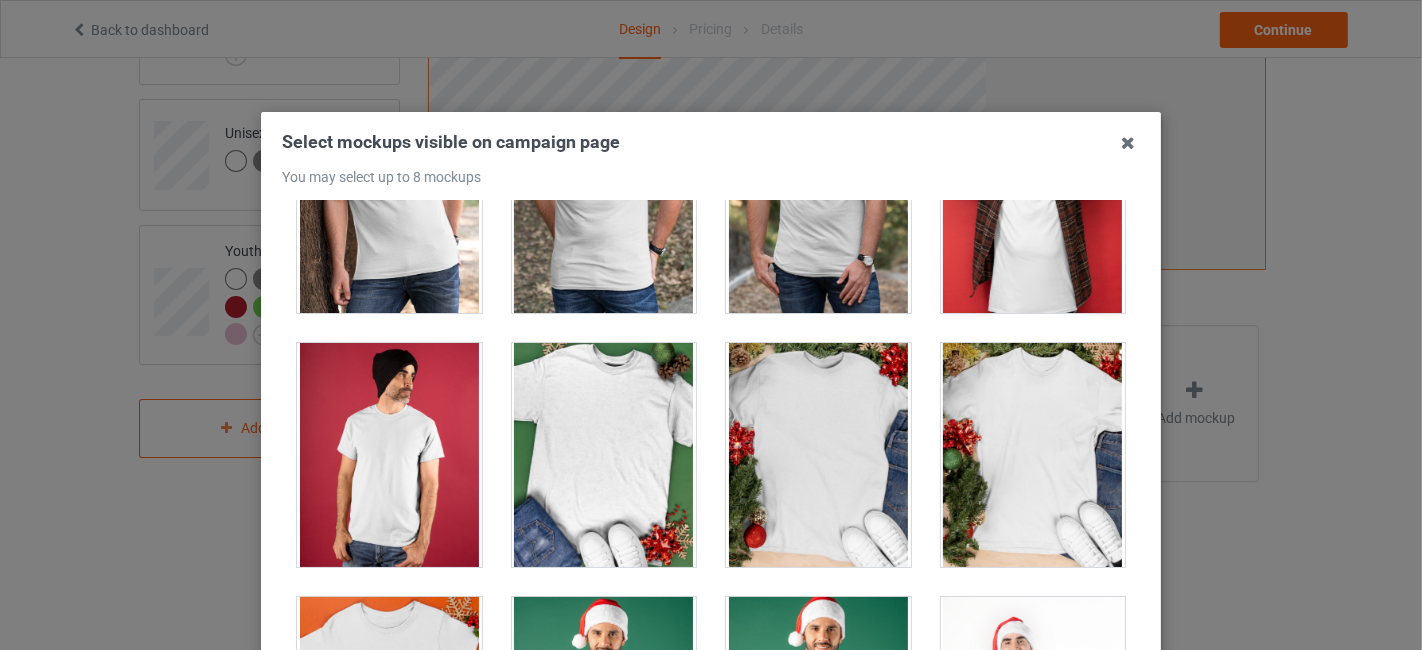 scroll, scrollTop: 2370, scrollLeft: 0, axis: vertical 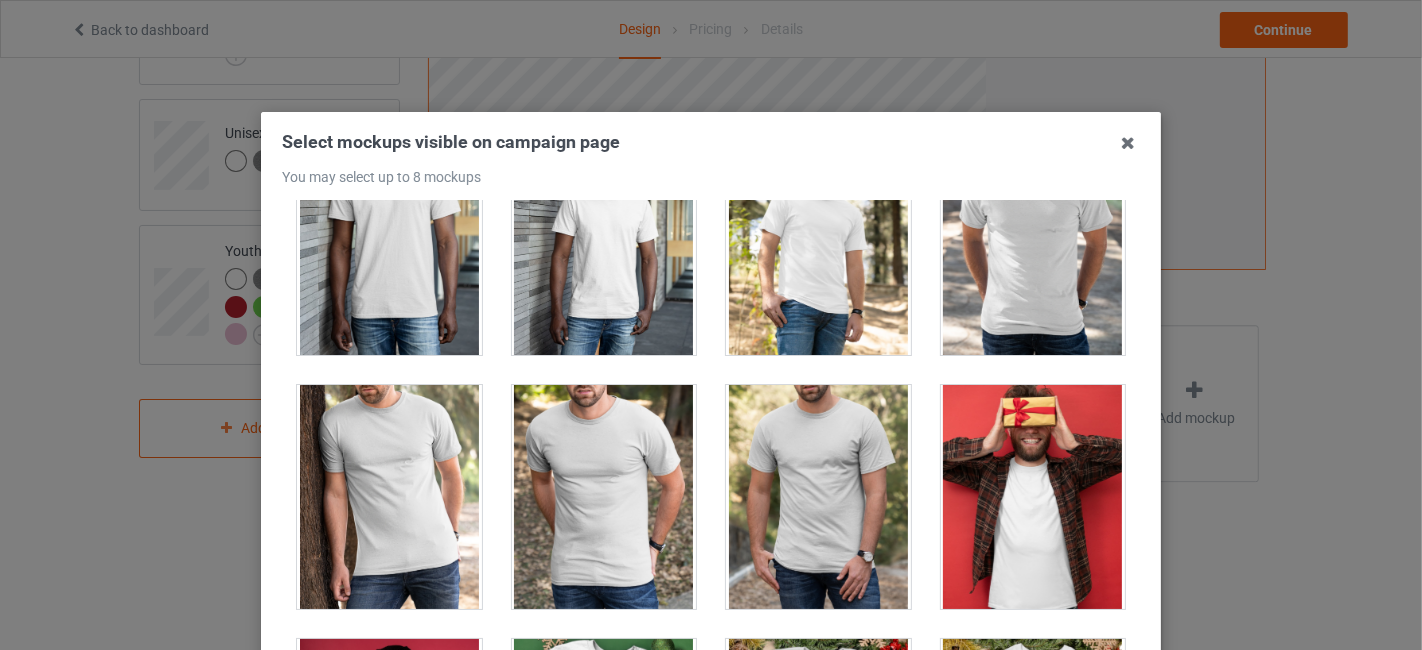 click at bounding box center (818, 497) 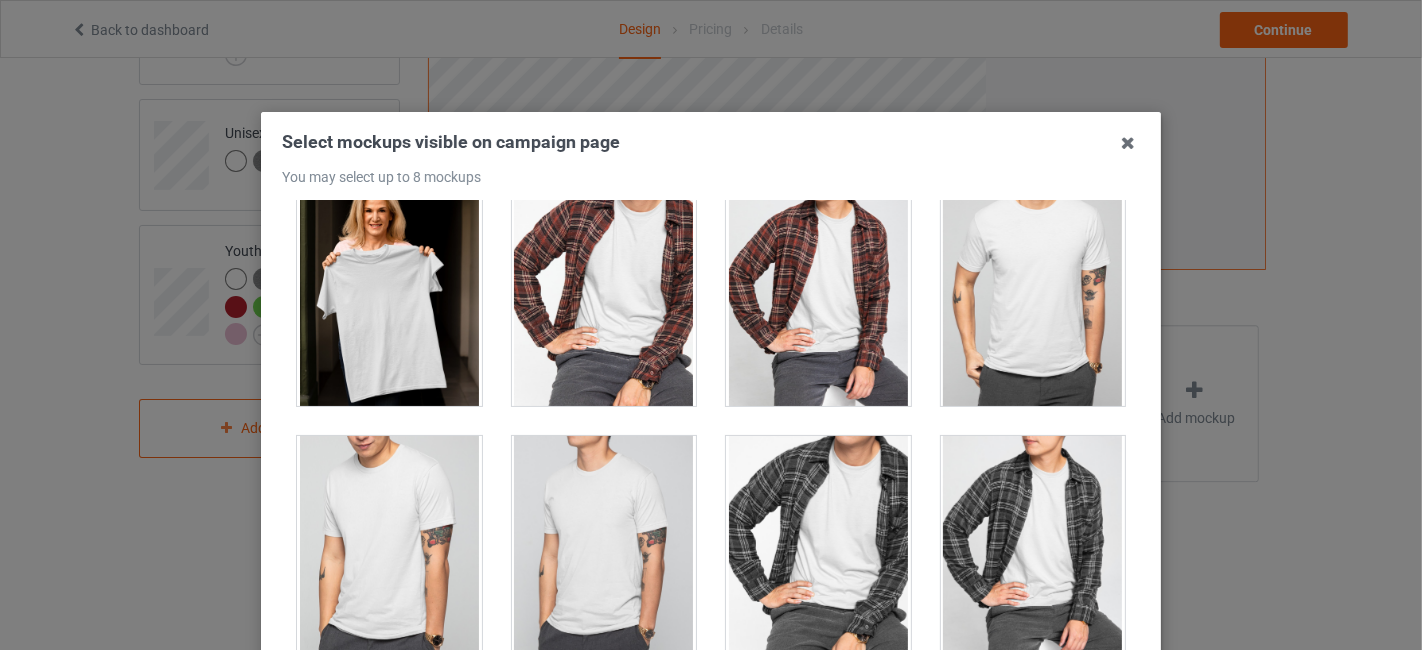 scroll, scrollTop: 5629, scrollLeft: 0, axis: vertical 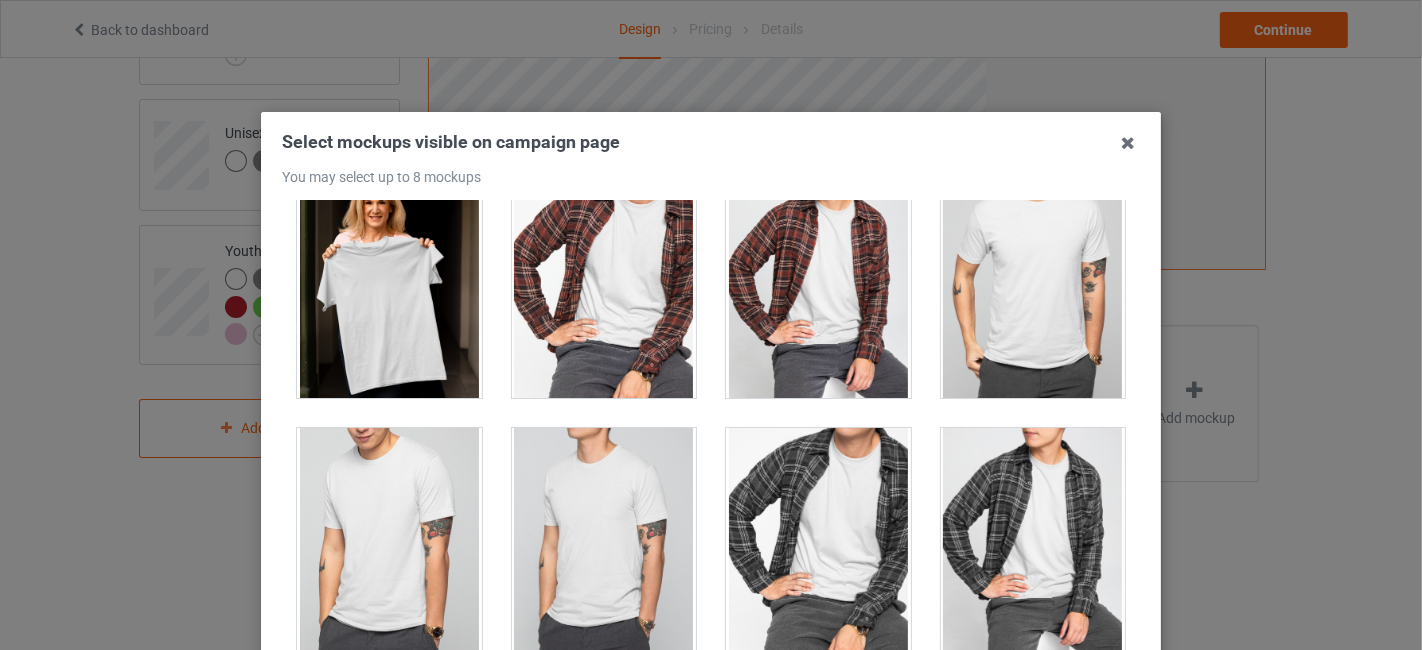 click at bounding box center [389, 286] 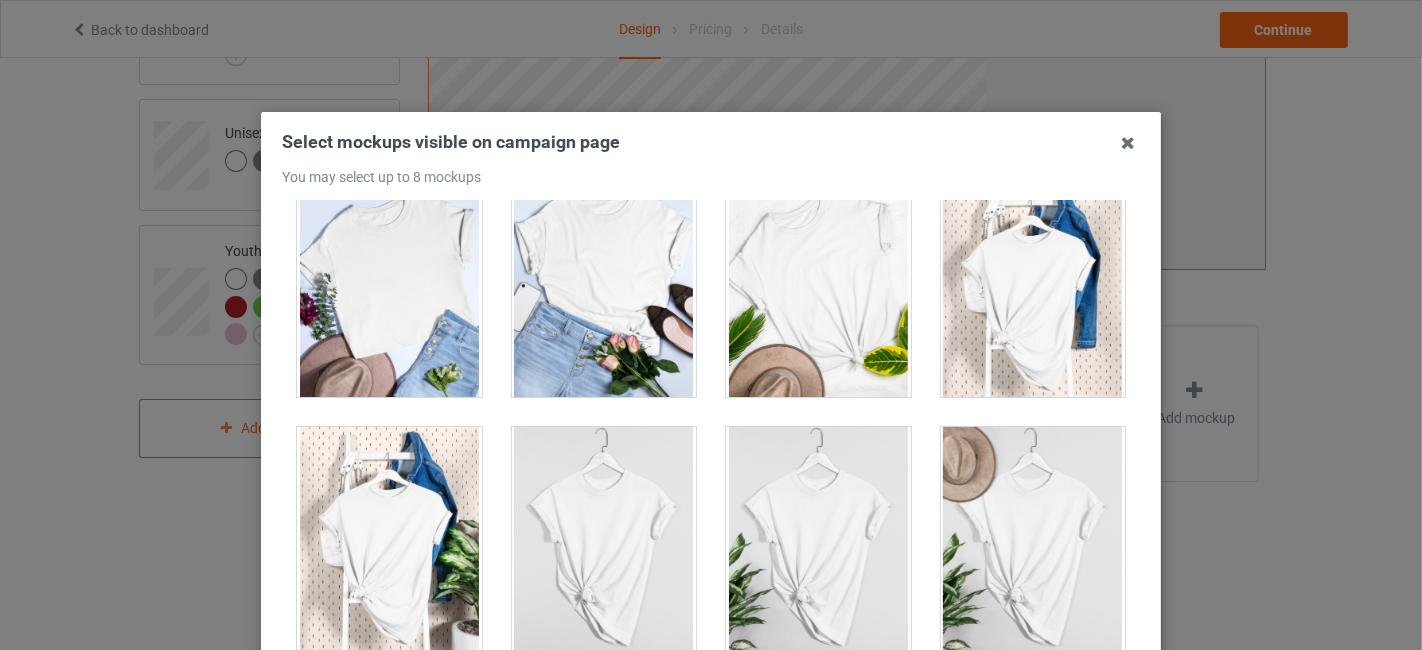 scroll, scrollTop: 28628, scrollLeft: 0, axis: vertical 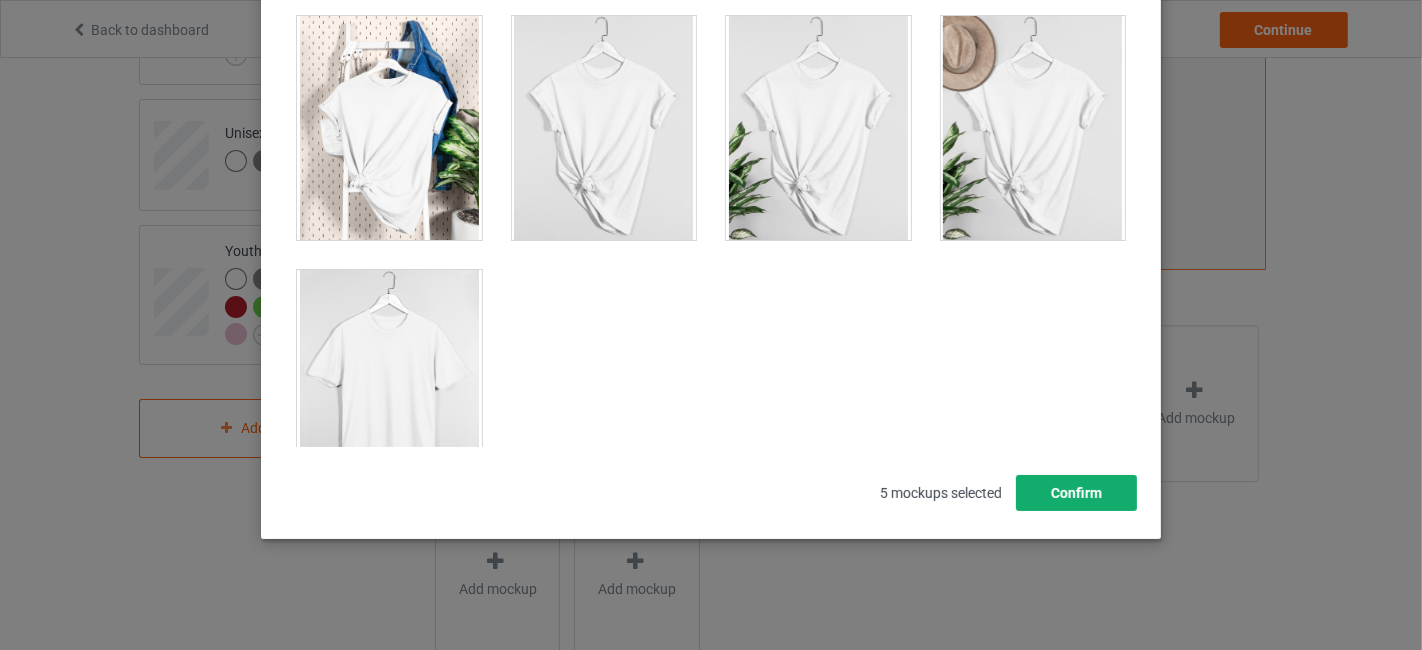 drag, startPoint x: 1065, startPoint y: 492, endPoint x: 1078, endPoint y: 467, distance: 28.178005 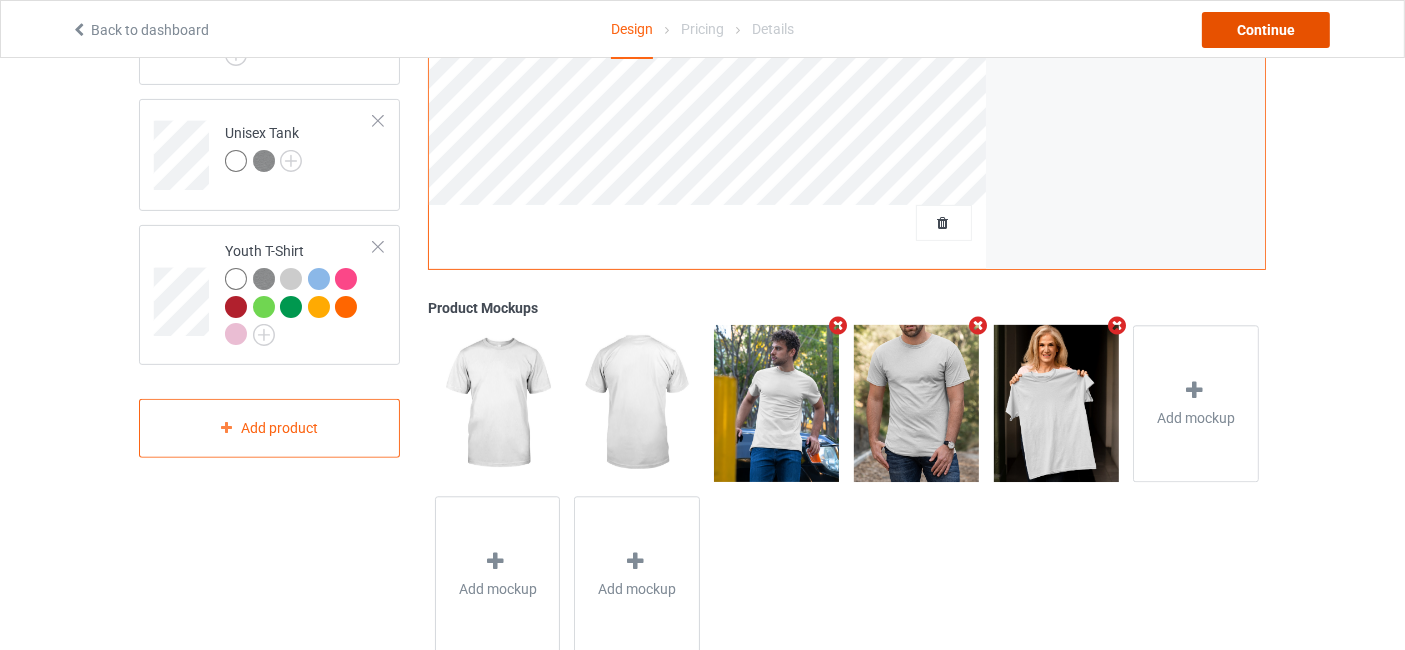 click on "Continue" at bounding box center (1266, 30) 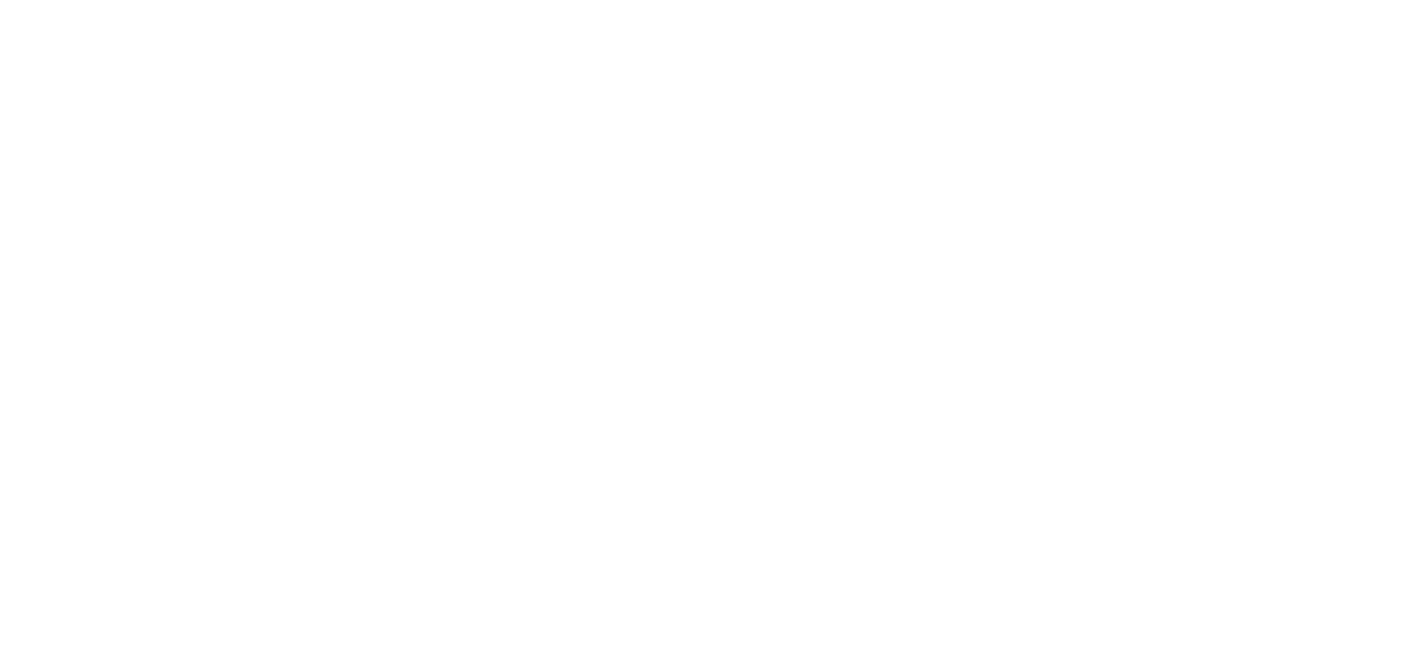 scroll, scrollTop: 0, scrollLeft: 0, axis: both 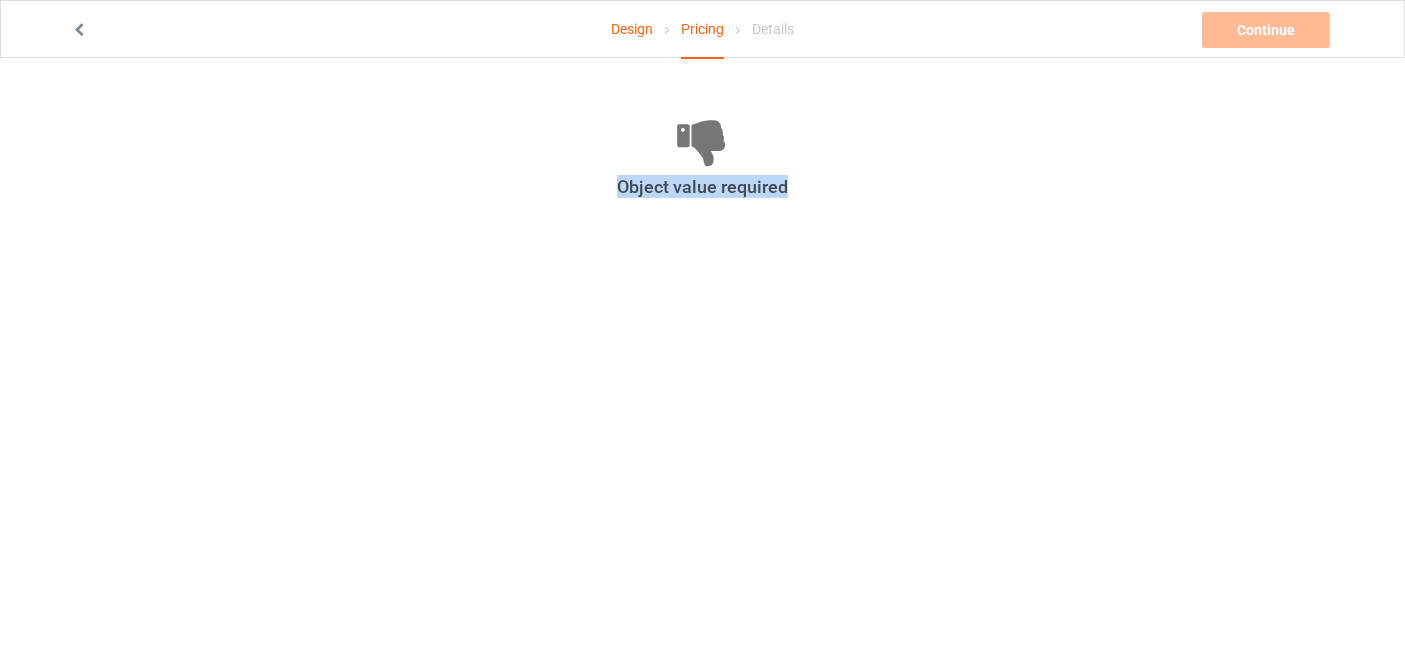drag, startPoint x: 600, startPoint y: 194, endPoint x: 785, endPoint y: 189, distance: 185.06755 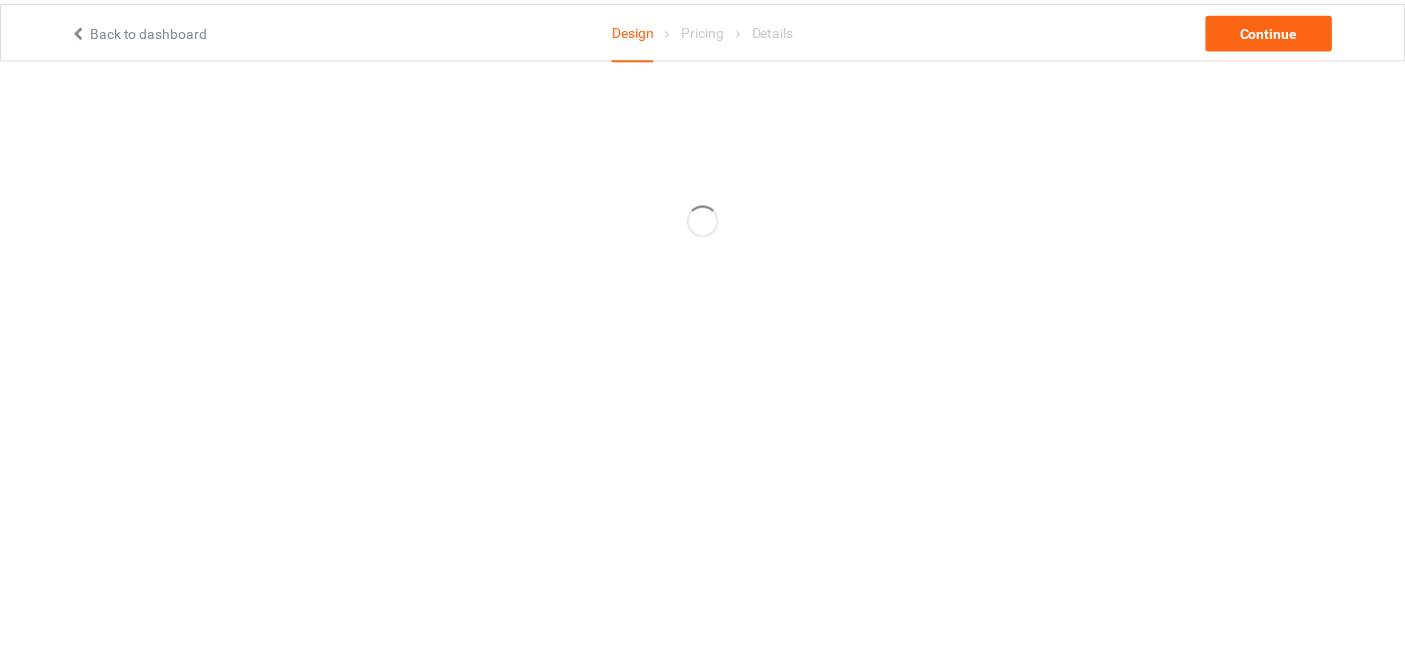 scroll, scrollTop: 0, scrollLeft: 0, axis: both 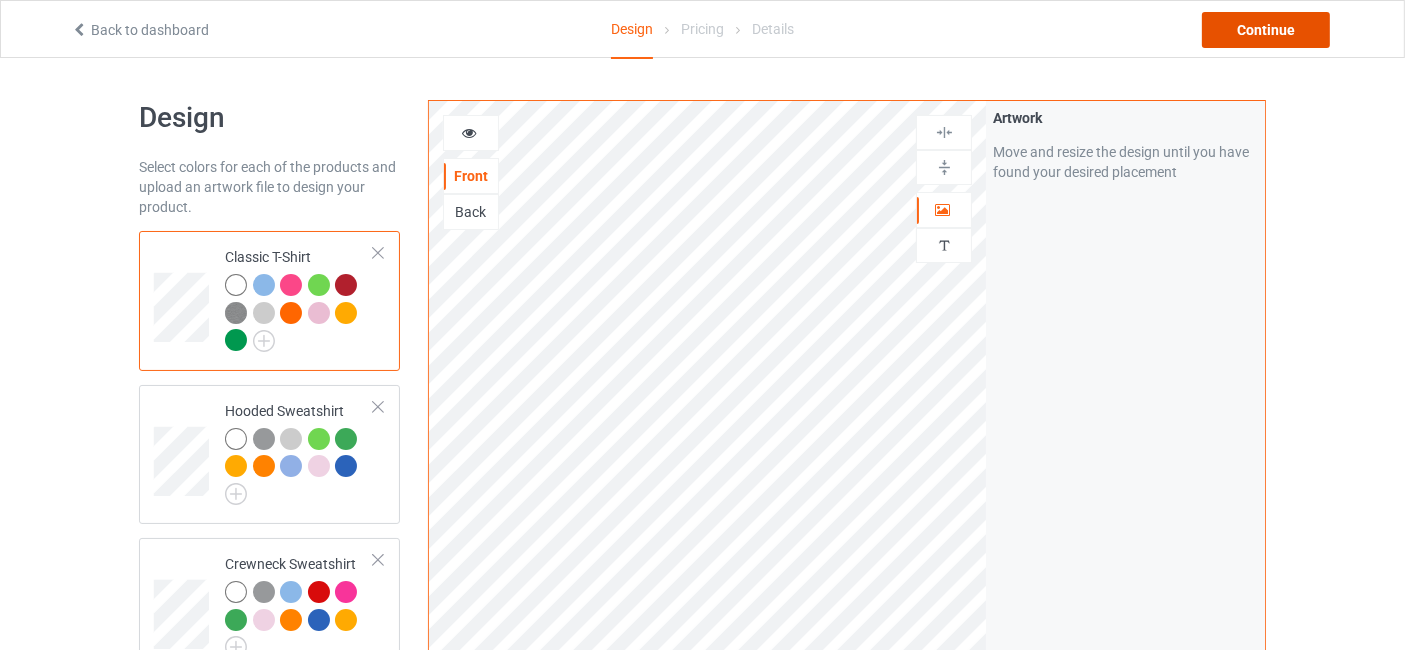 click on "Continue" at bounding box center [1266, 30] 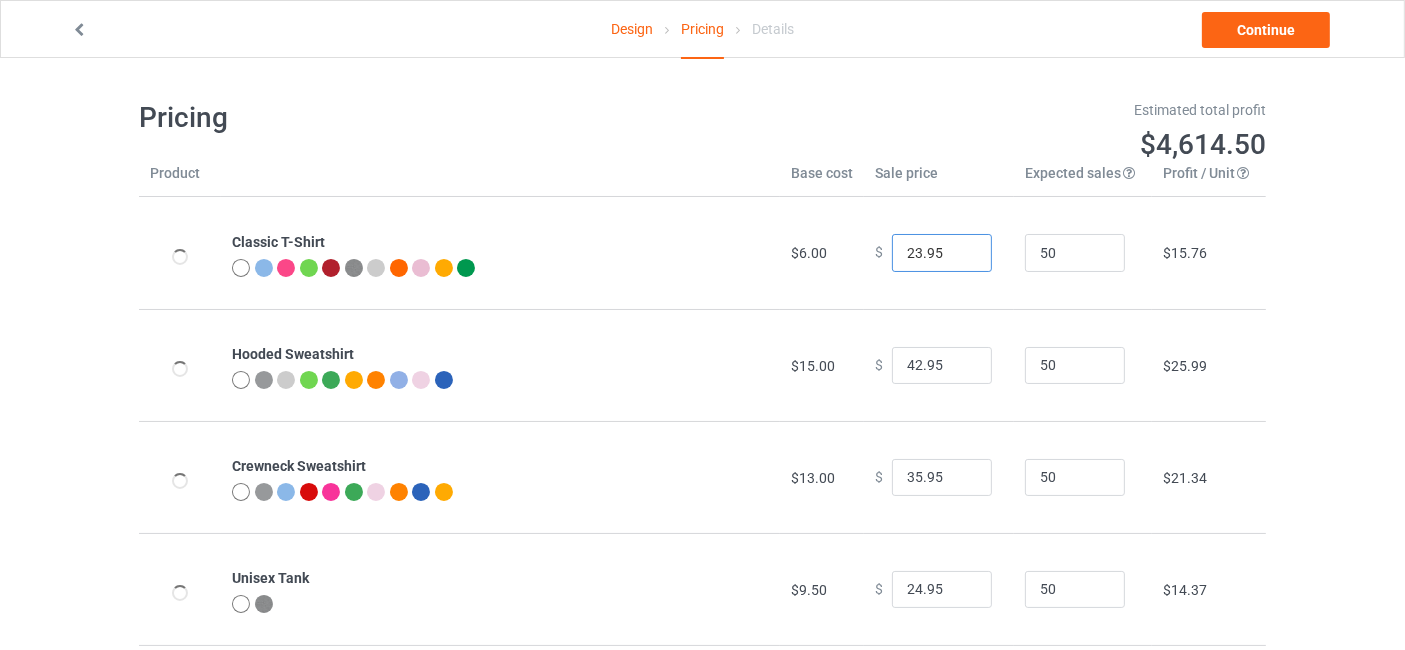 click on "23.95" at bounding box center [942, 253] 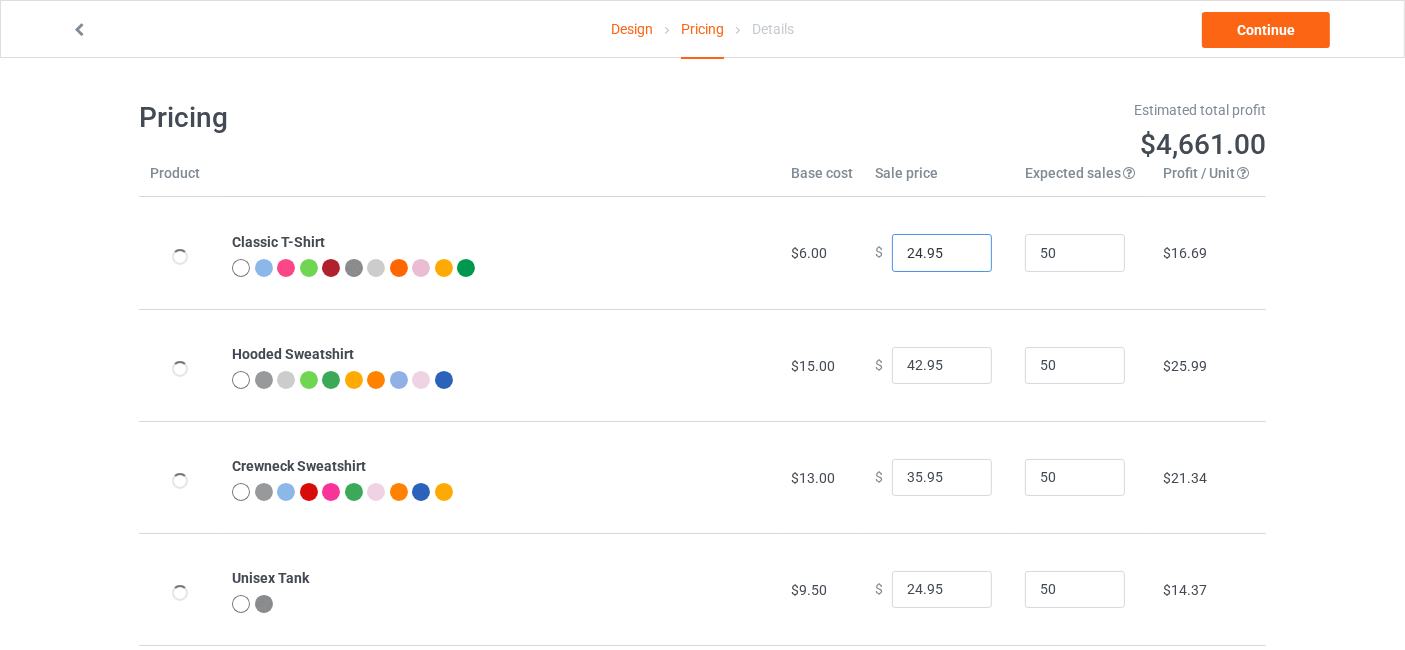 type on "24.95" 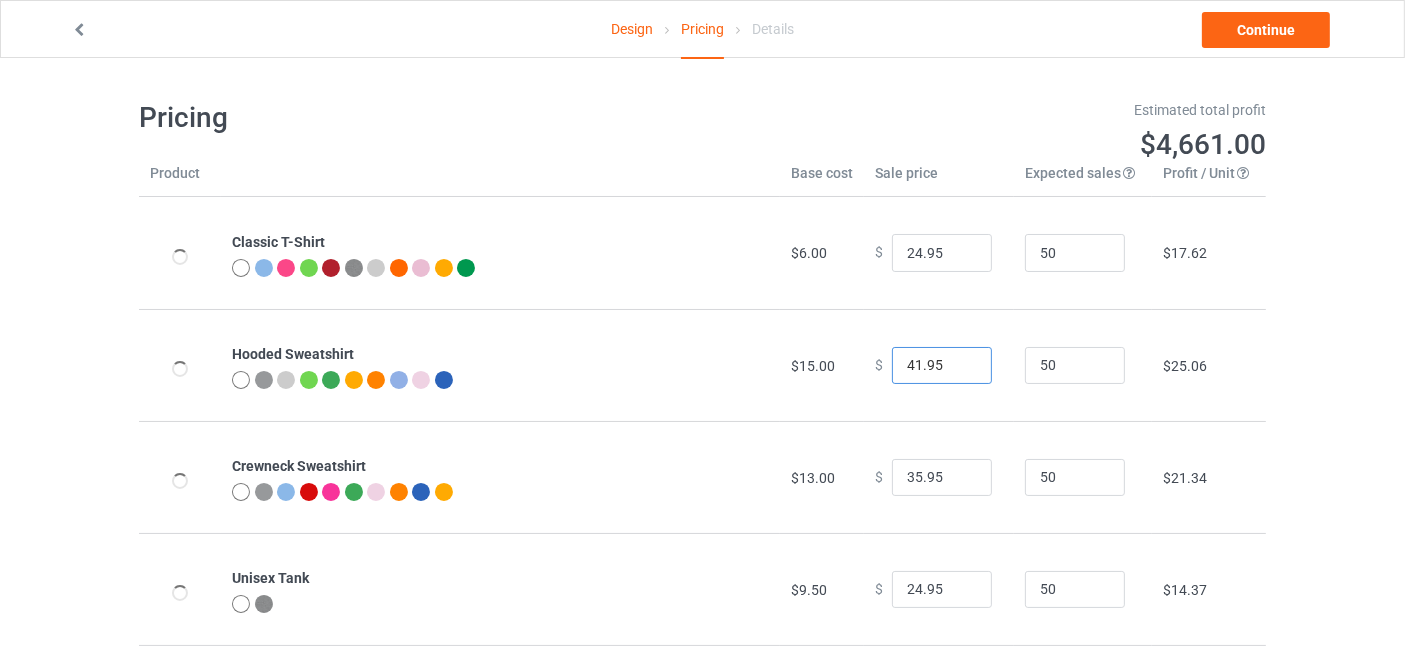 click on "41.95" at bounding box center [942, 366] 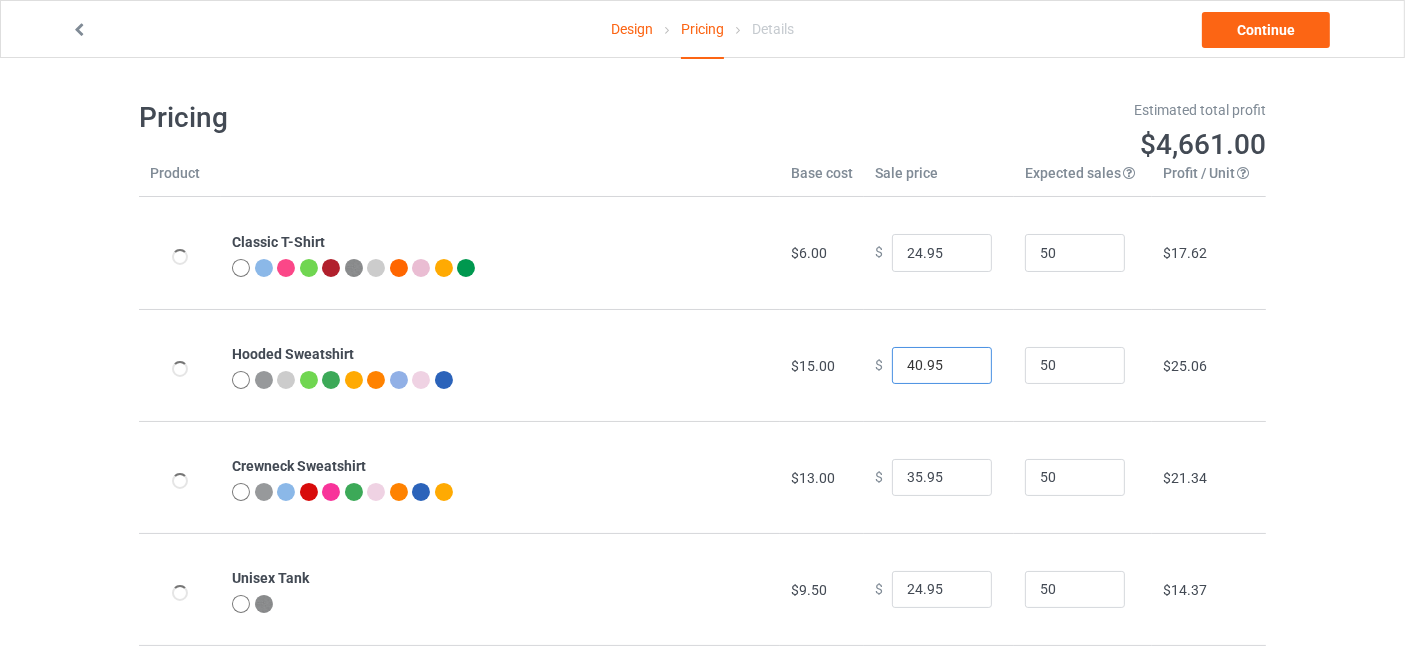 type on "40.95" 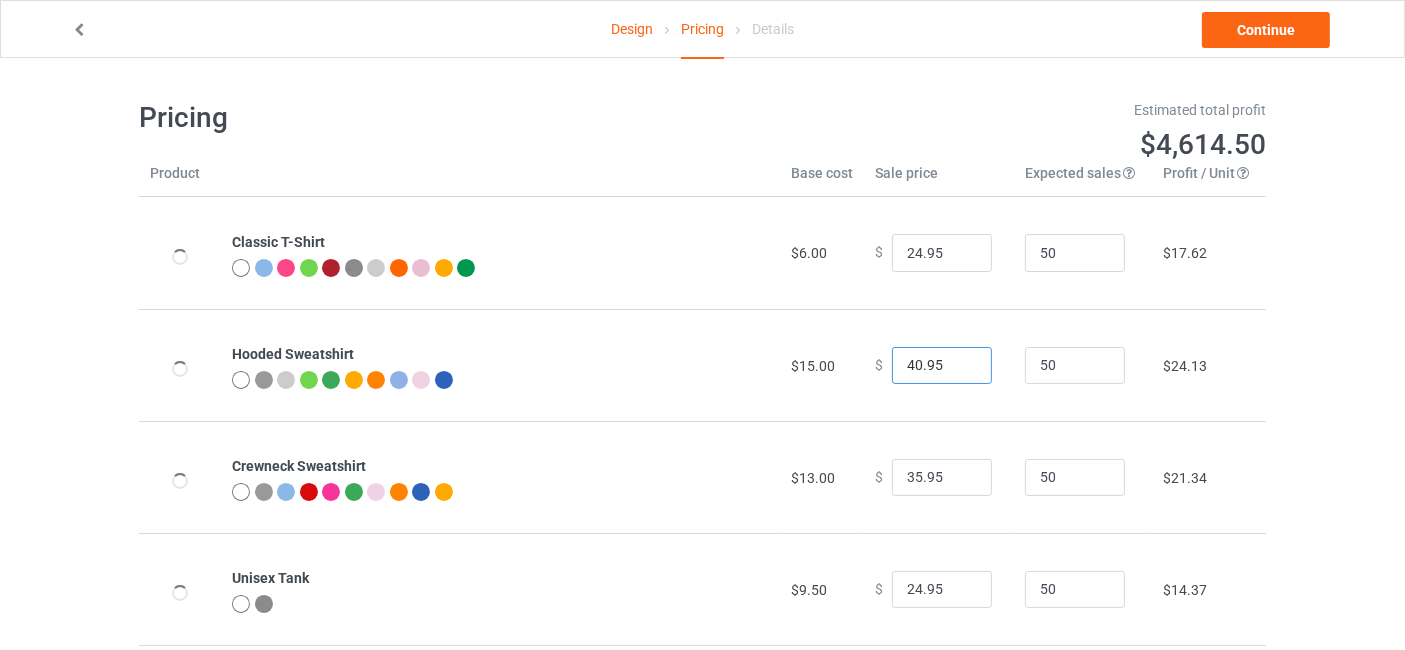 scroll, scrollTop: 148, scrollLeft: 0, axis: vertical 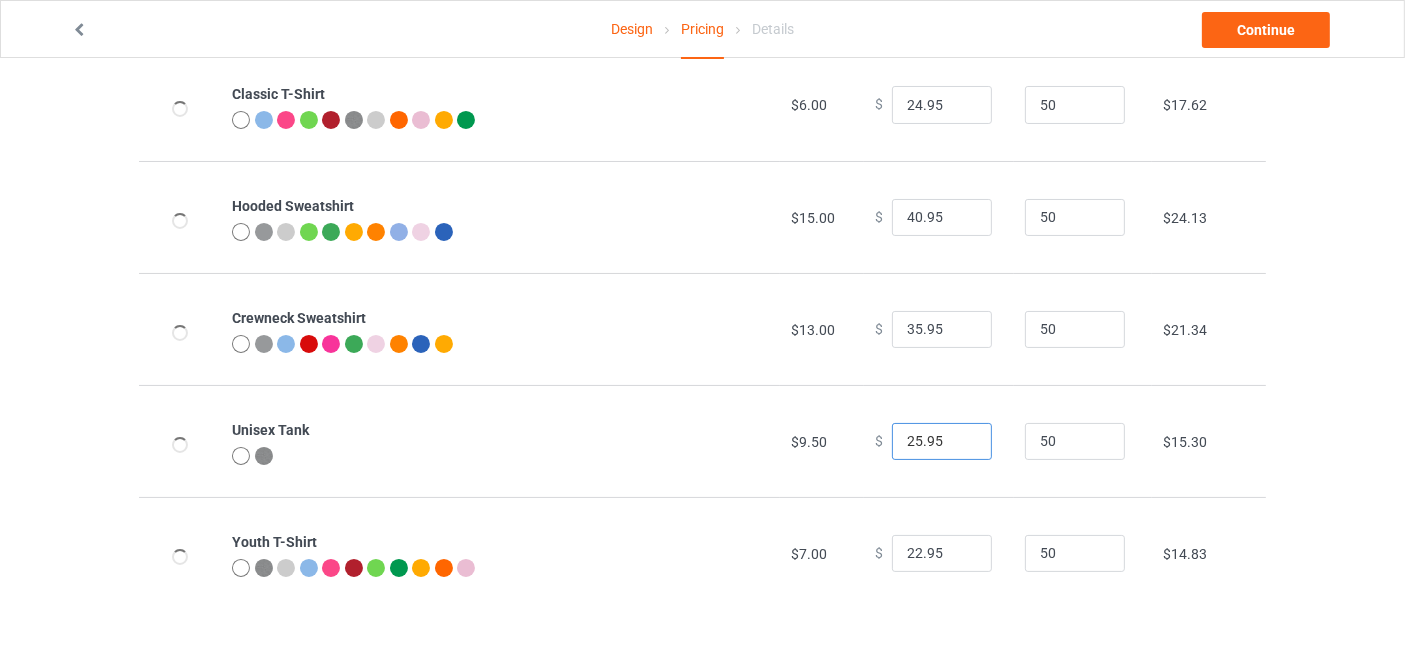 click on "25.95" at bounding box center [942, 442] 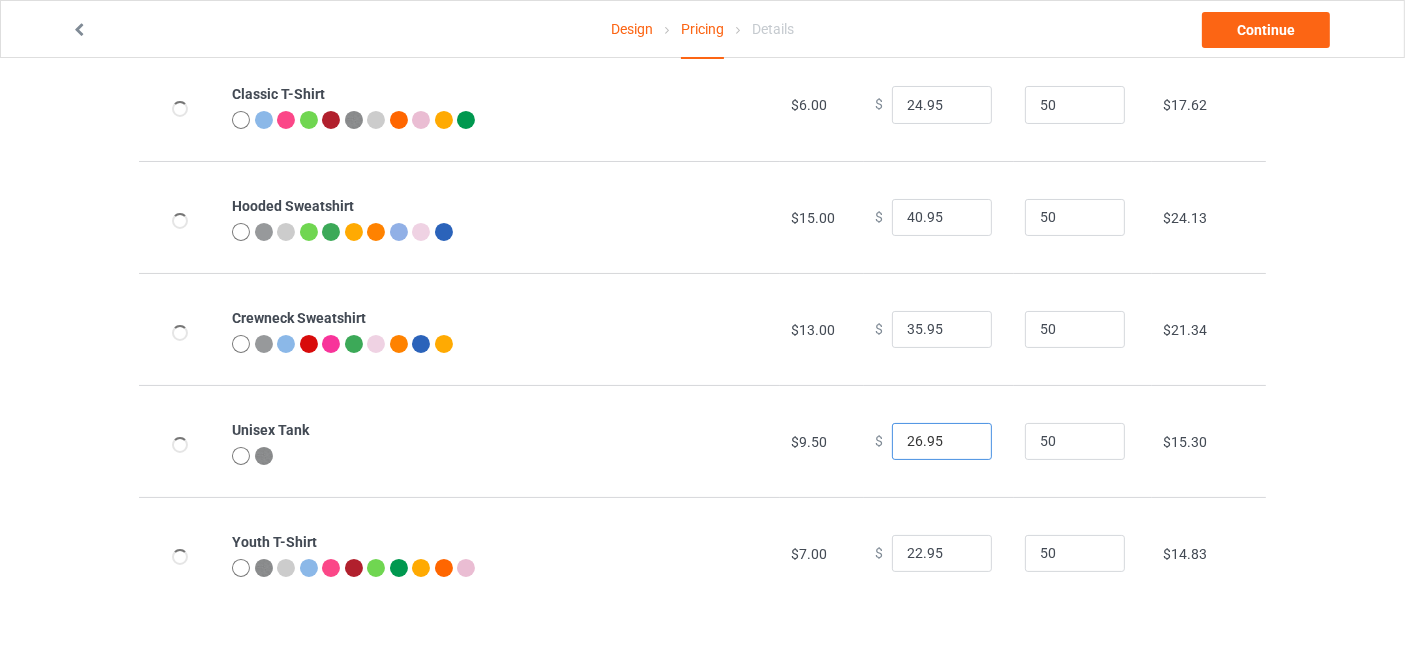 type on "26.95" 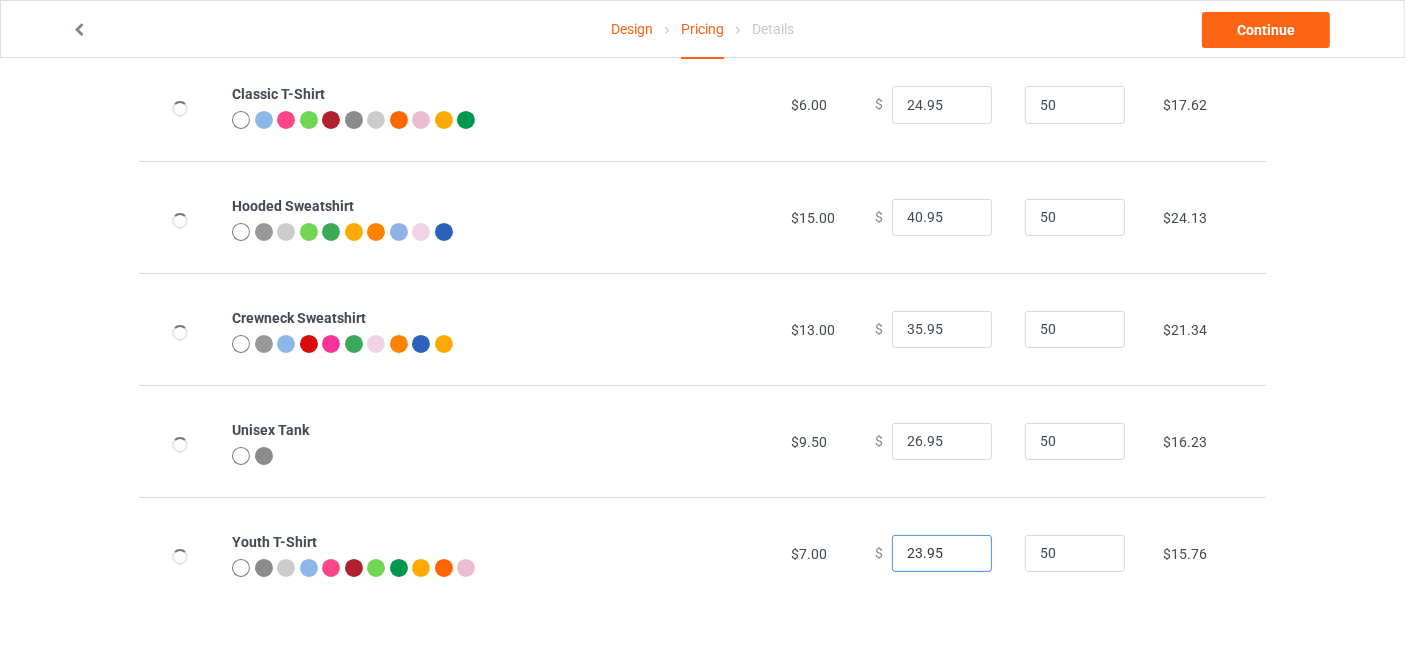 type on "23.95" 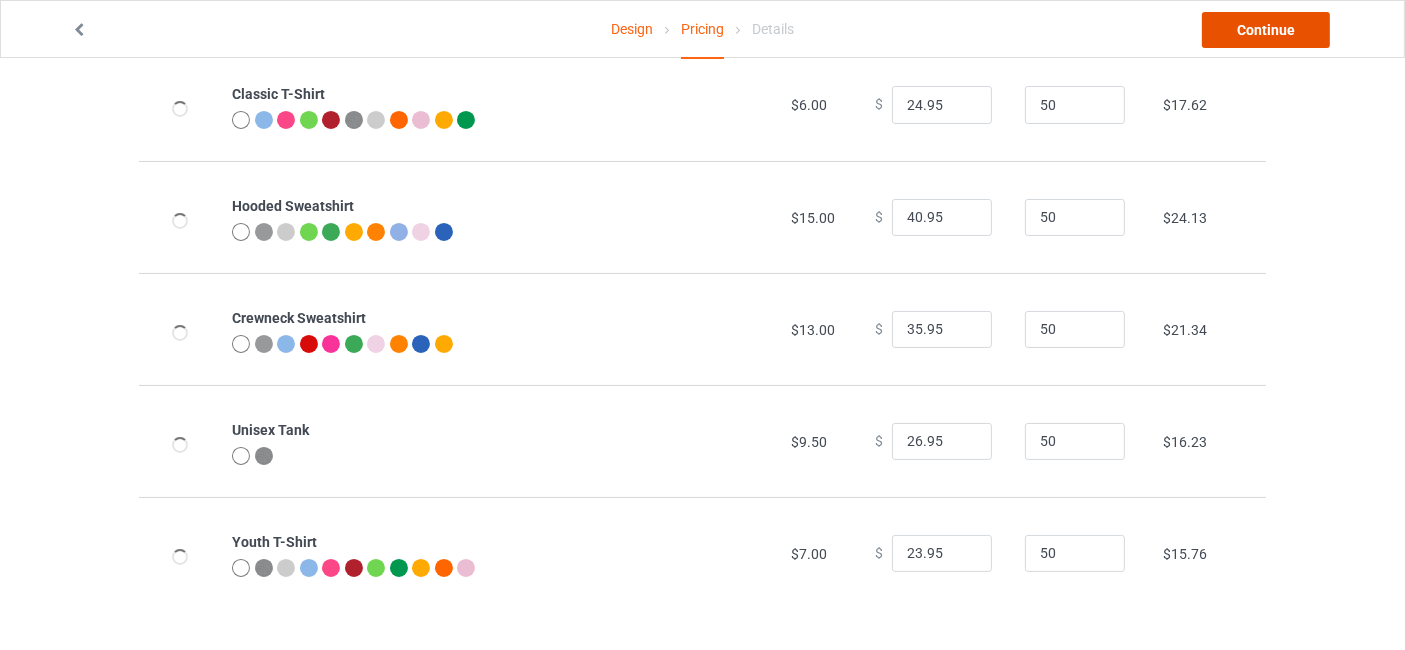 click on "Continue" at bounding box center [1266, 30] 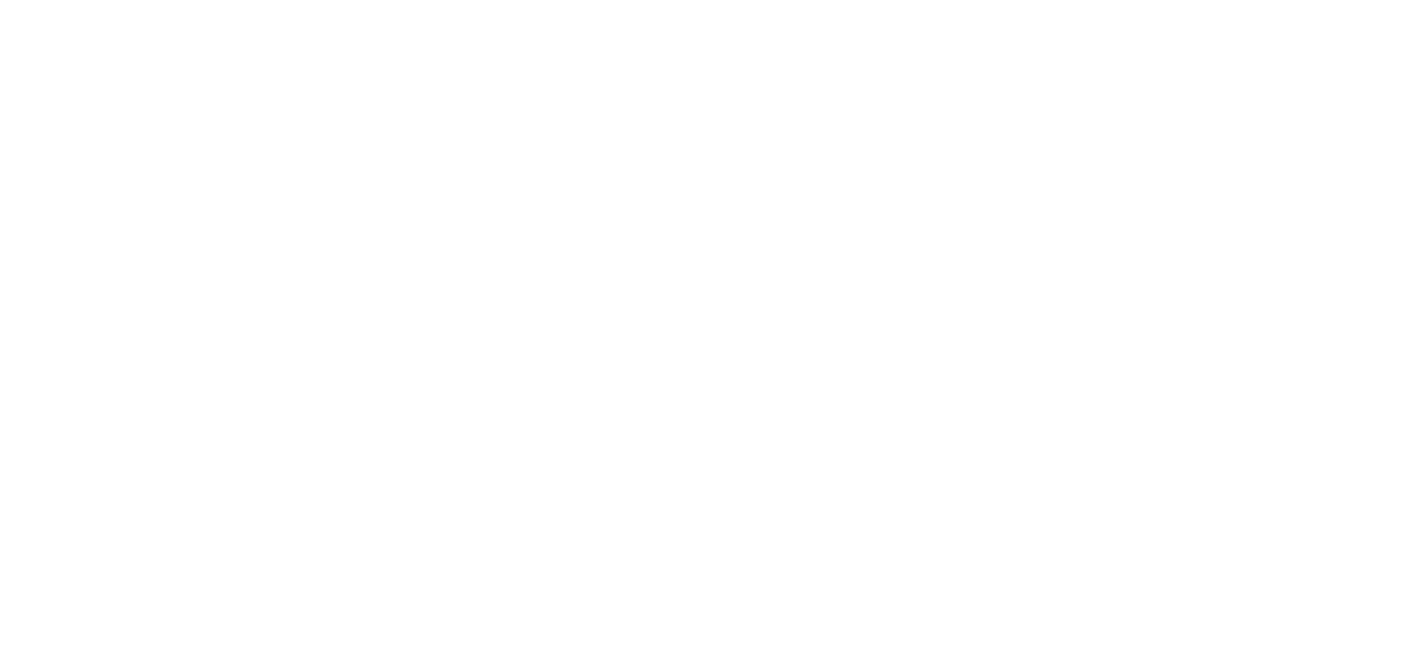 scroll, scrollTop: 0, scrollLeft: 0, axis: both 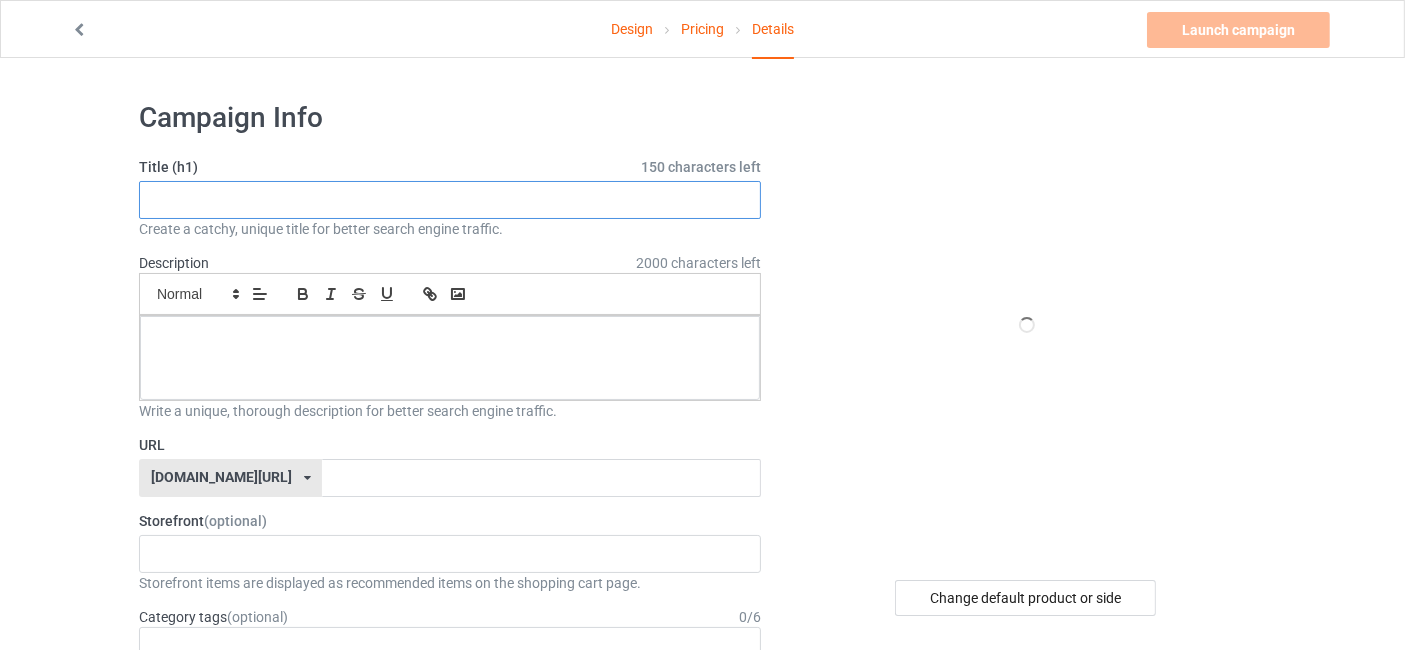 click at bounding box center (450, 200) 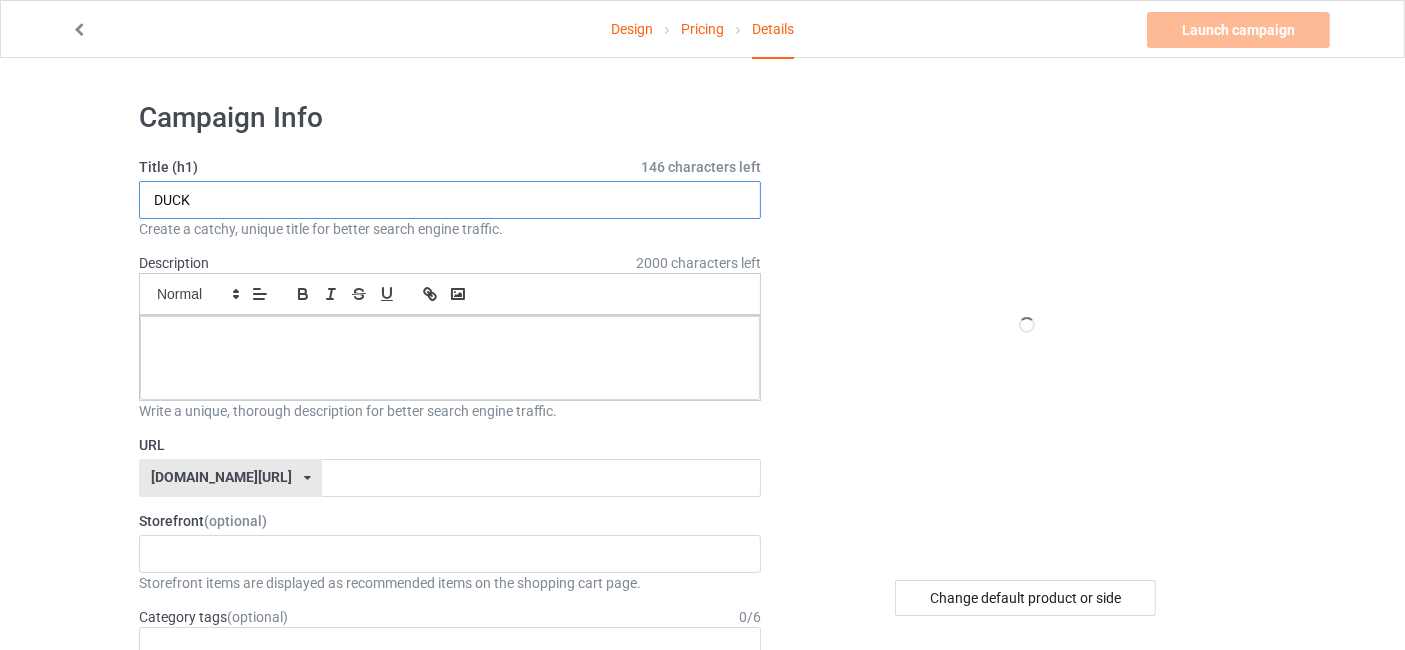 type on "DUCK" 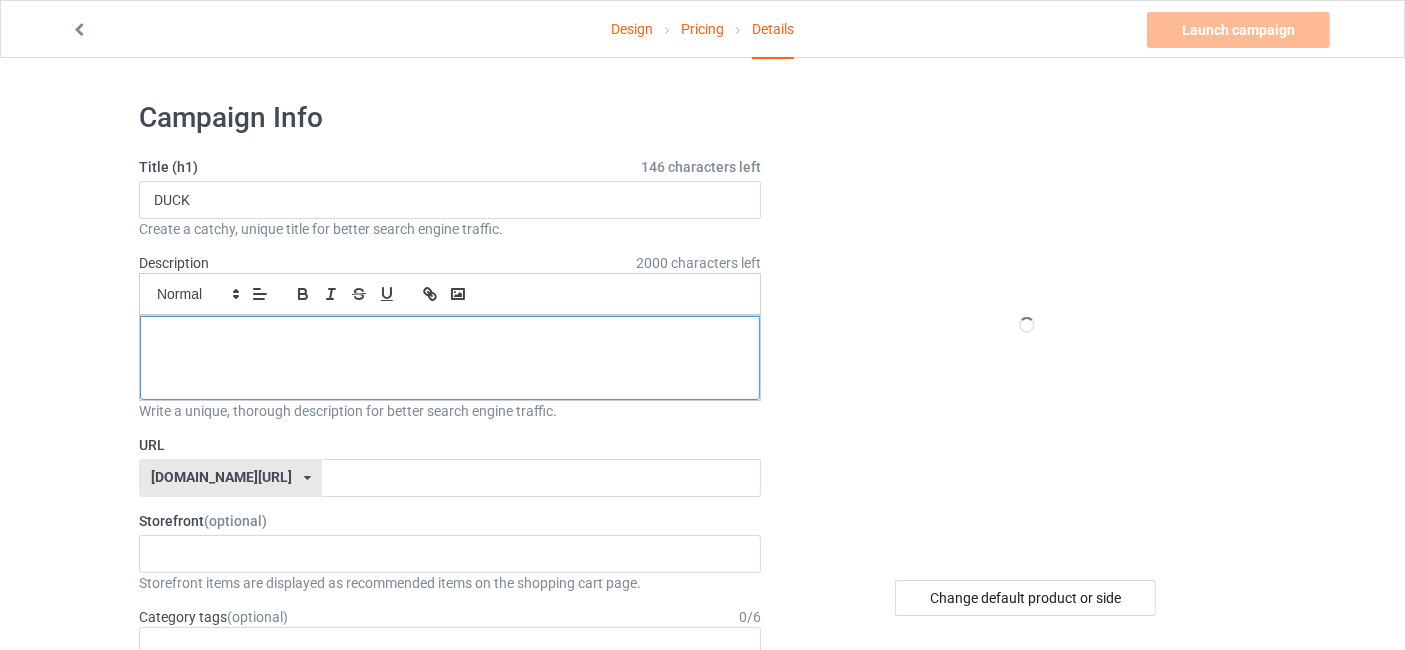click at bounding box center (450, 338) 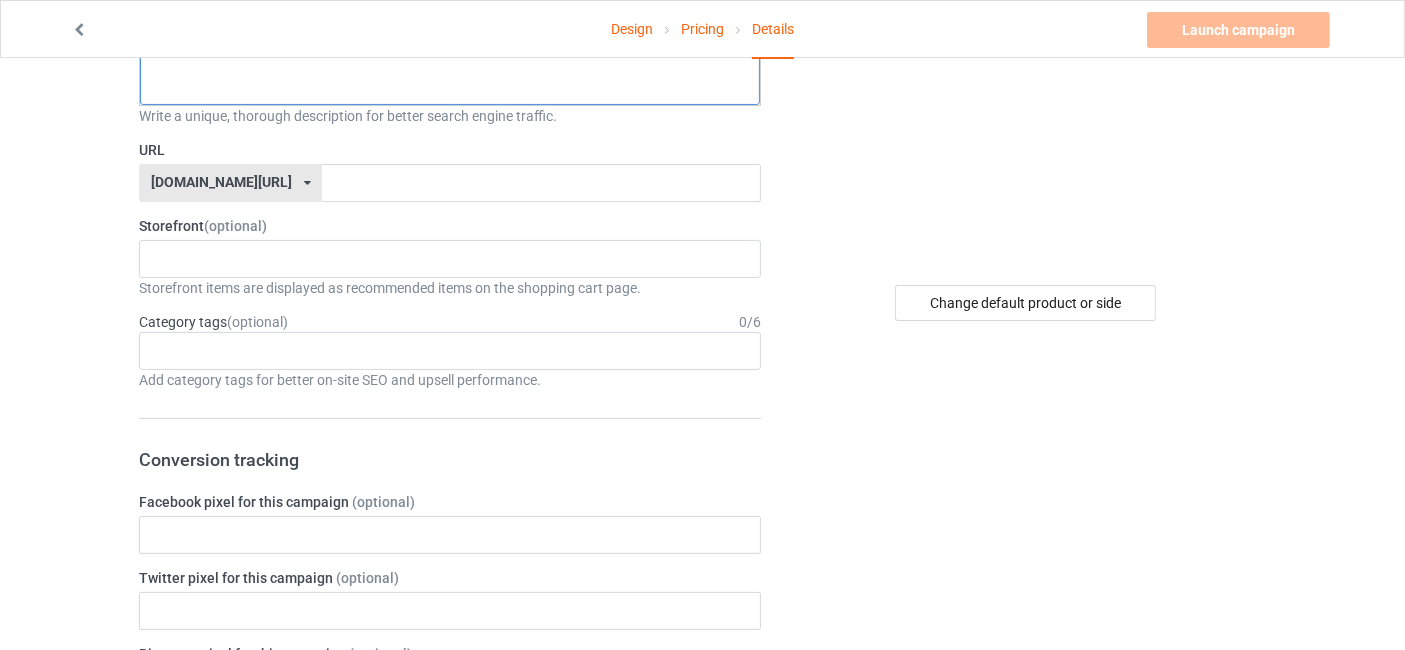scroll, scrollTop: 296, scrollLeft: 0, axis: vertical 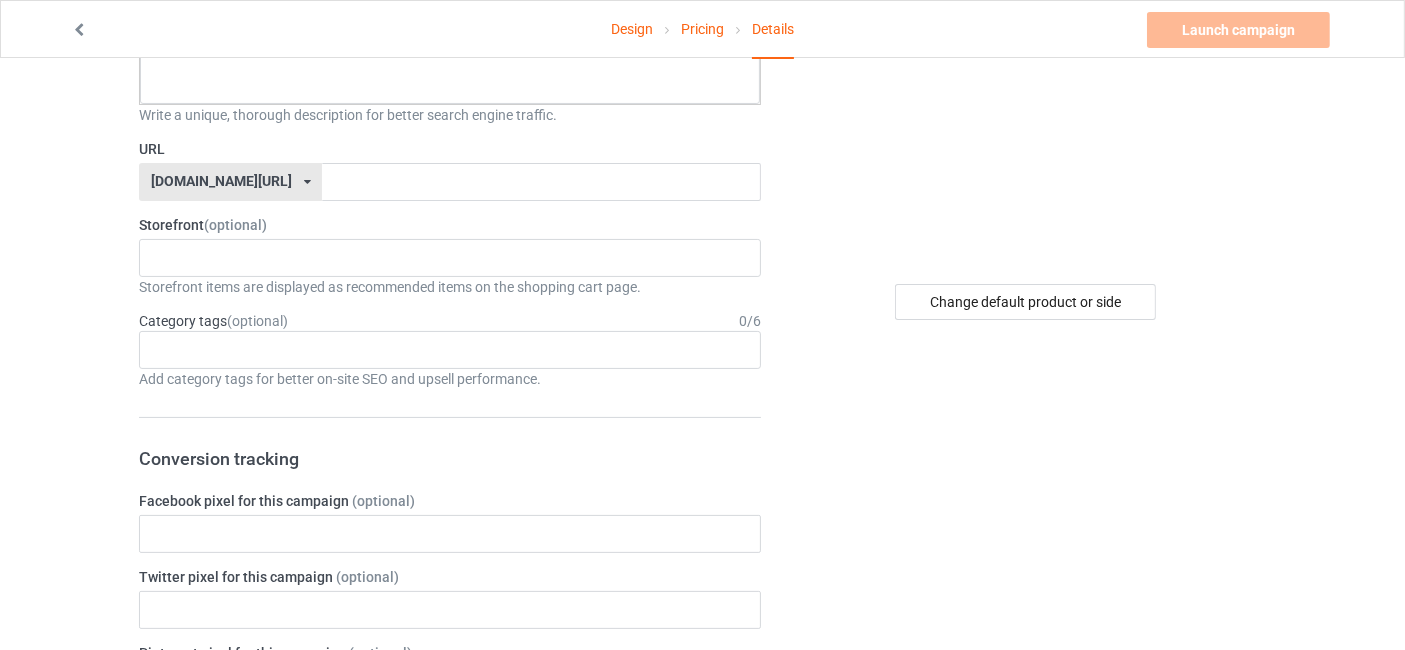 click on "animals-tshirt.com/ animals-tshirt.com/ nativeamericantee.com/ teechip.com/ 66b09b4aa00cc8002f1cc798 59d202009f69f07a893d88e3 587d0d41cee36fd012c64a69" at bounding box center [230, 182] 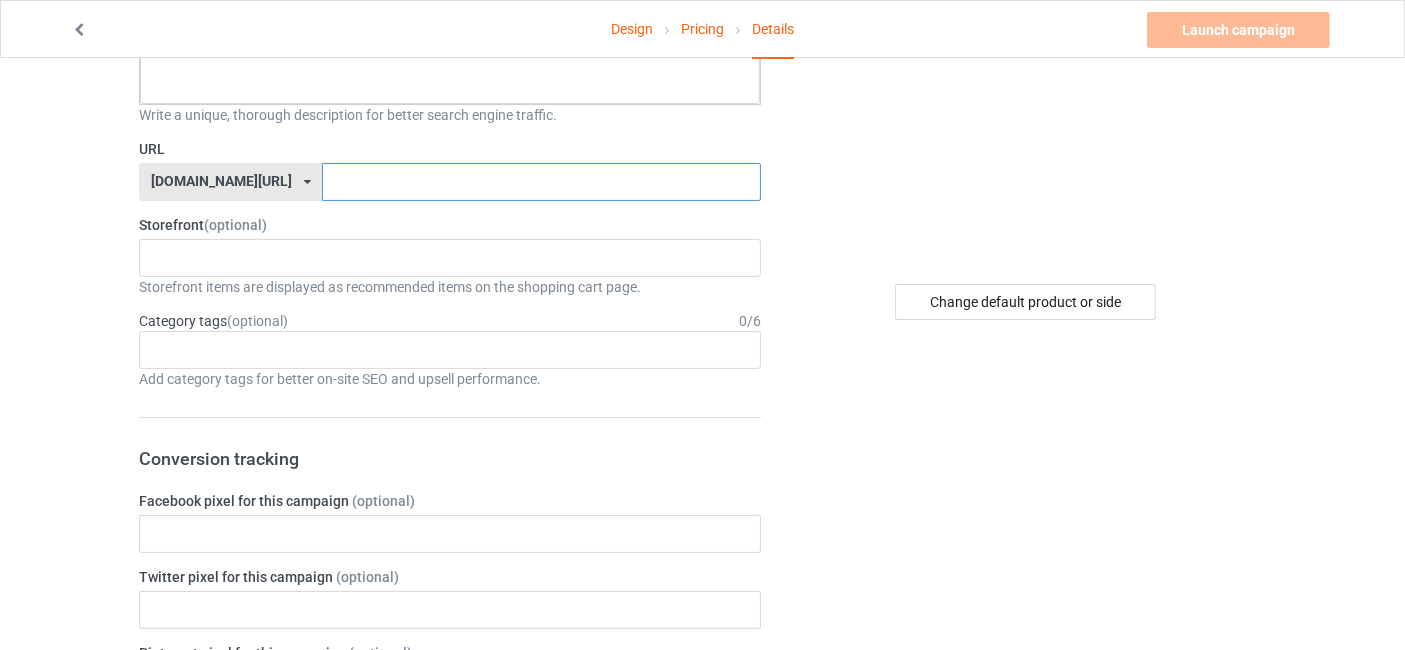 click at bounding box center [541, 182] 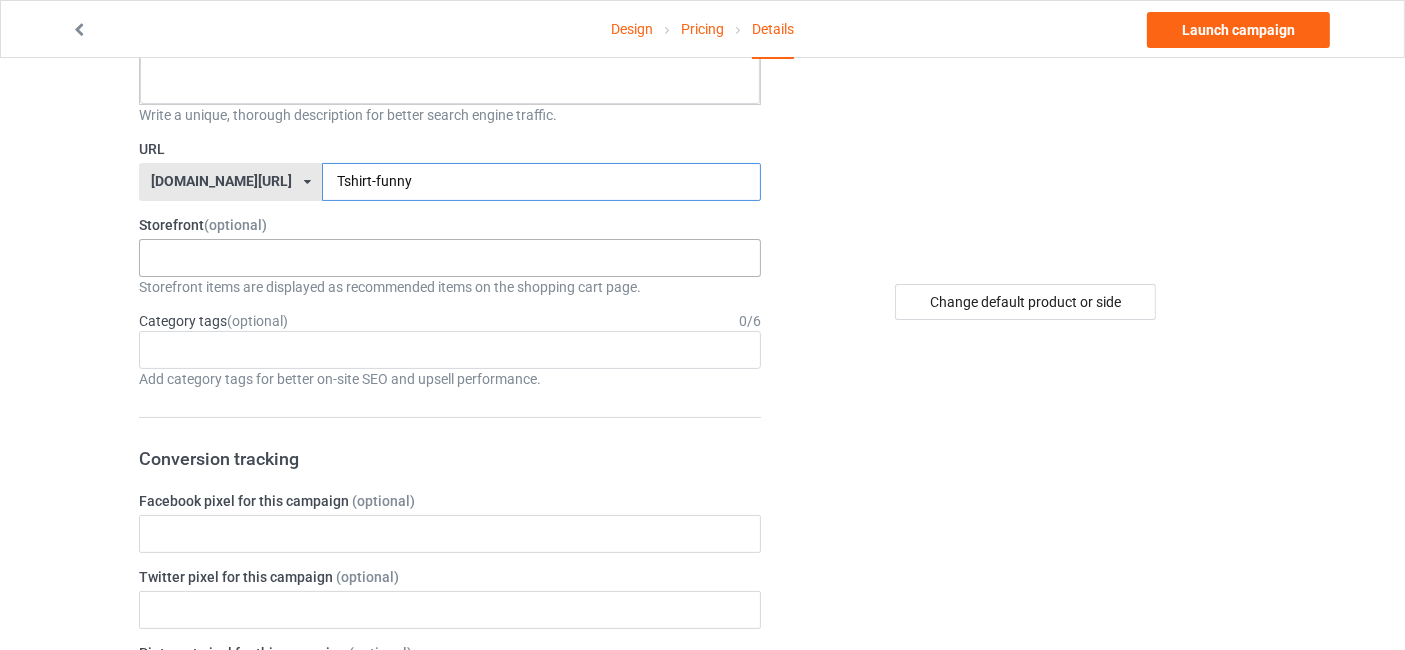 type on "Tshirt-funny" 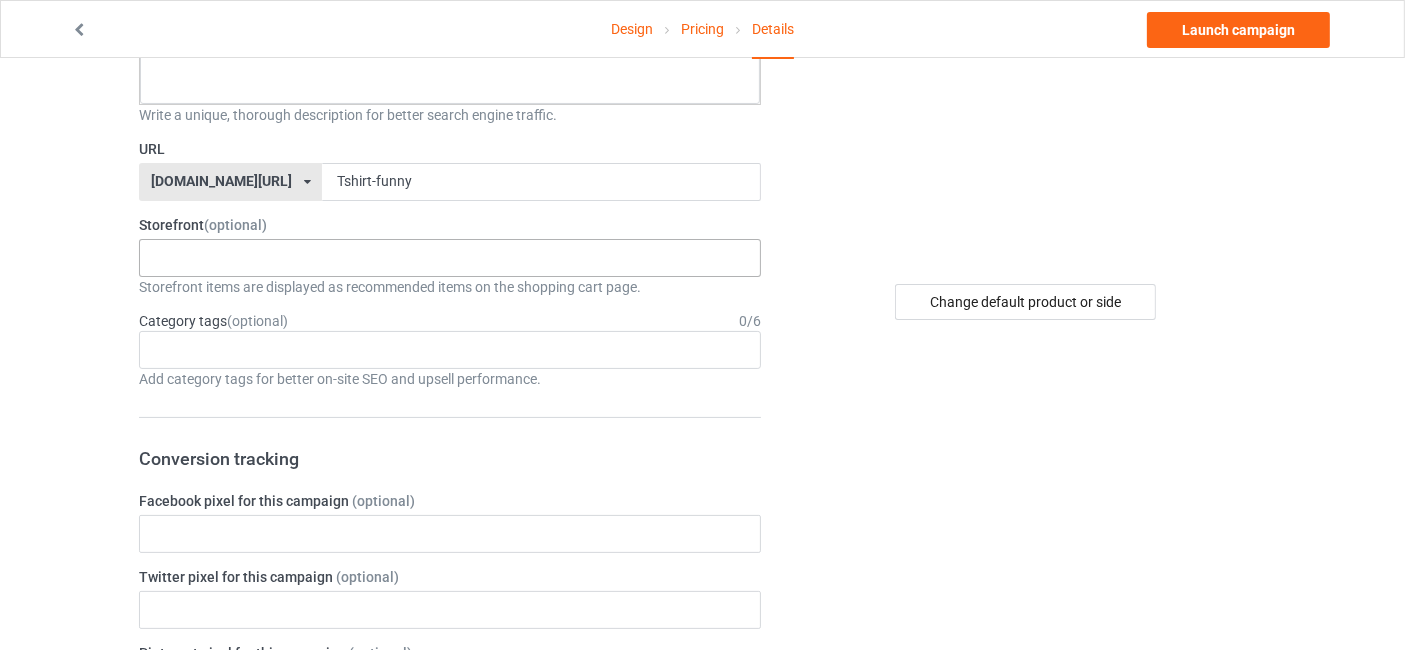 click on "I love dogs and I'm sure you do too. 66b18dc116d5f00031c76b7f" at bounding box center [450, 258] 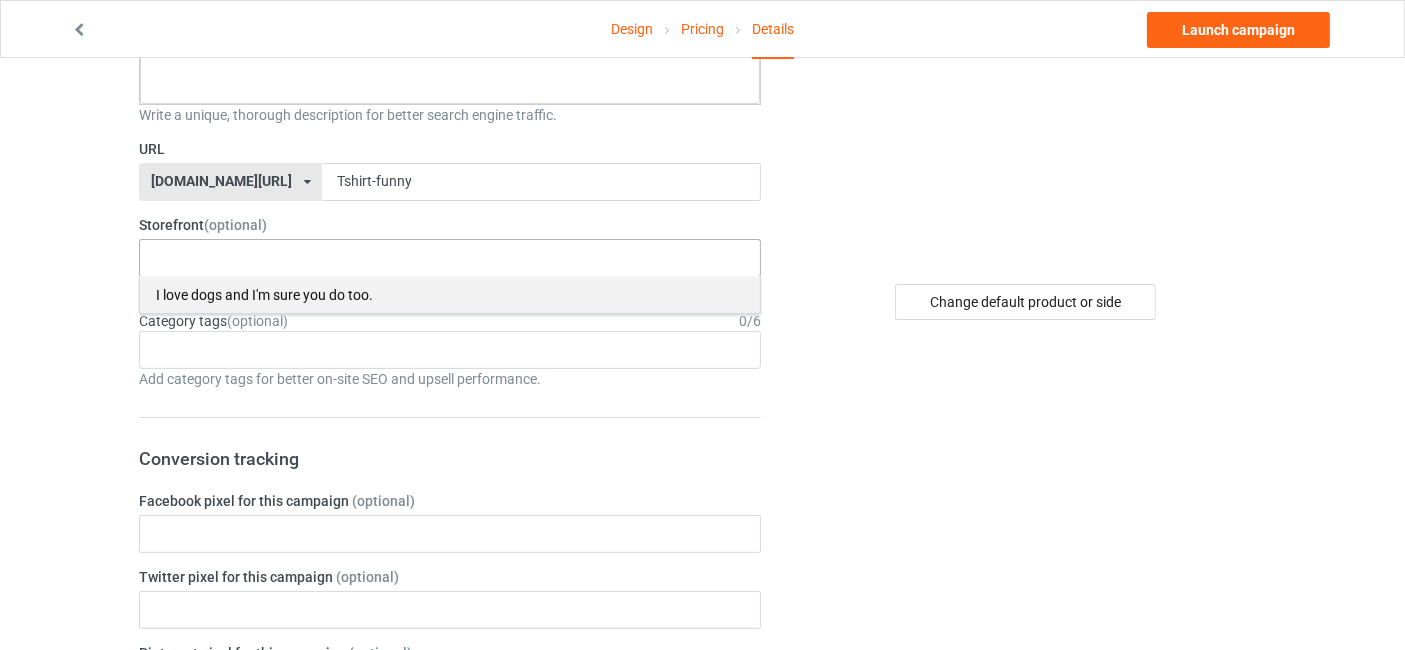 click on "I love dogs and I'm sure you do too." at bounding box center (450, 294) 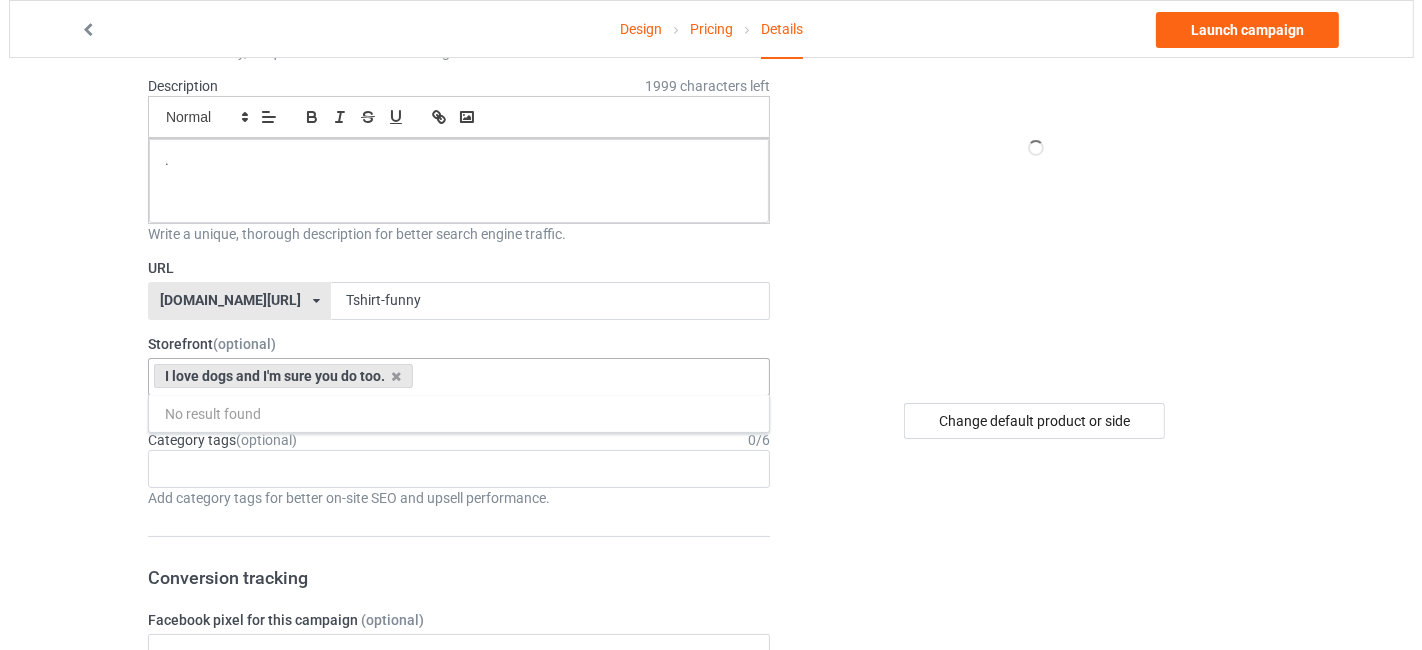 scroll, scrollTop: 0, scrollLeft: 0, axis: both 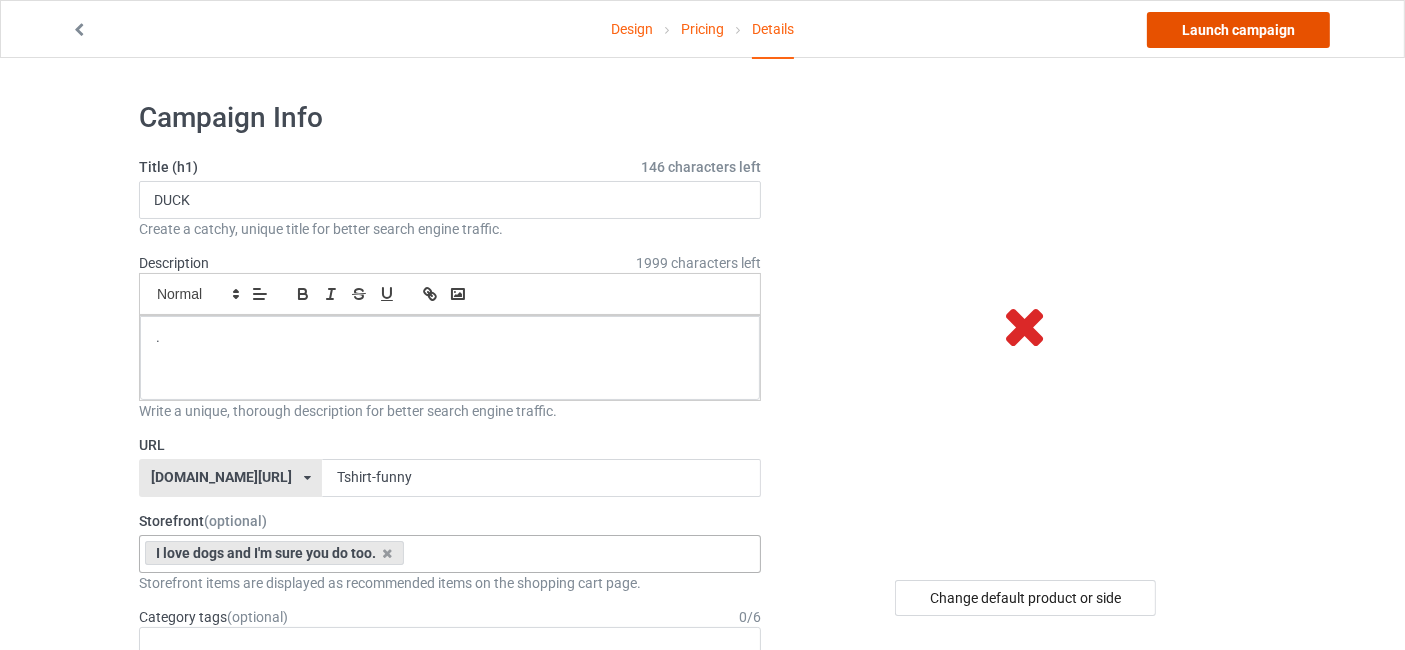 click on "Launch campaign" at bounding box center [1238, 30] 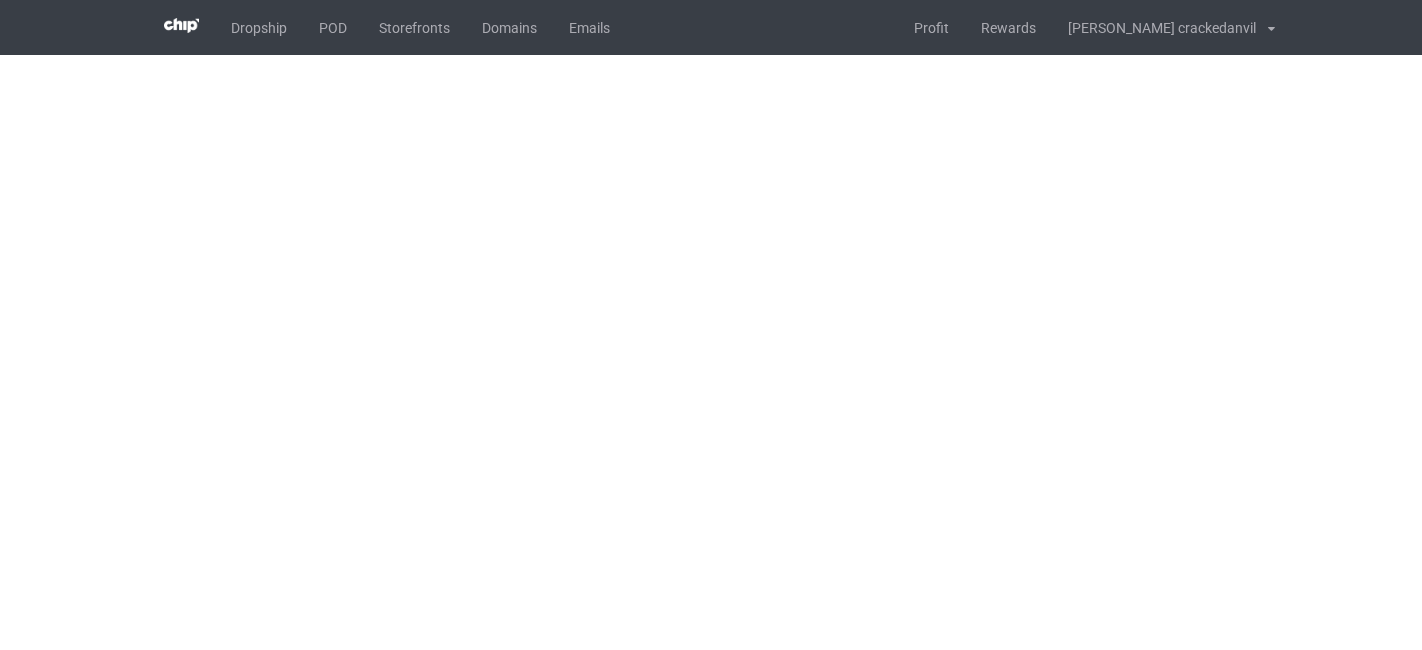 scroll, scrollTop: 0, scrollLeft: 0, axis: both 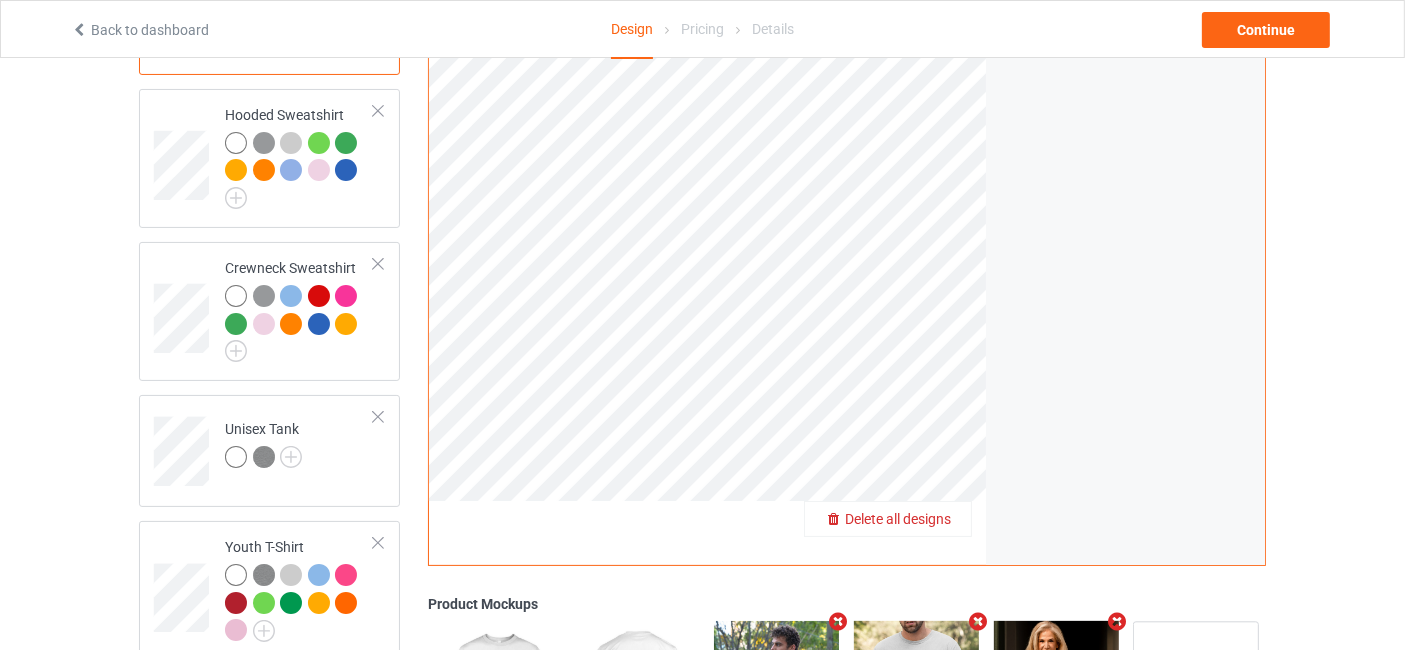 click on "Delete all designs" at bounding box center [898, 519] 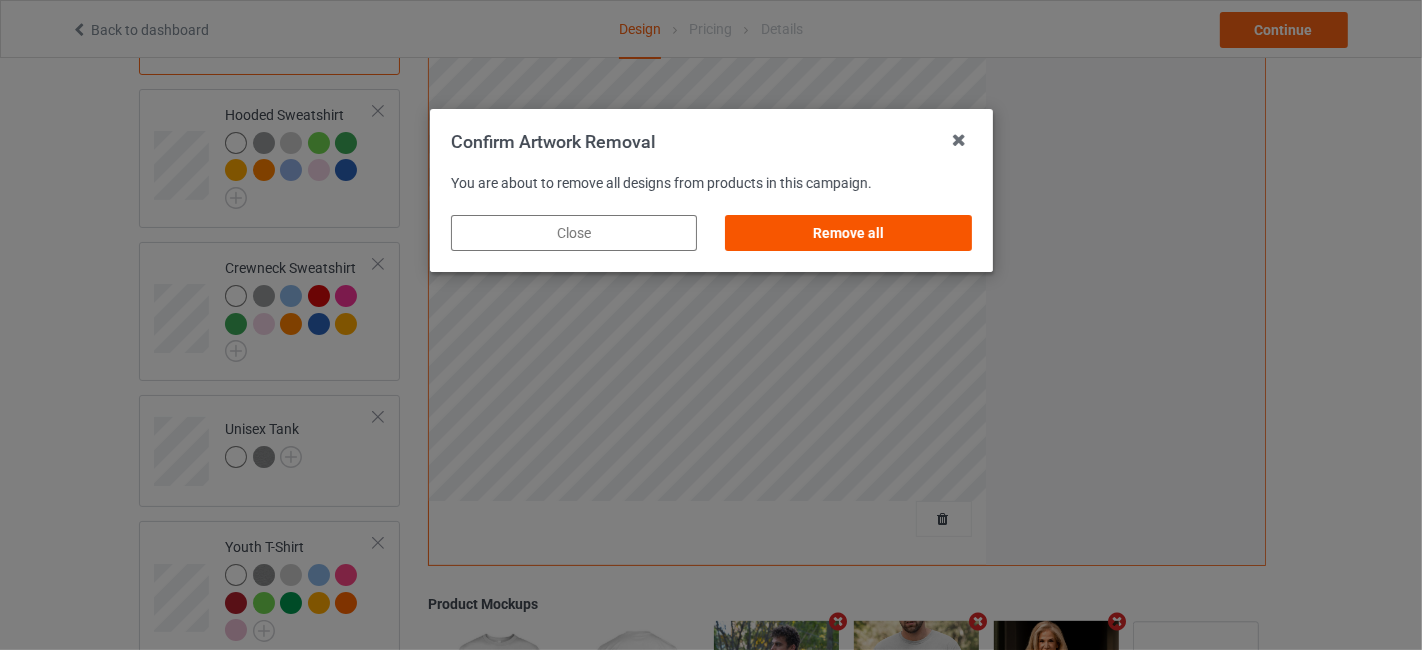 click on "Remove all" at bounding box center [848, 233] 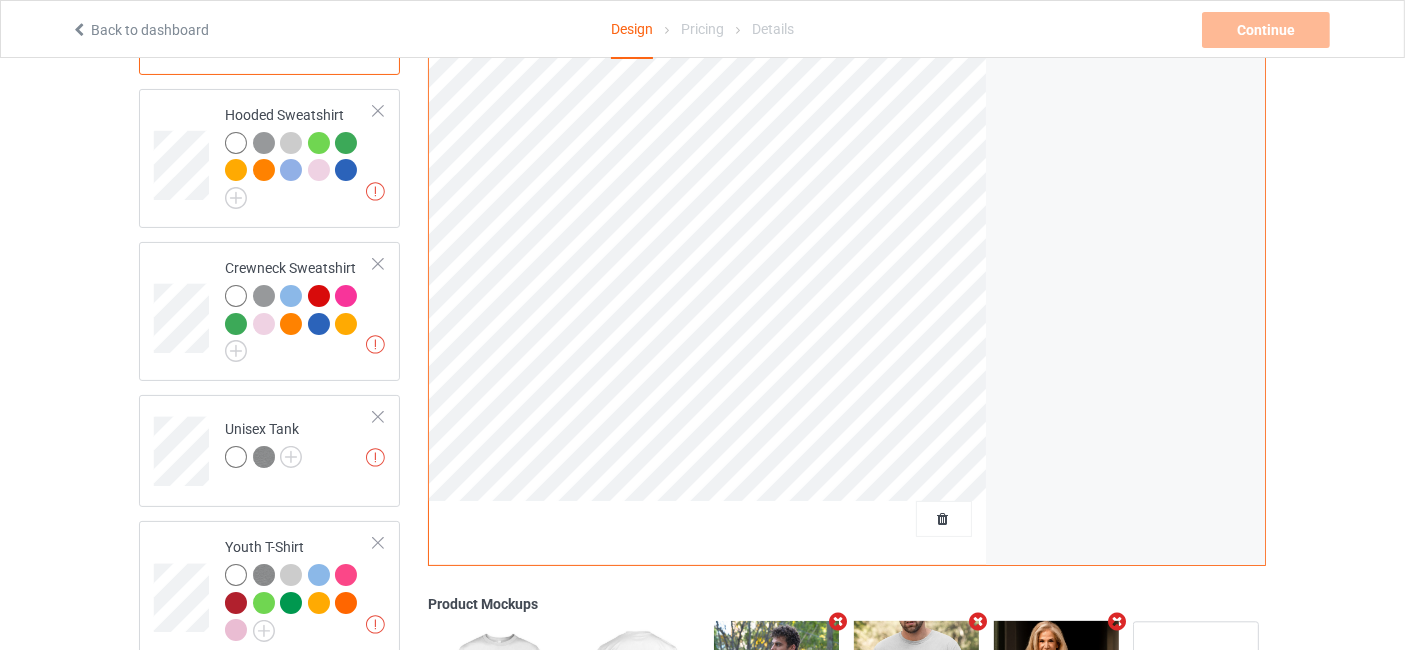 scroll, scrollTop: 0, scrollLeft: 0, axis: both 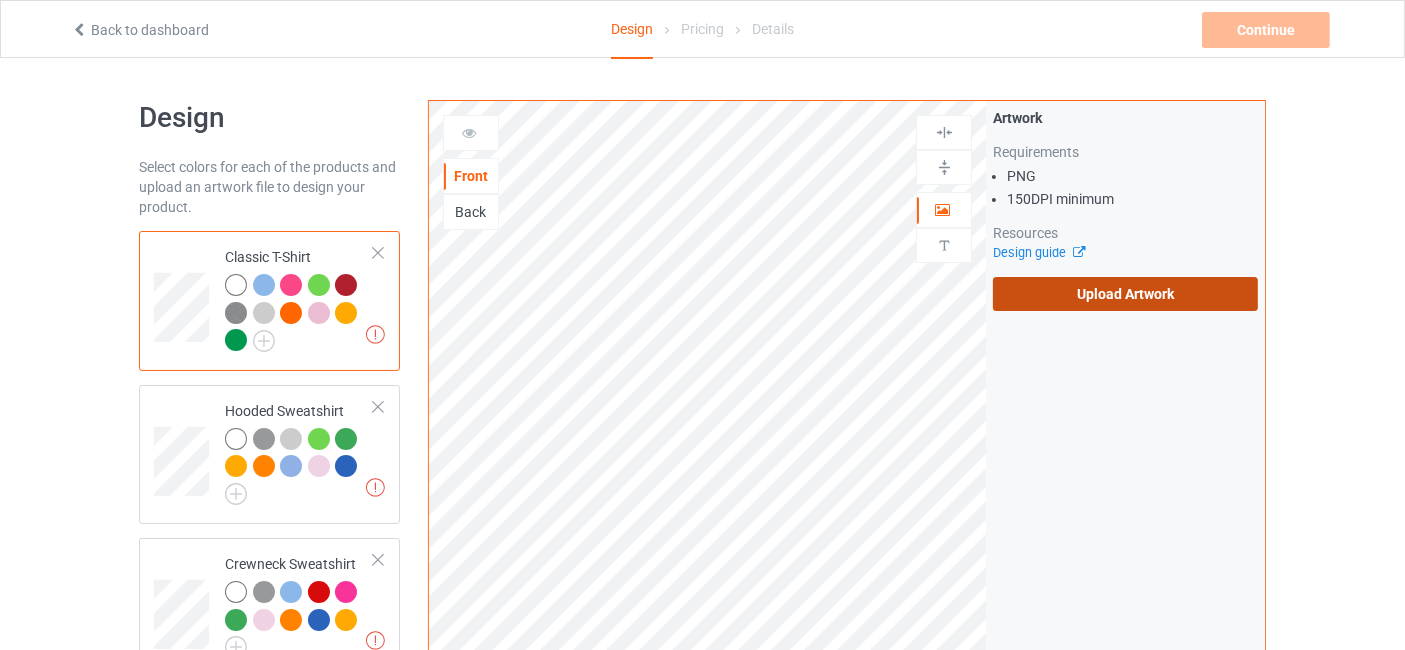 click on "Upload Artwork" at bounding box center [1125, 294] 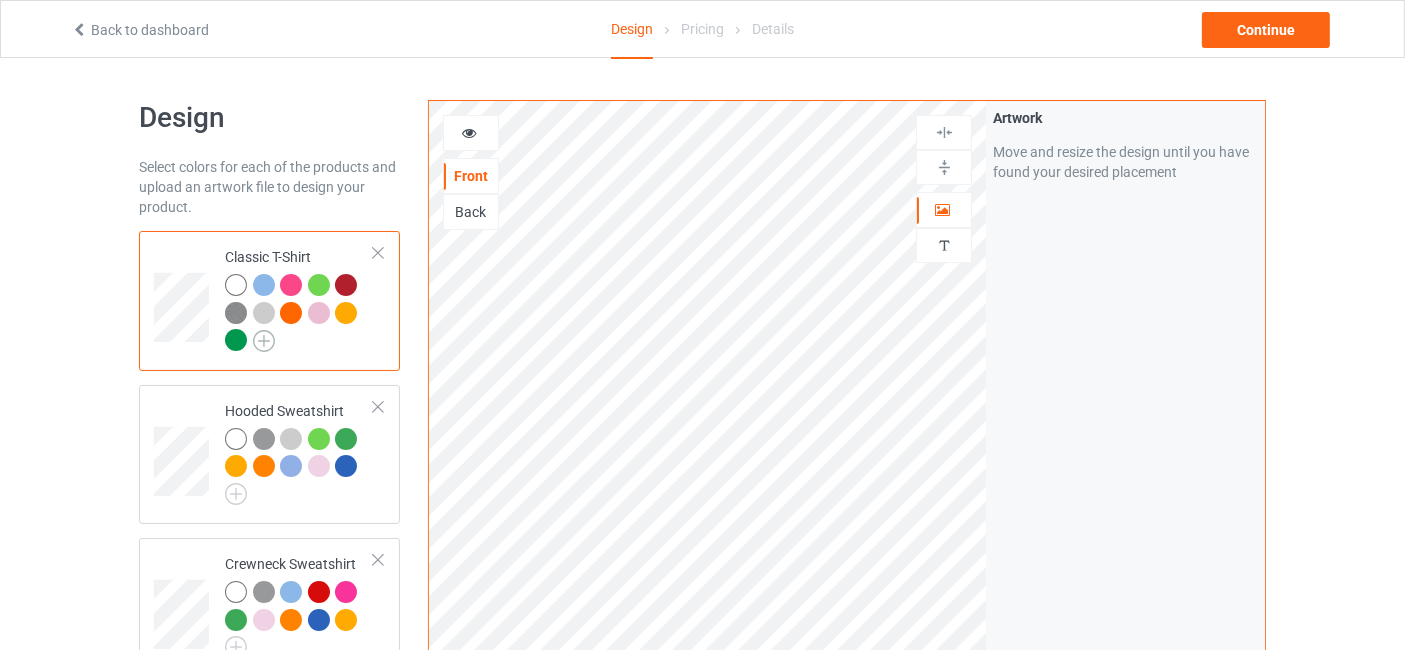 click at bounding box center (264, 341) 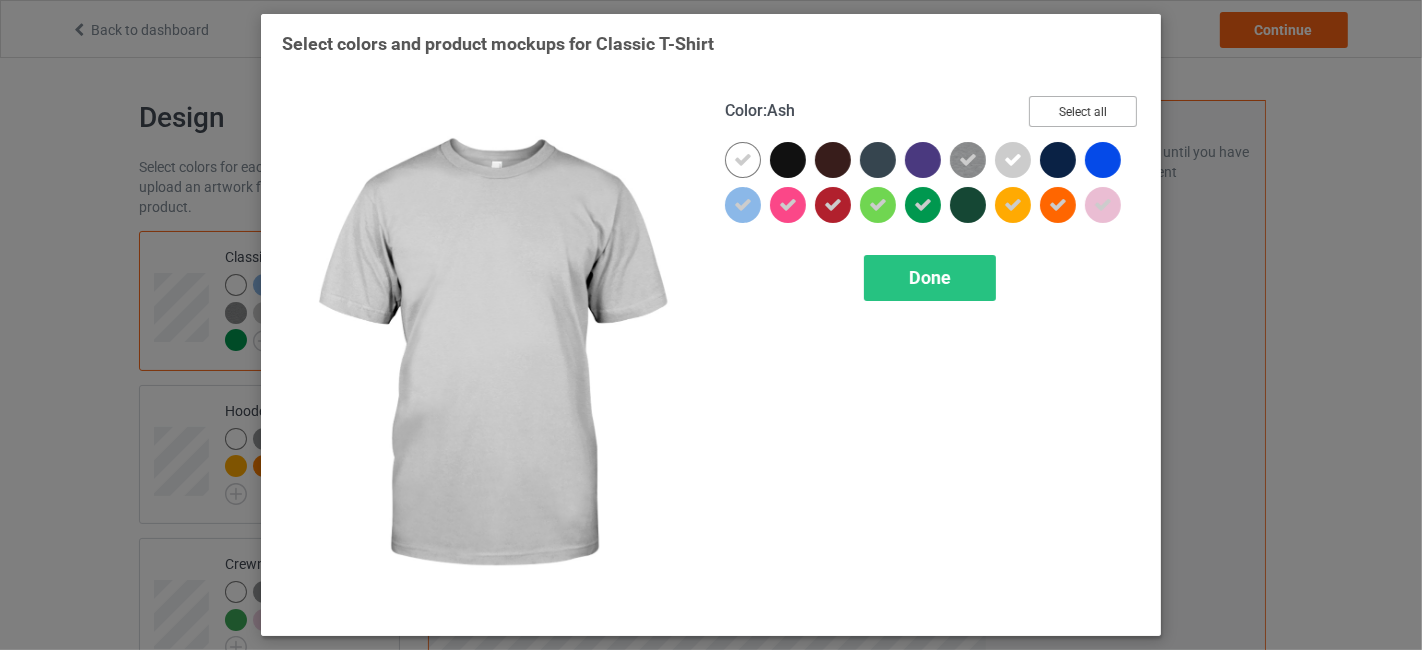 click on "Select all" at bounding box center (1083, 111) 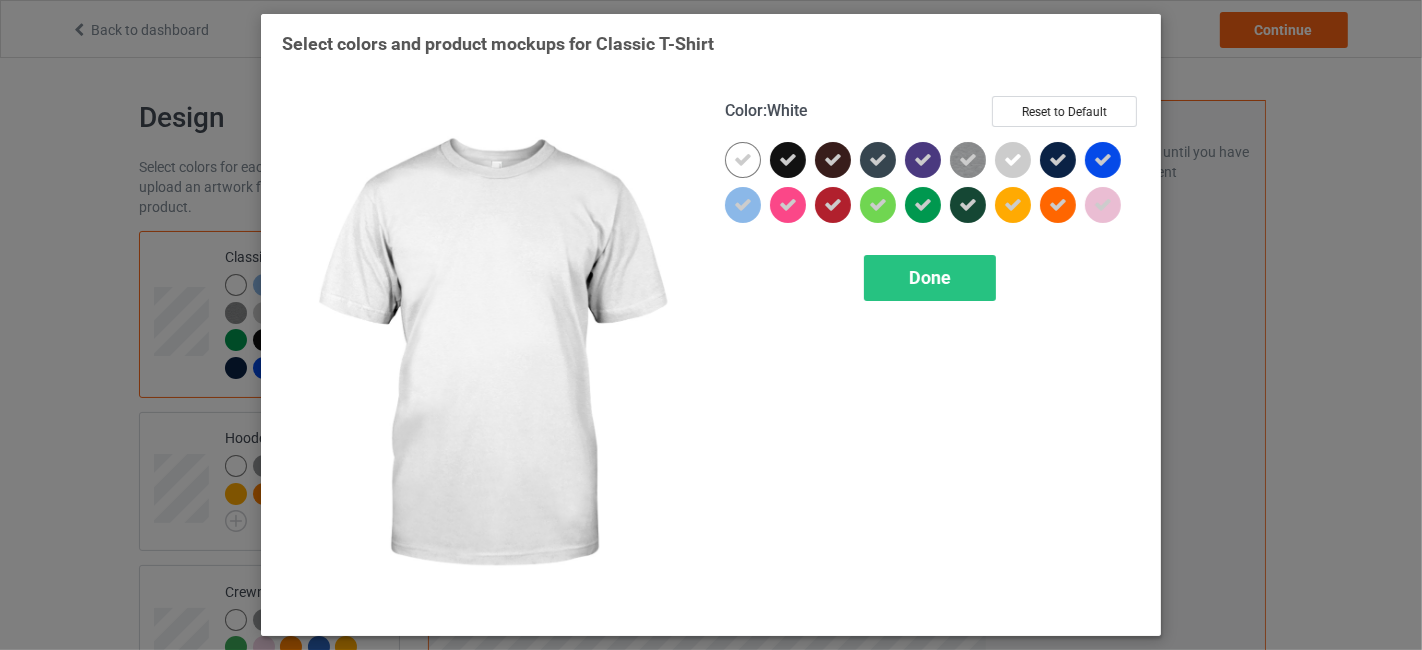 click at bounding box center [743, 160] 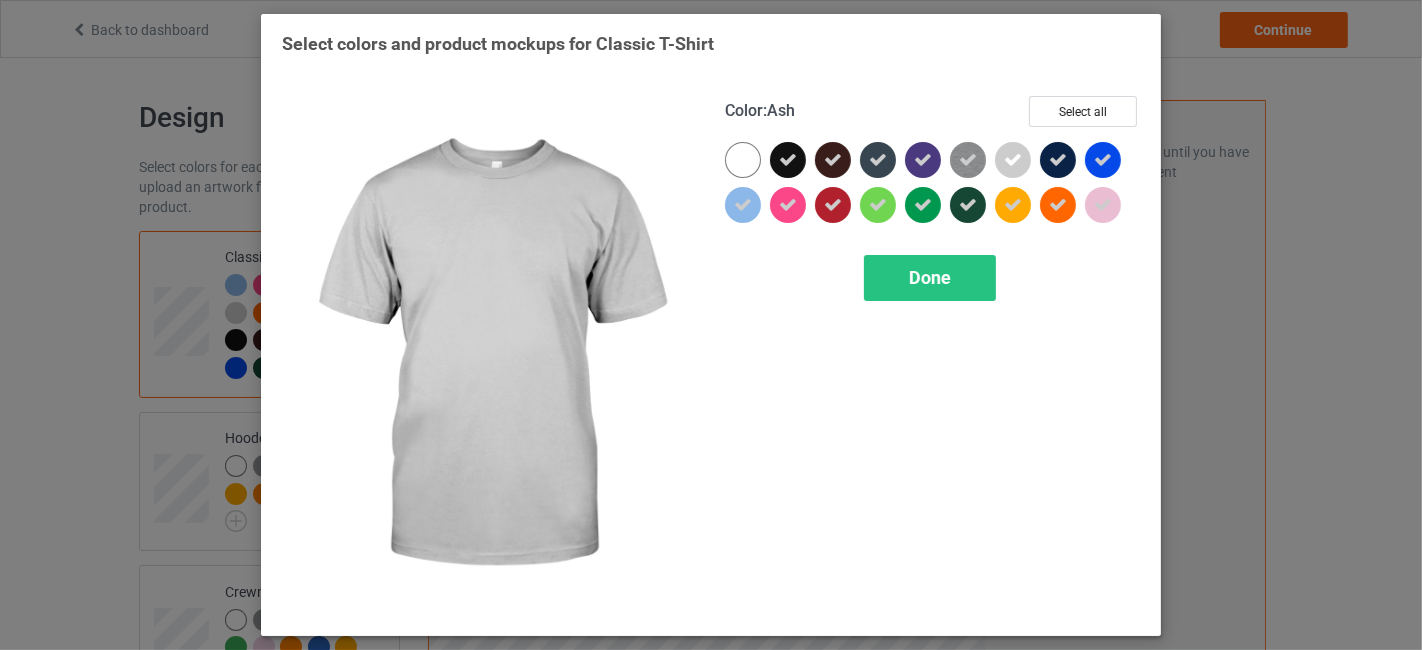 click at bounding box center (1013, 160) 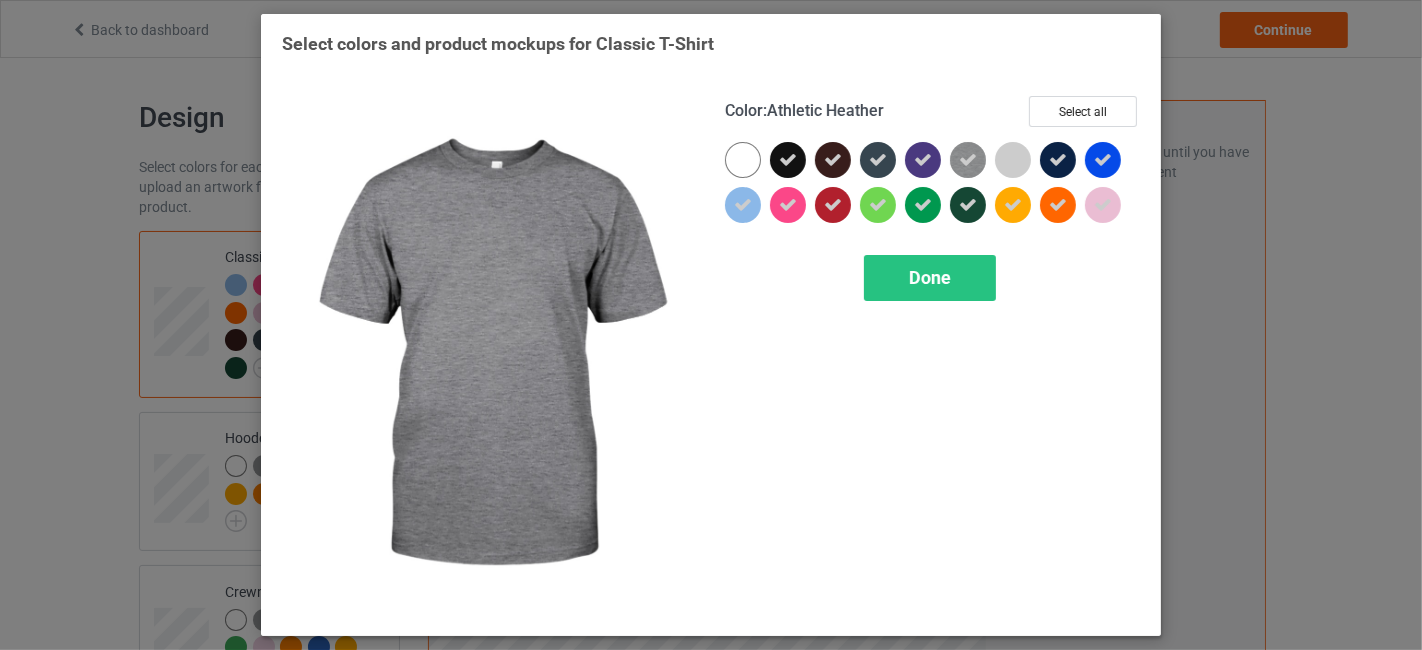 click at bounding box center (968, 160) 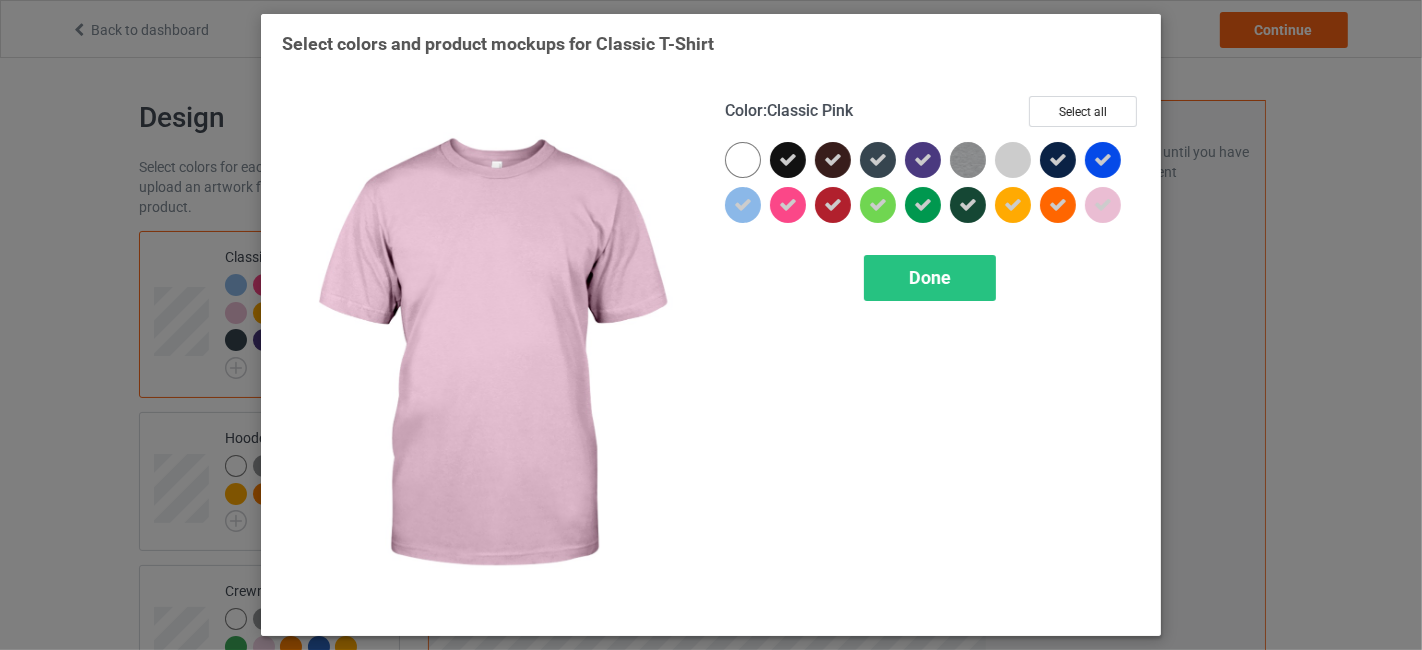 click at bounding box center [1103, 205] 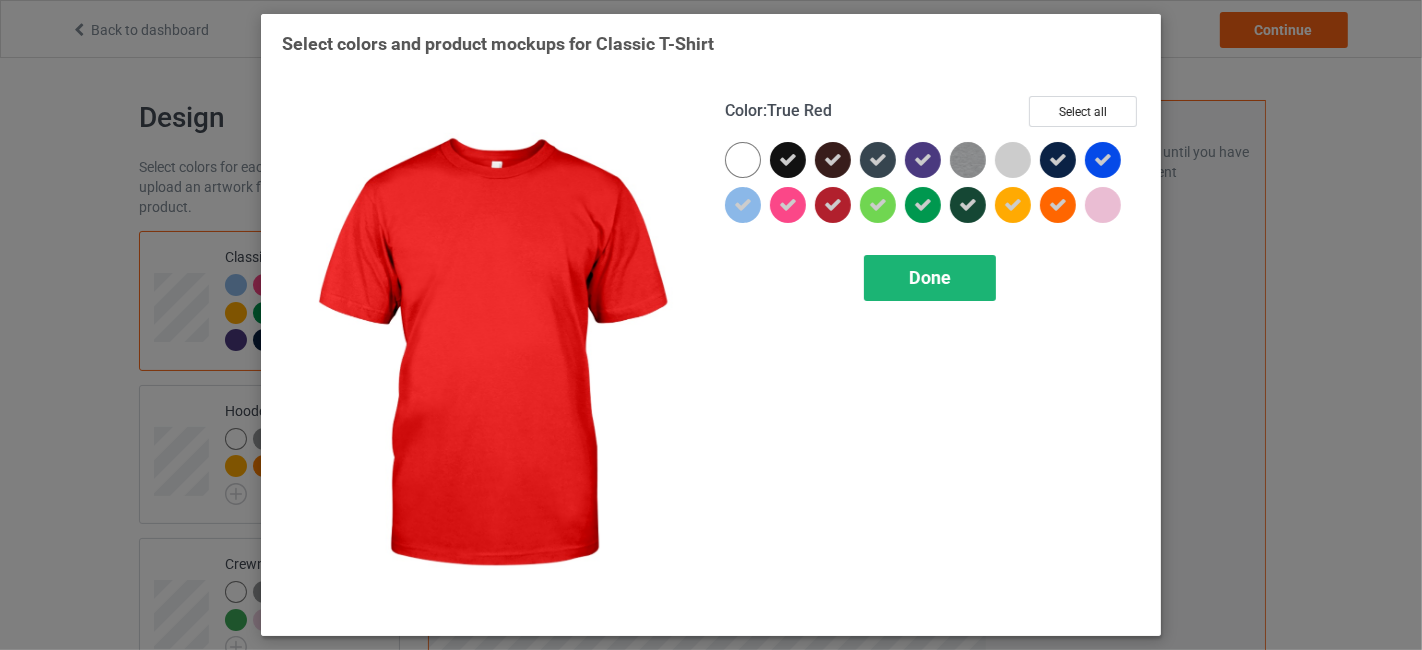 click on "Done" at bounding box center [930, 277] 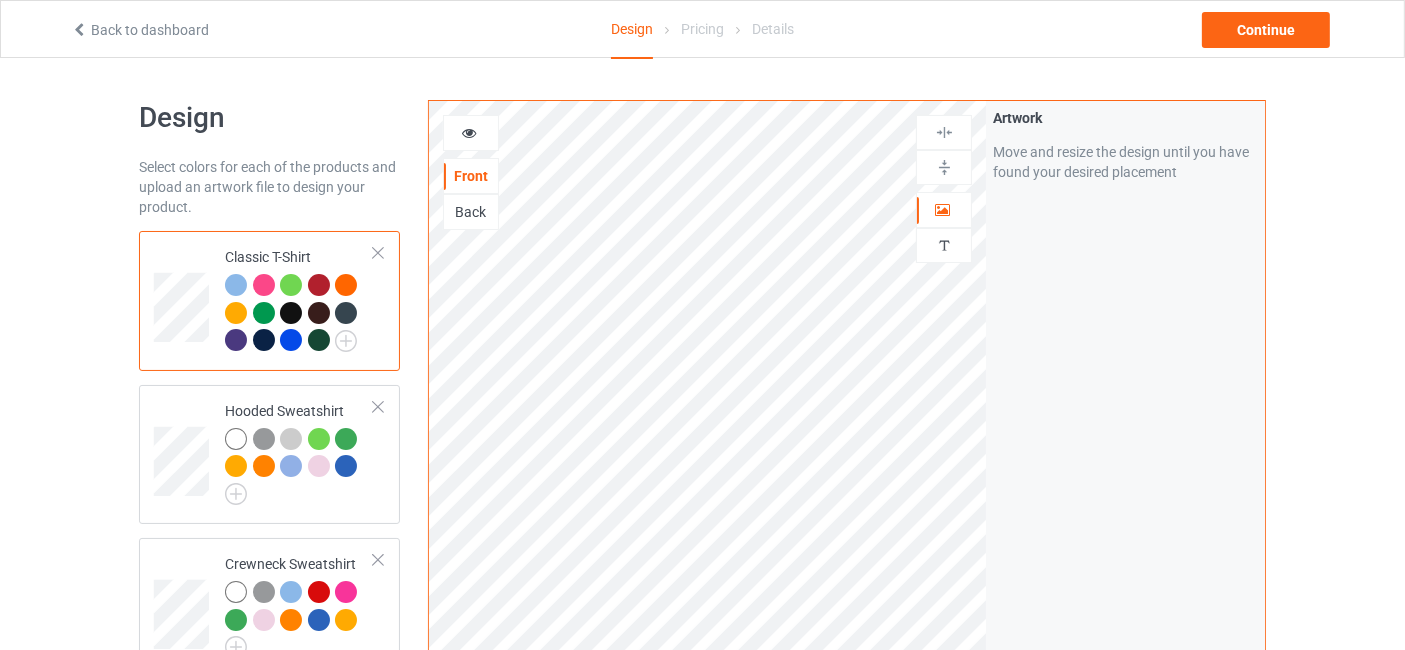 click at bounding box center [471, 133] 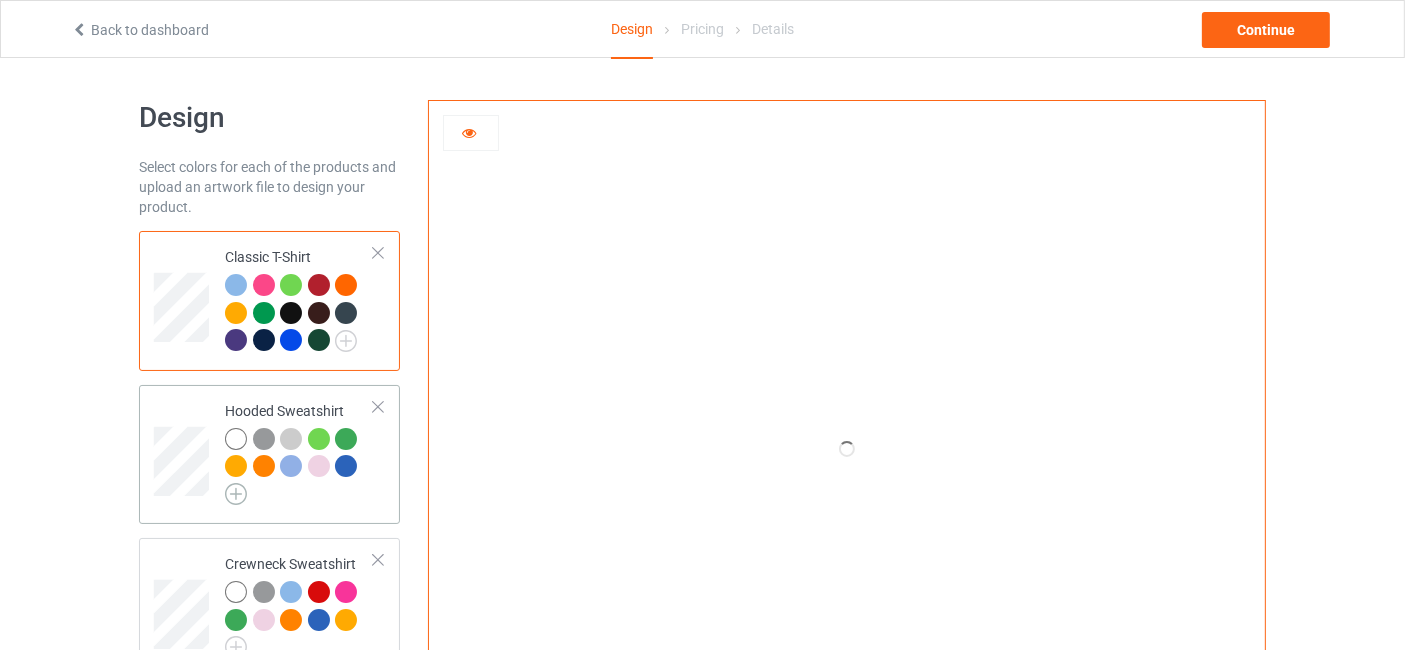 click at bounding box center (236, 494) 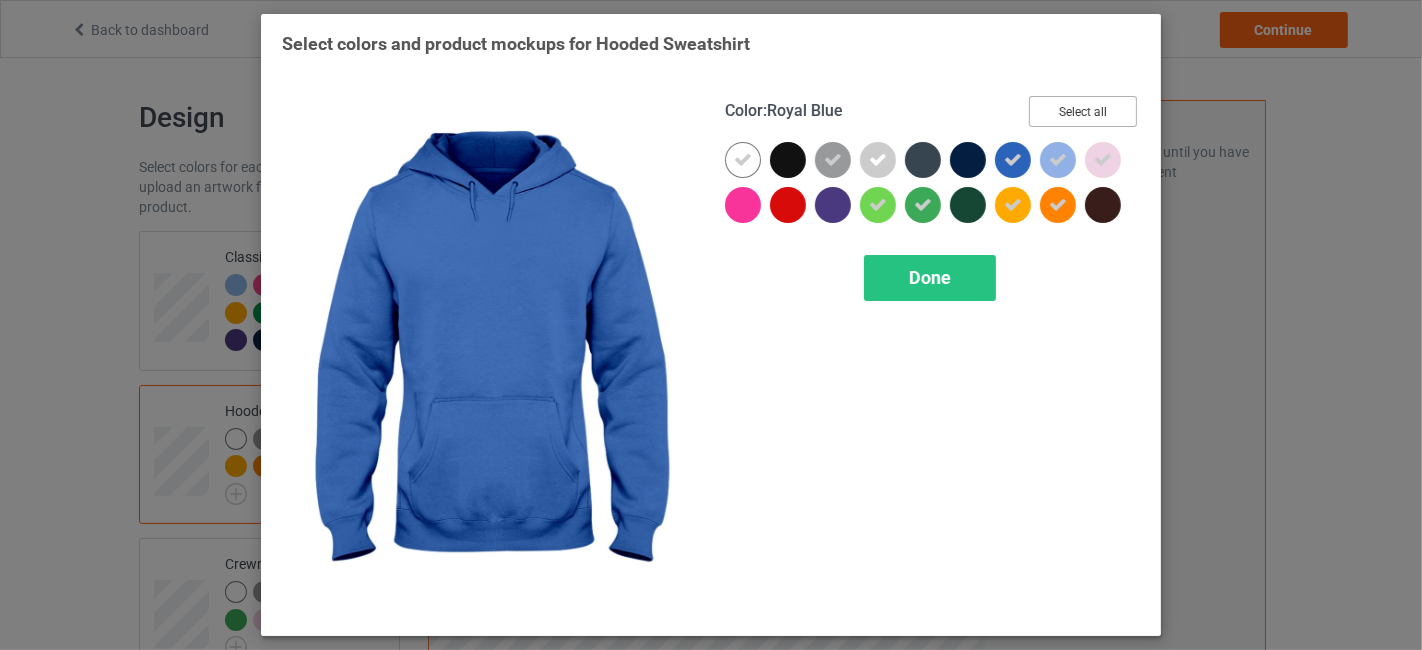 click on "Select all" at bounding box center (1083, 111) 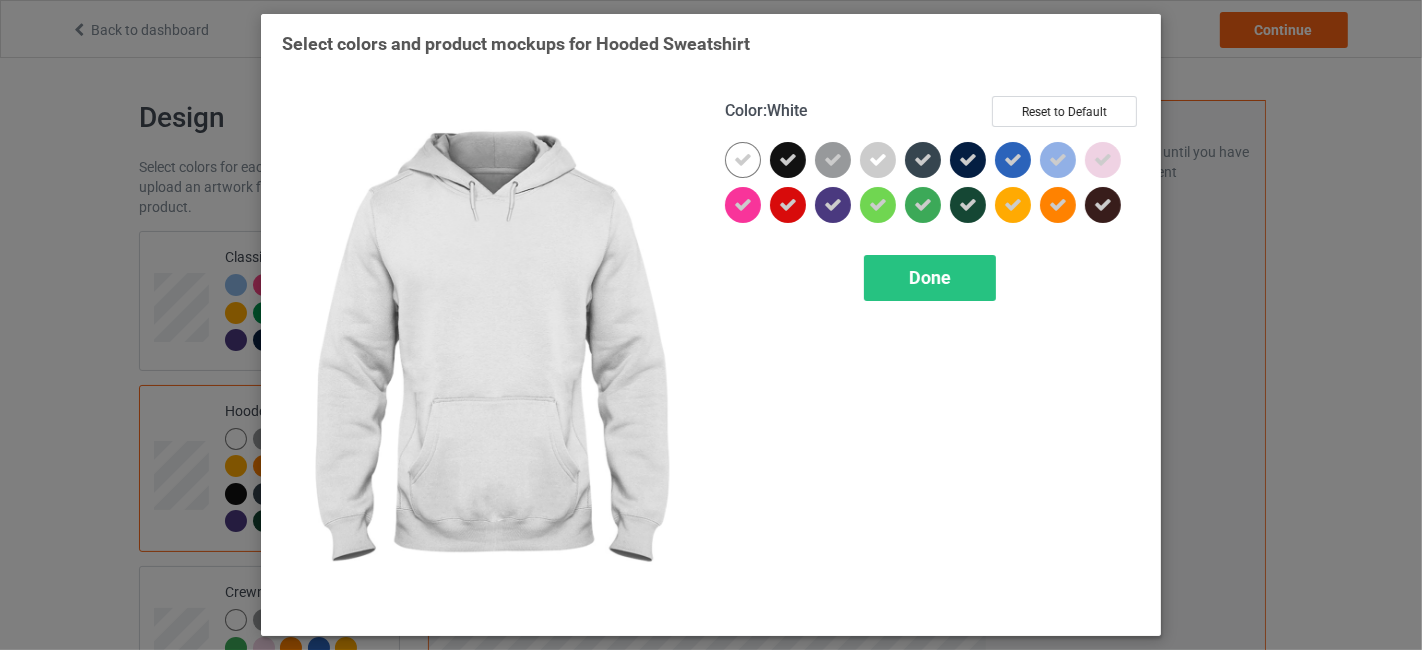 click at bounding box center [743, 160] 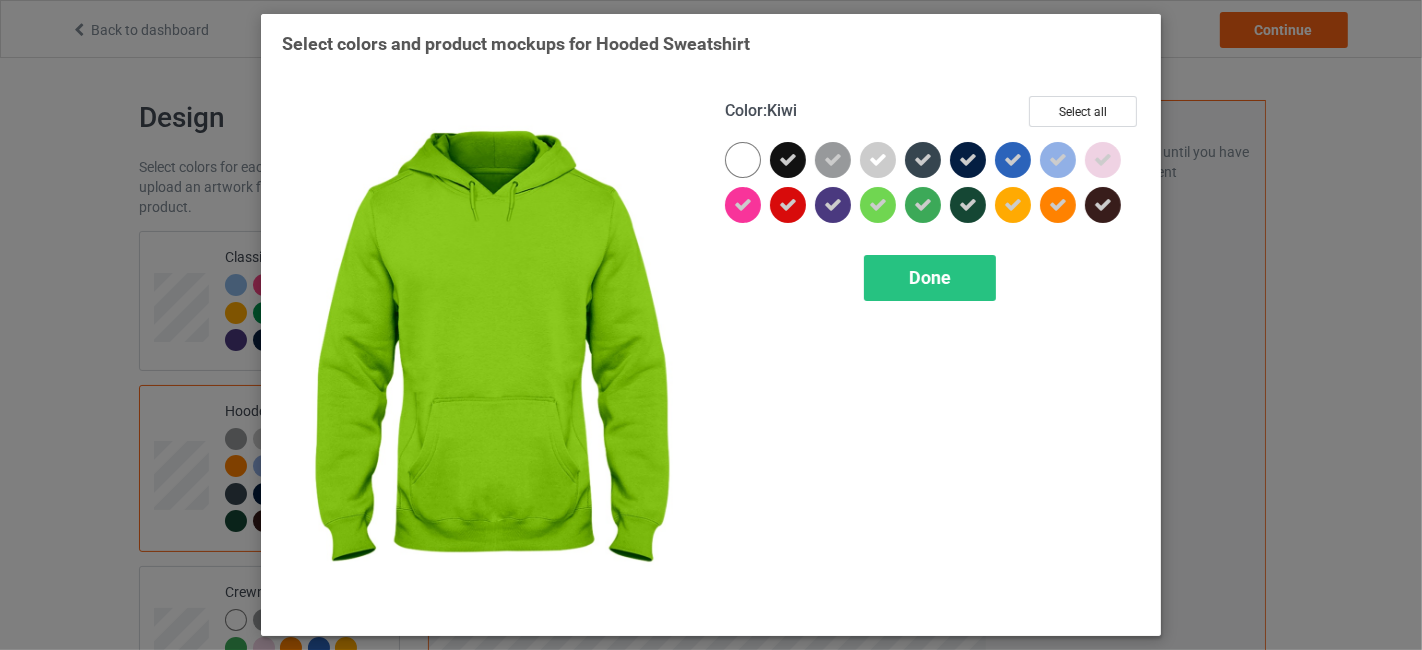 drag, startPoint x: 873, startPoint y: 209, endPoint x: 888, endPoint y: 164, distance: 47.434166 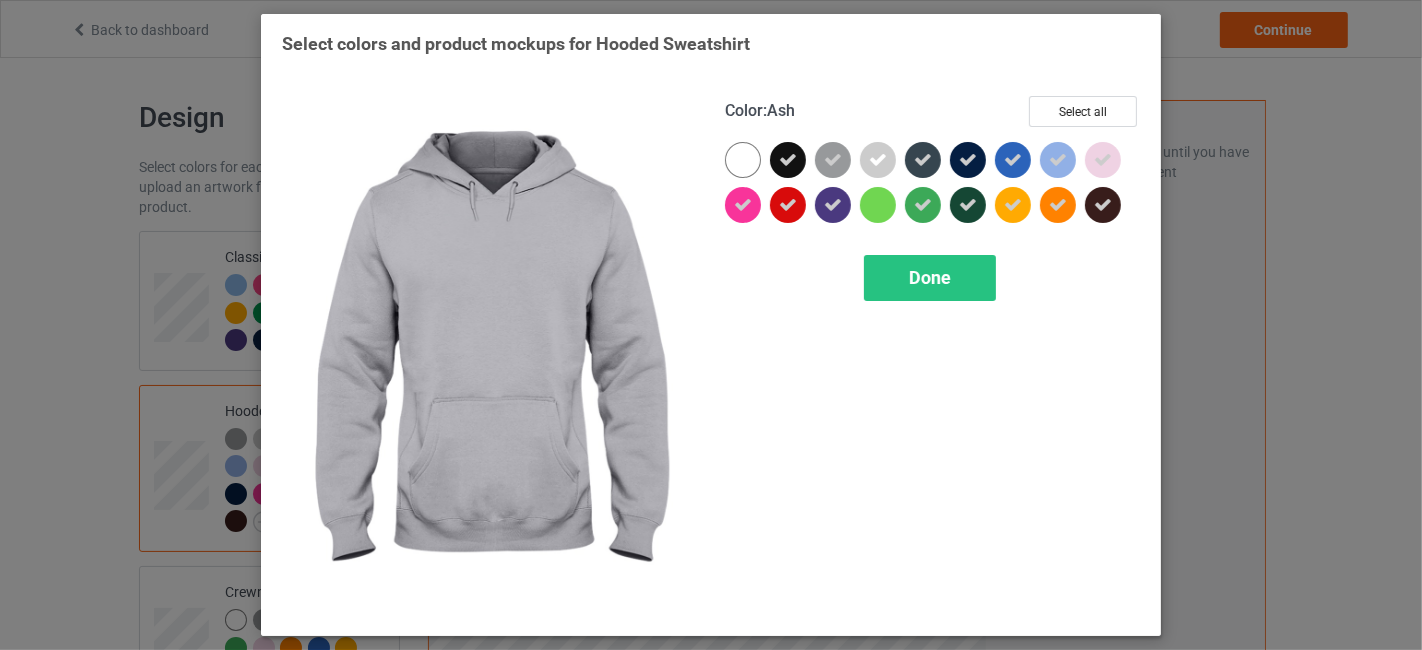 drag, startPoint x: 889, startPoint y: 151, endPoint x: 920, endPoint y: 149, distance: 31.06445 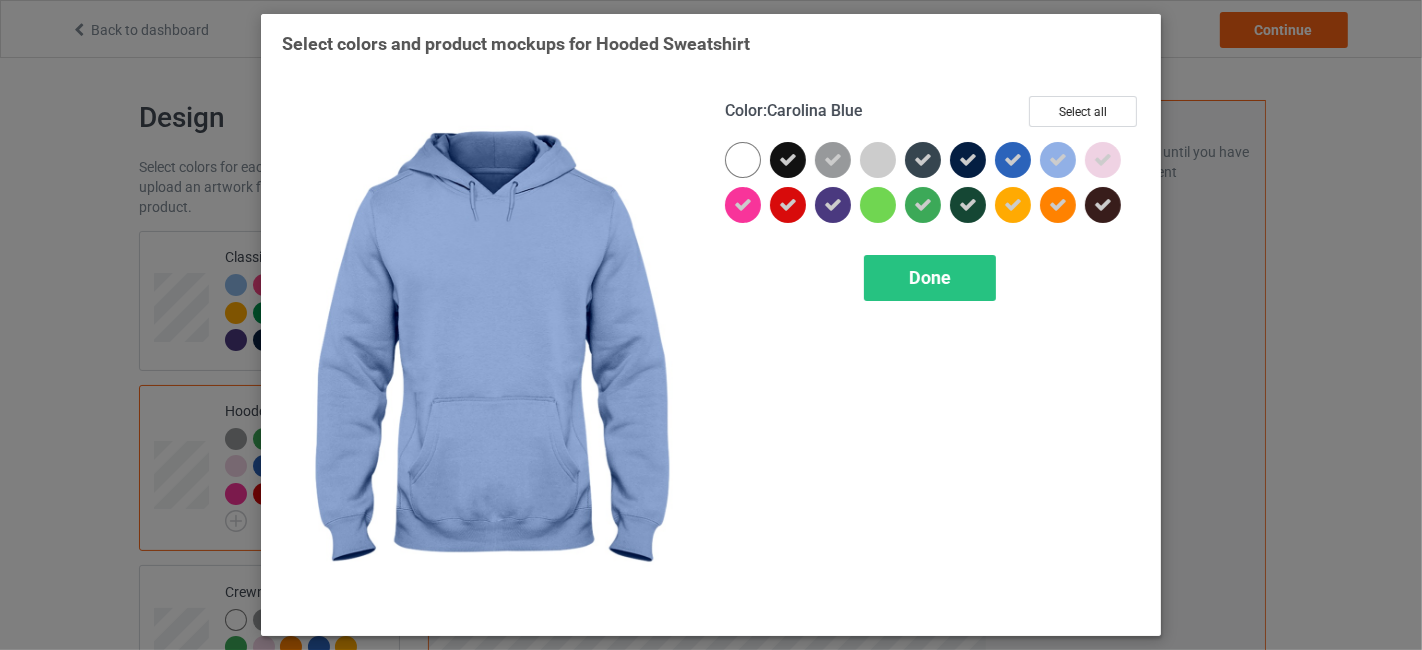 click at bounding box center (1058, 160) 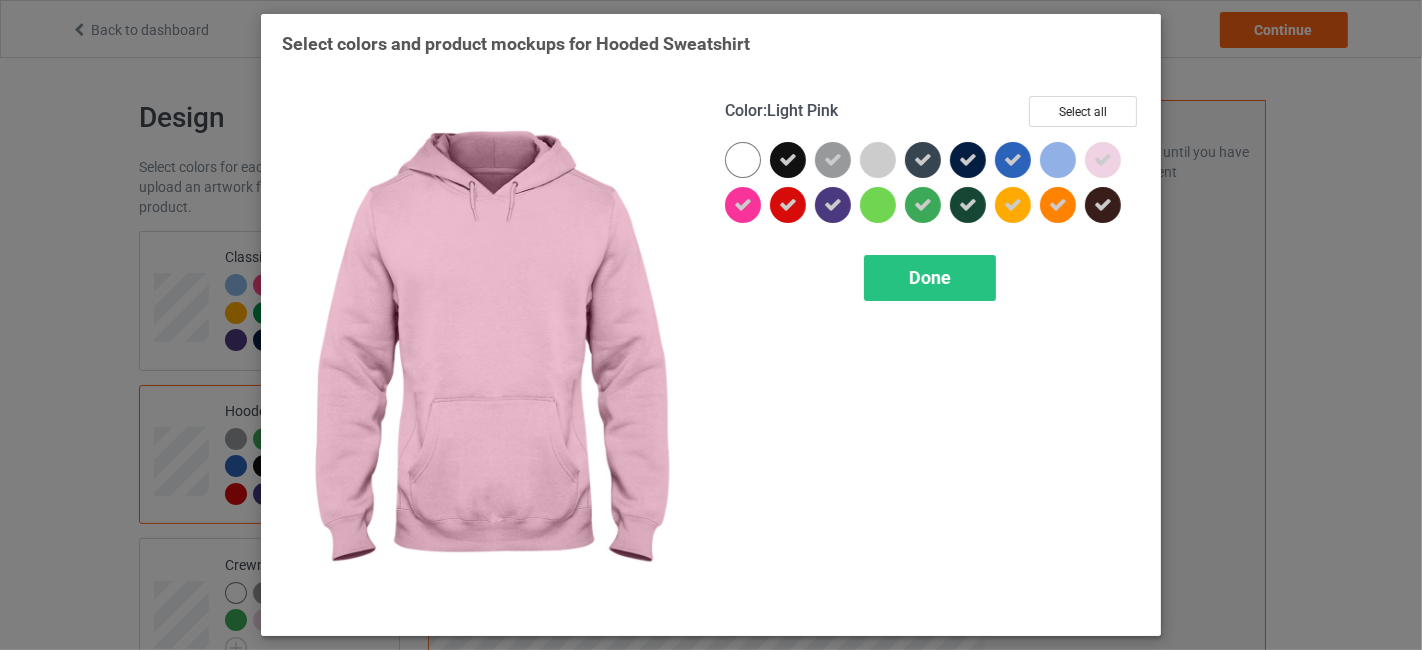 click at bounding box center (1103, 160) 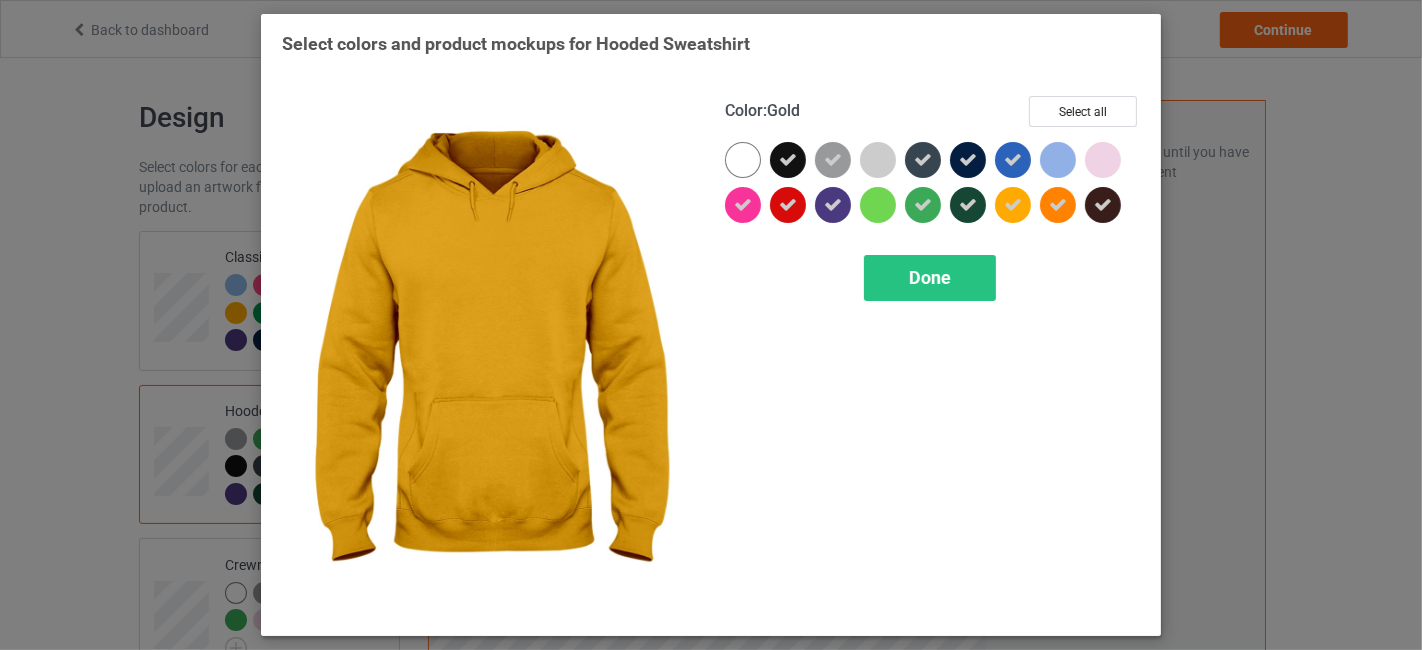 click at bounding box center [1013, 205] 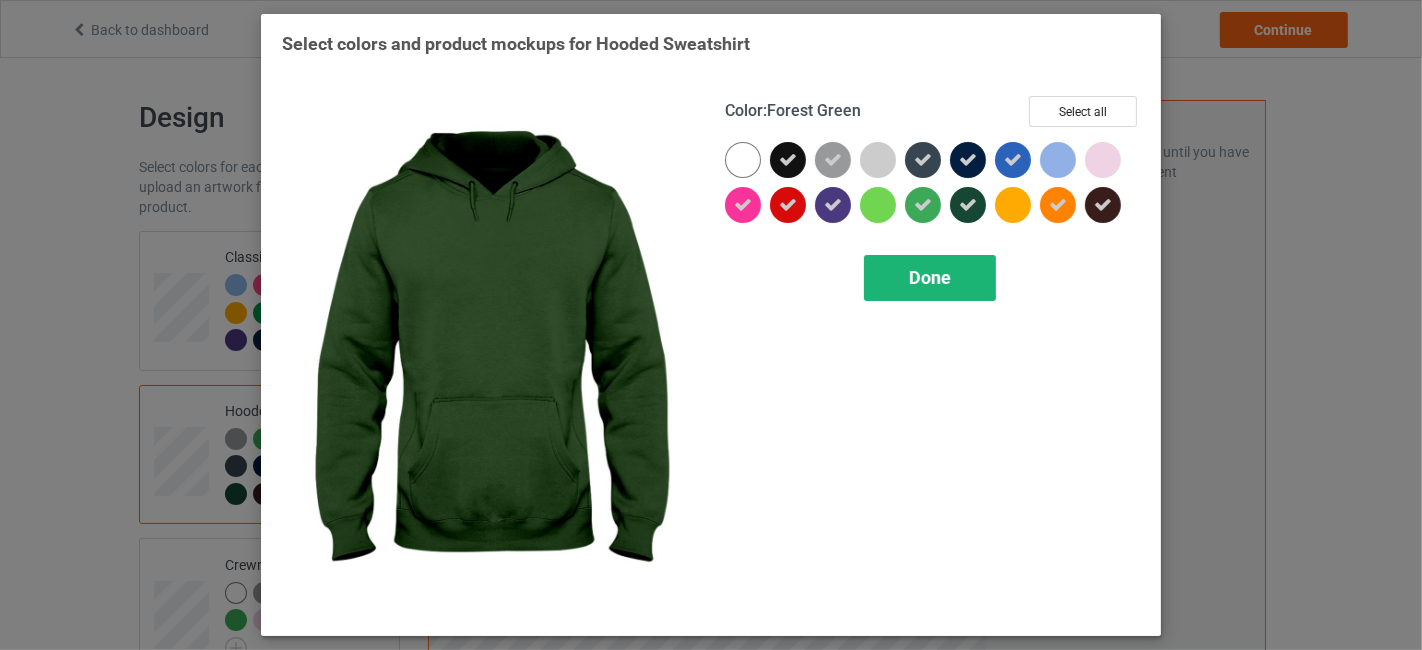 click on "Done" at bounding box center (930, 278) 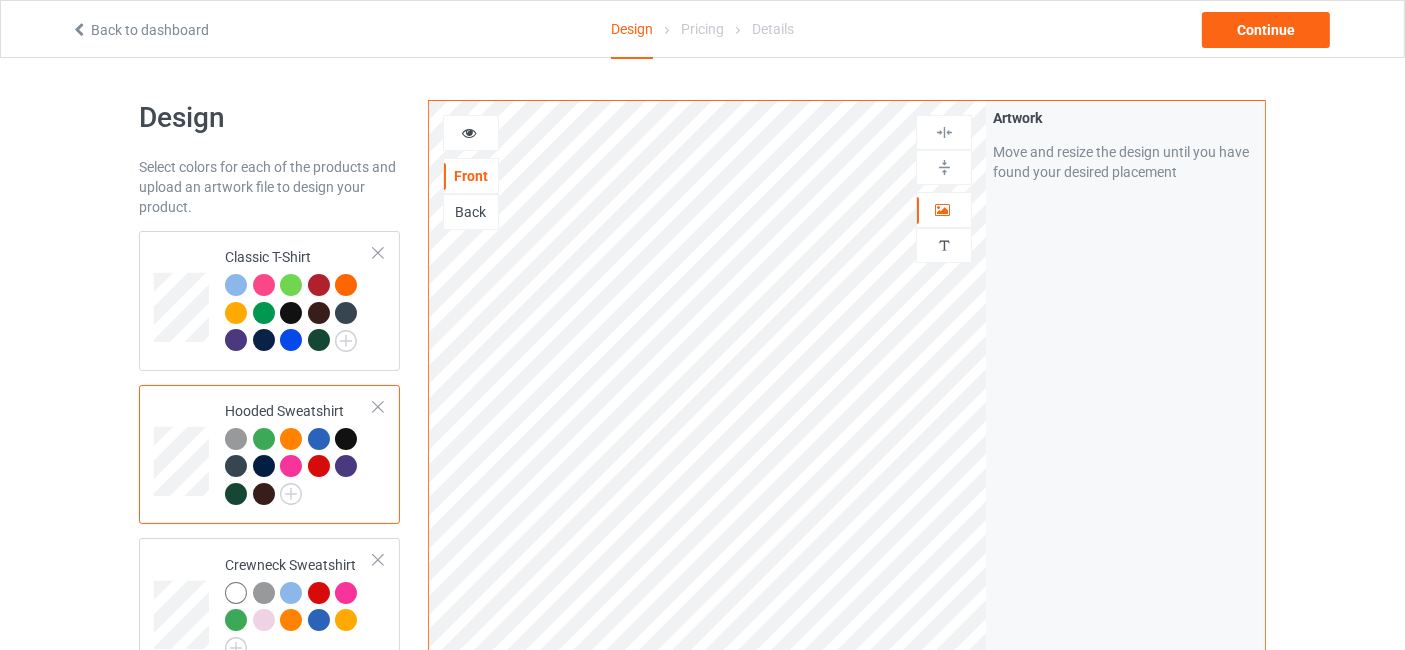 scroll, scrollTop: 296, scrollLeft: 0, axis: vertical 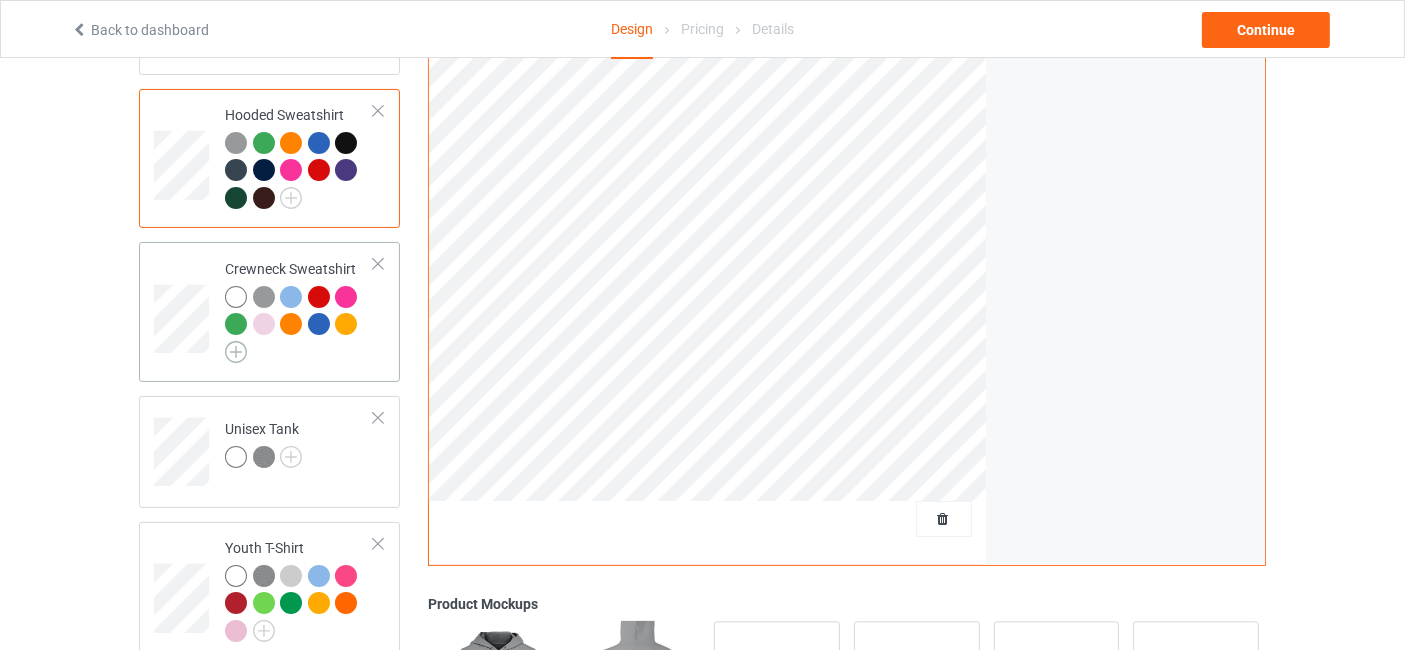 click at bounding box center (236, 352) 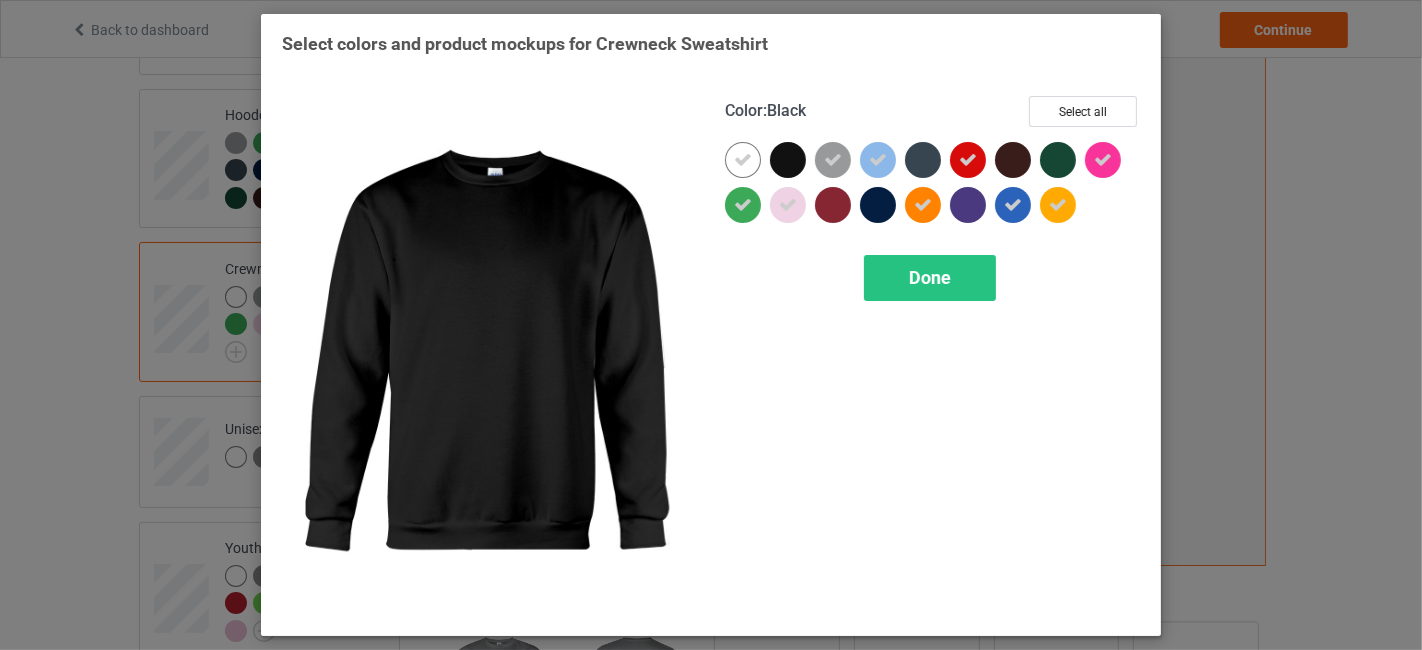 click at bounding box center (788, 160) 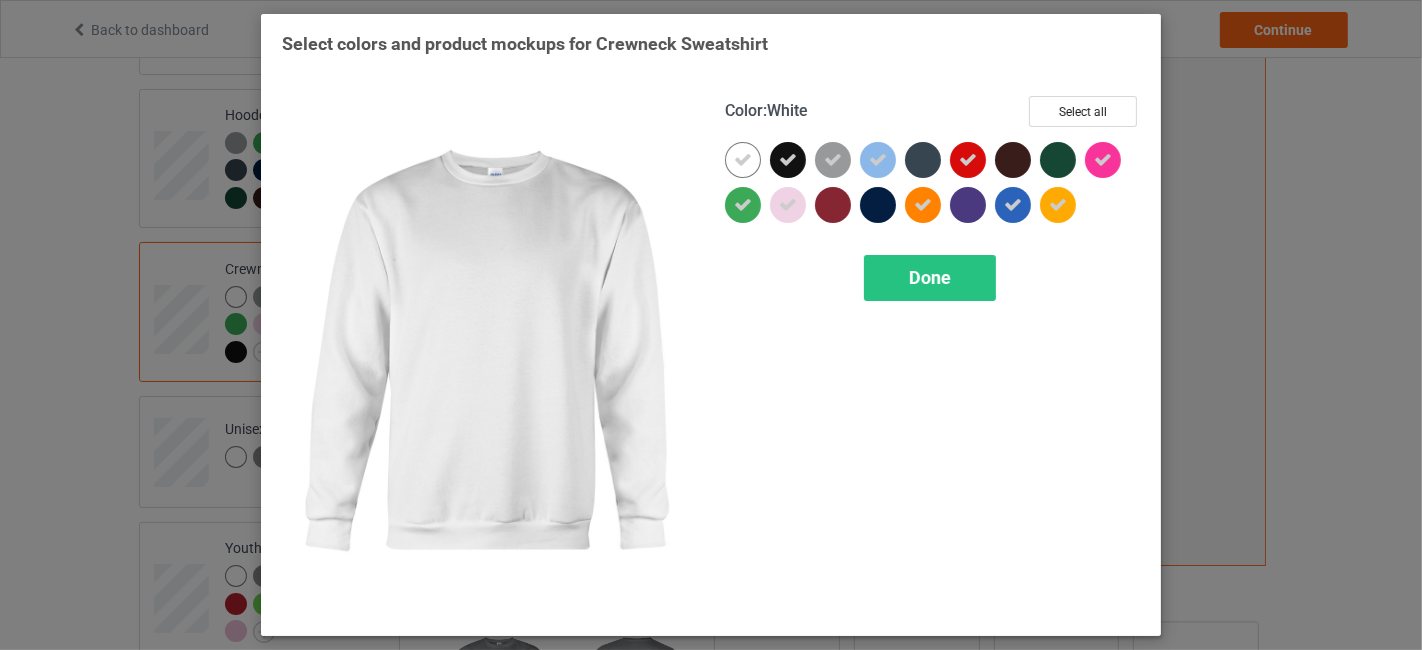 click at bounding box center [743, 160] 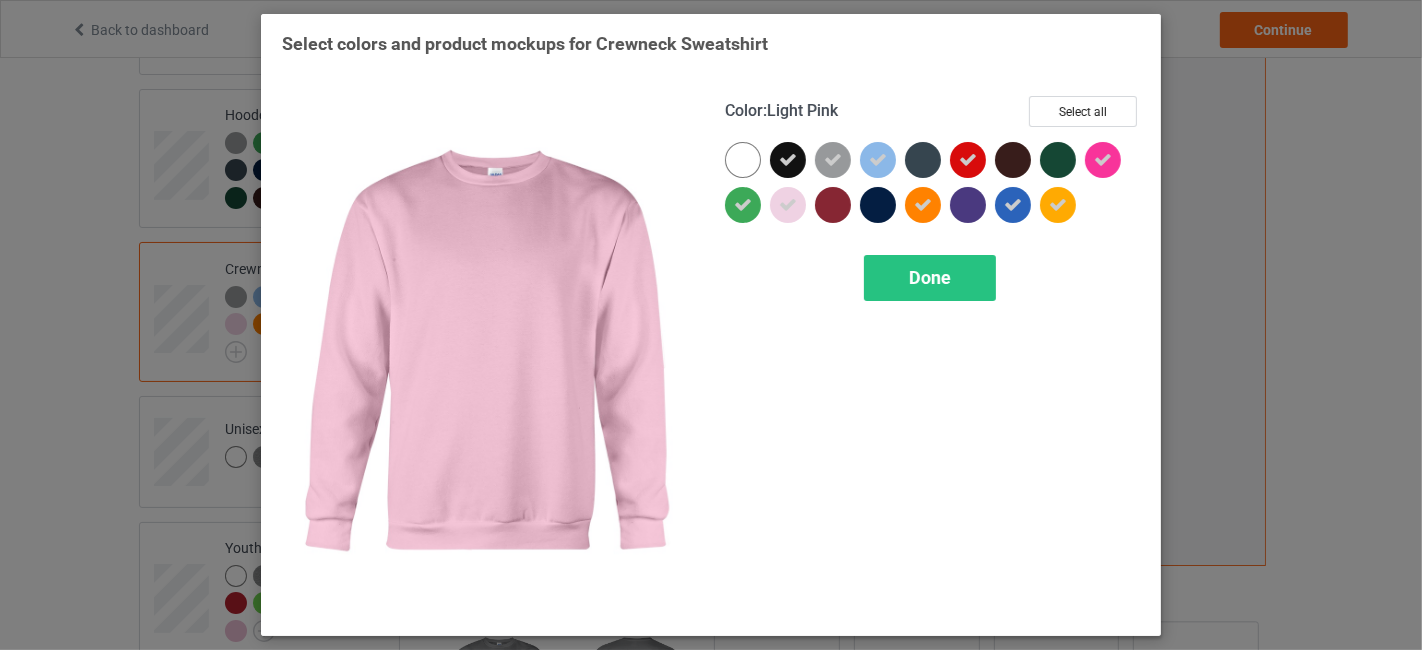 click at bounding box center (788, 205) 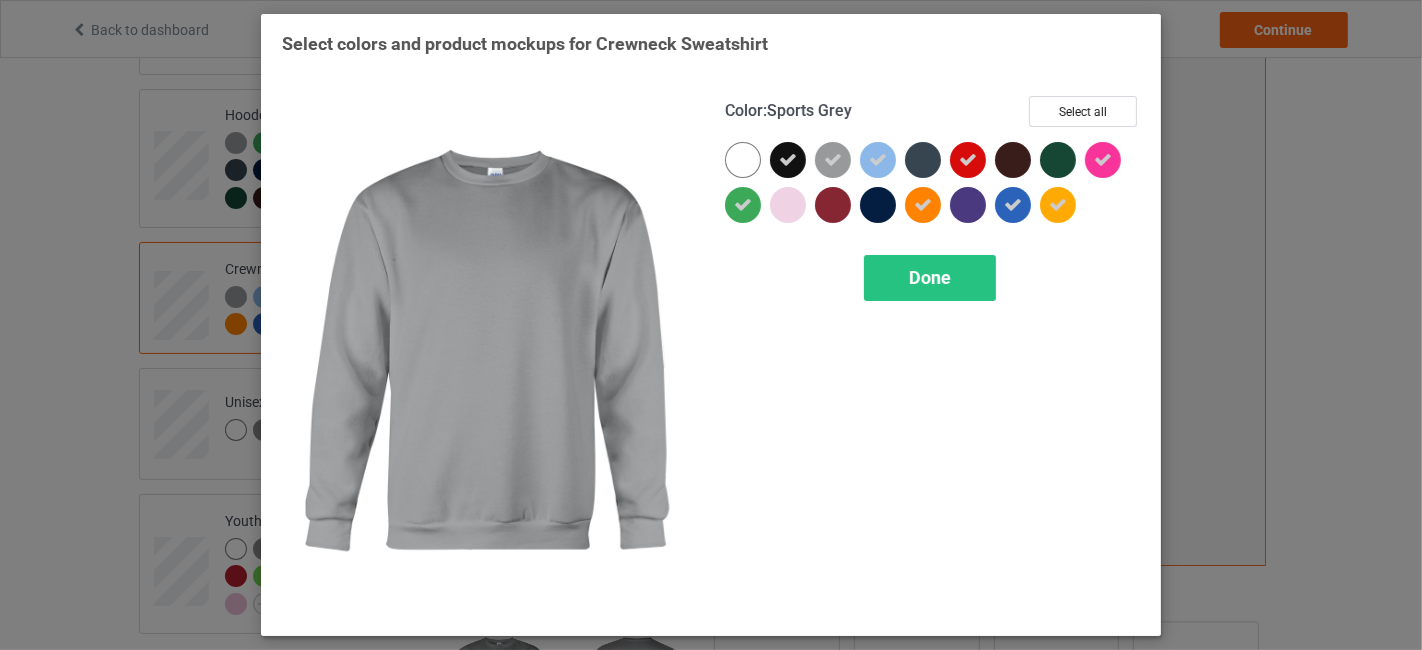 click at bounding box center [833, 160] 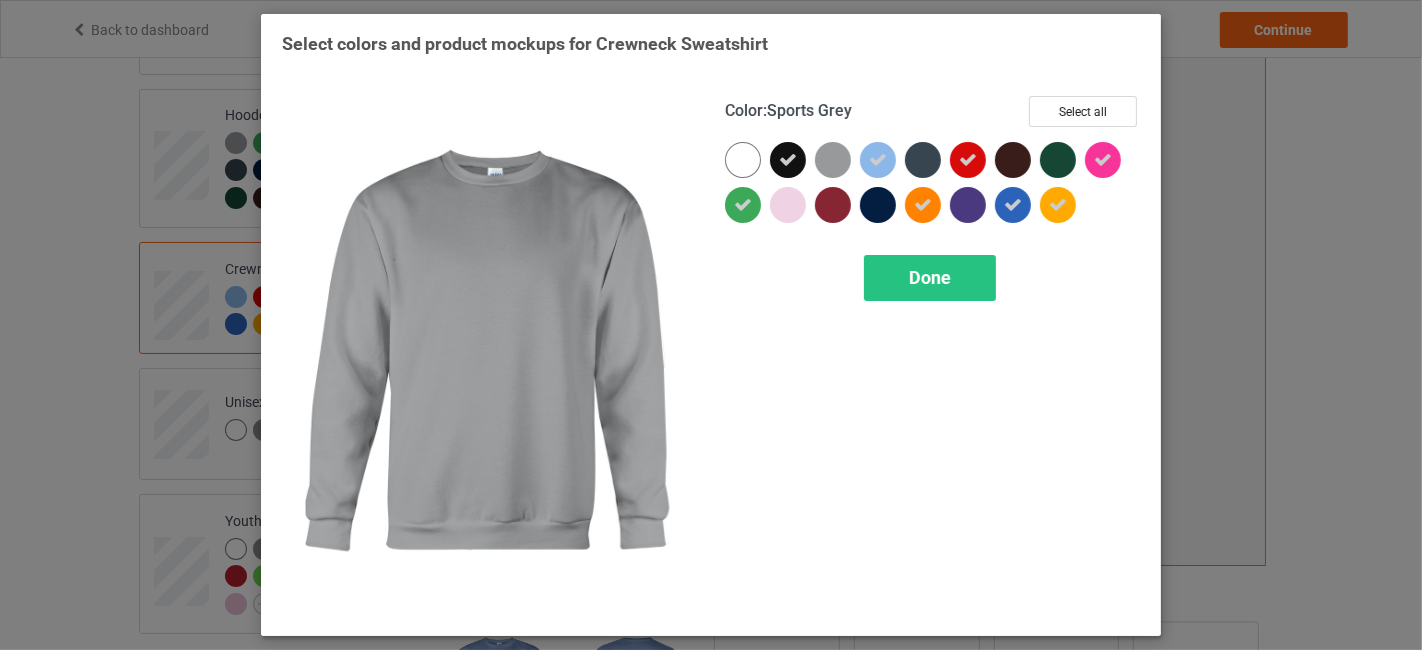 click at bounding box center (833, 160) 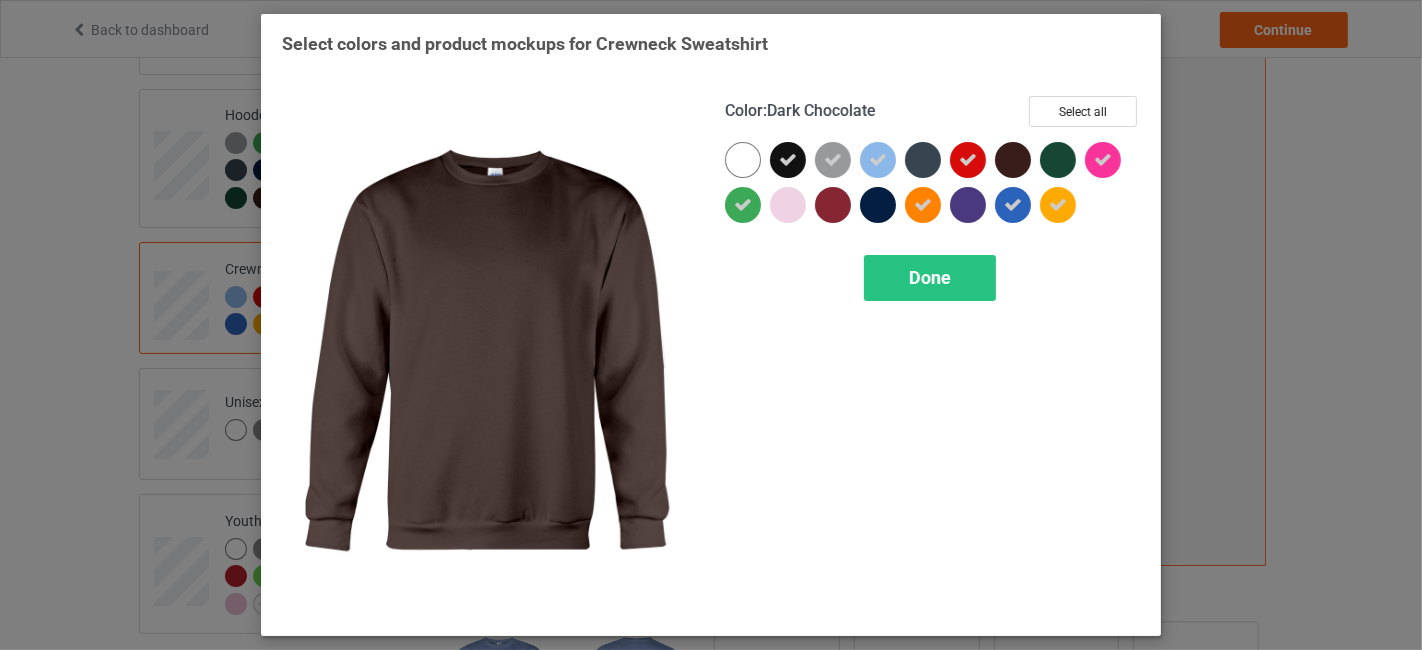 click at bounding box center (1013, 160) 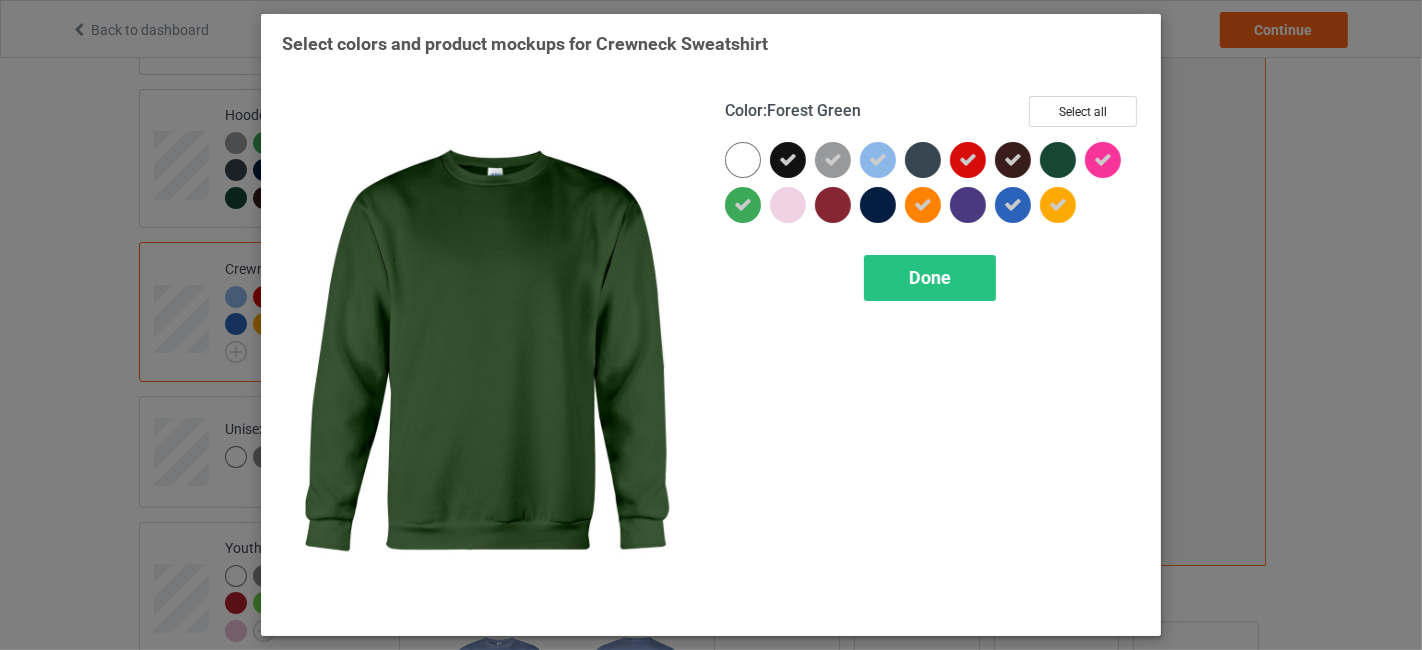 click at bounding box center [1058, 160] 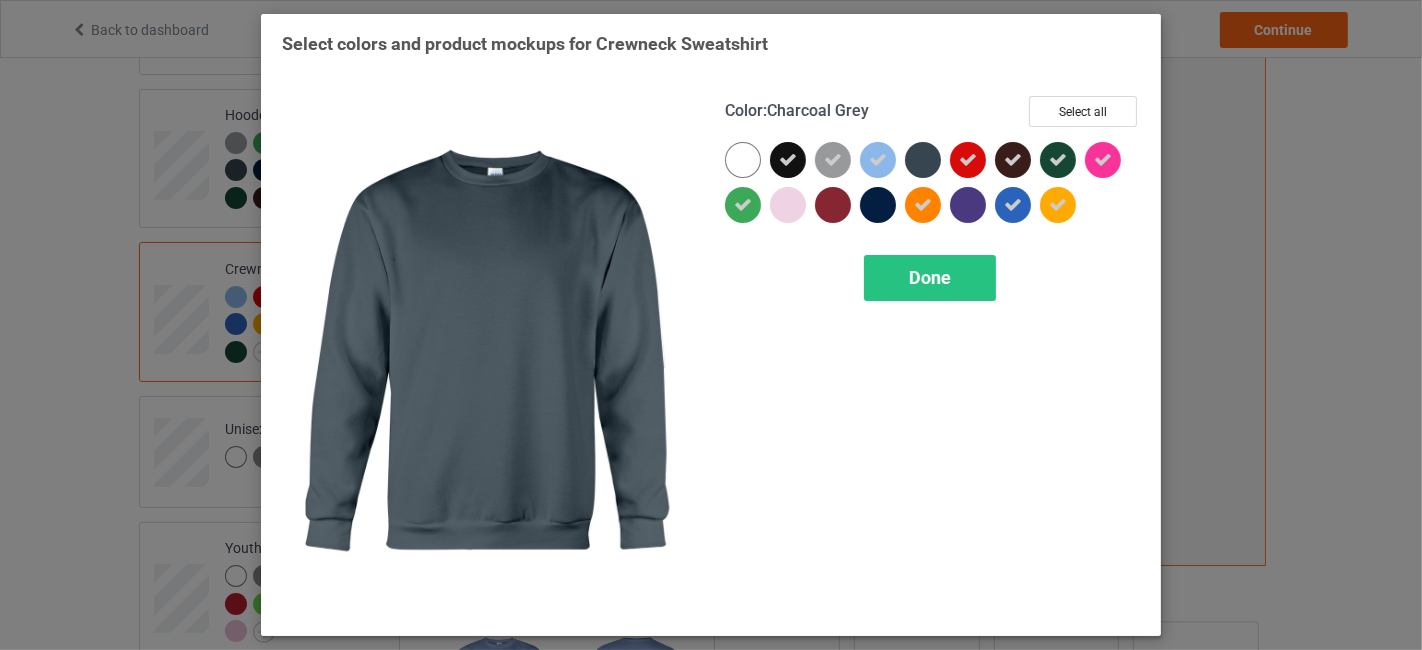click at bounding box center (923, 160) 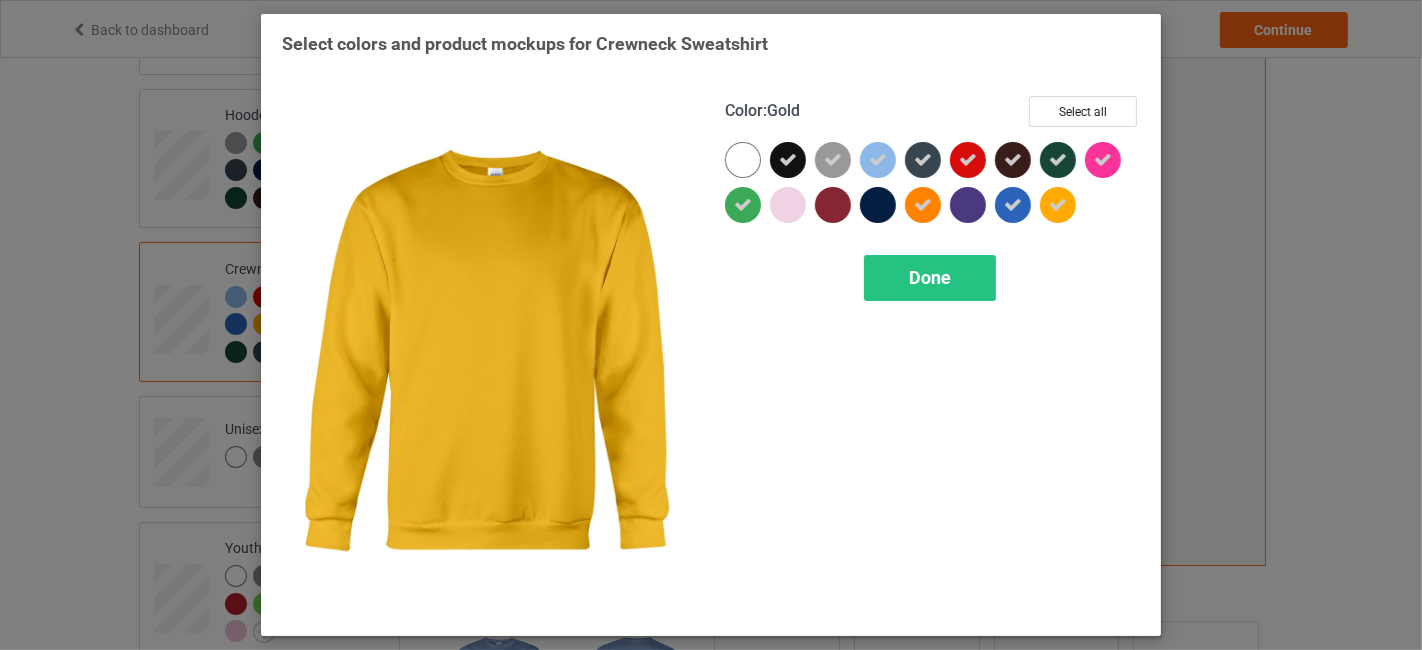 click at bounding box center (1058, 205) 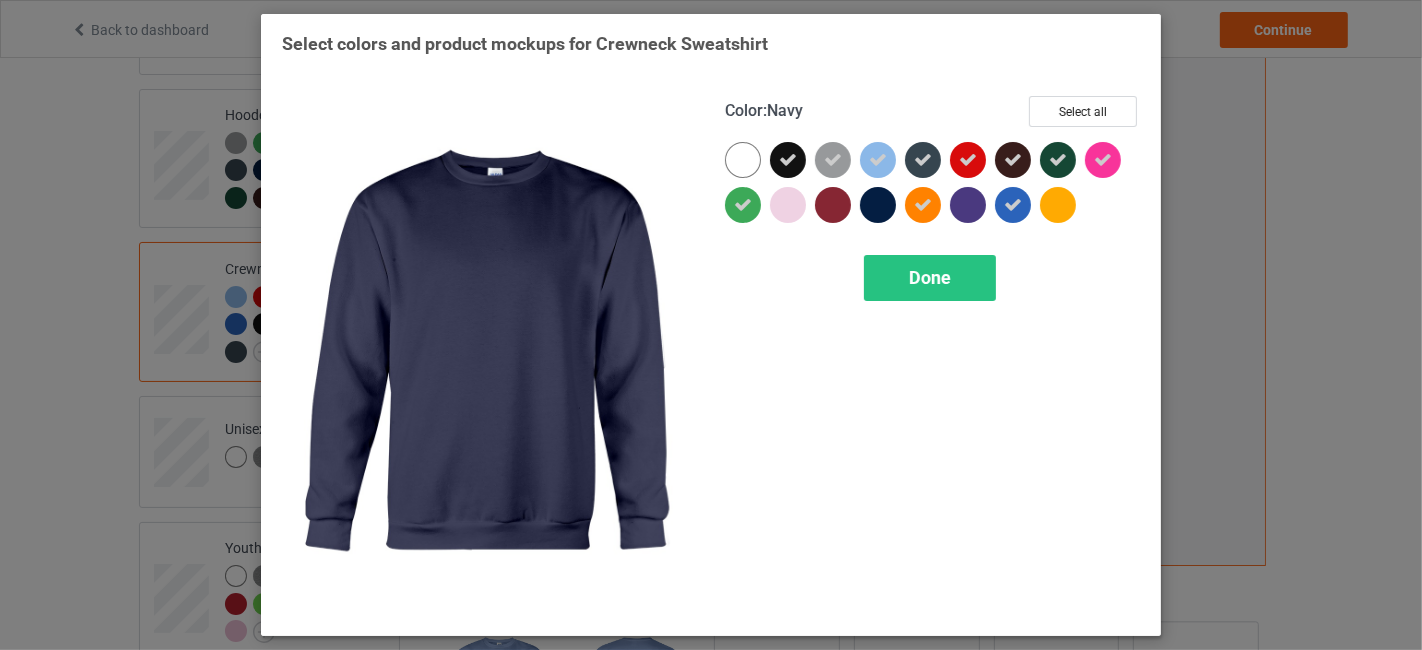 click at bounding box center [878, 205] 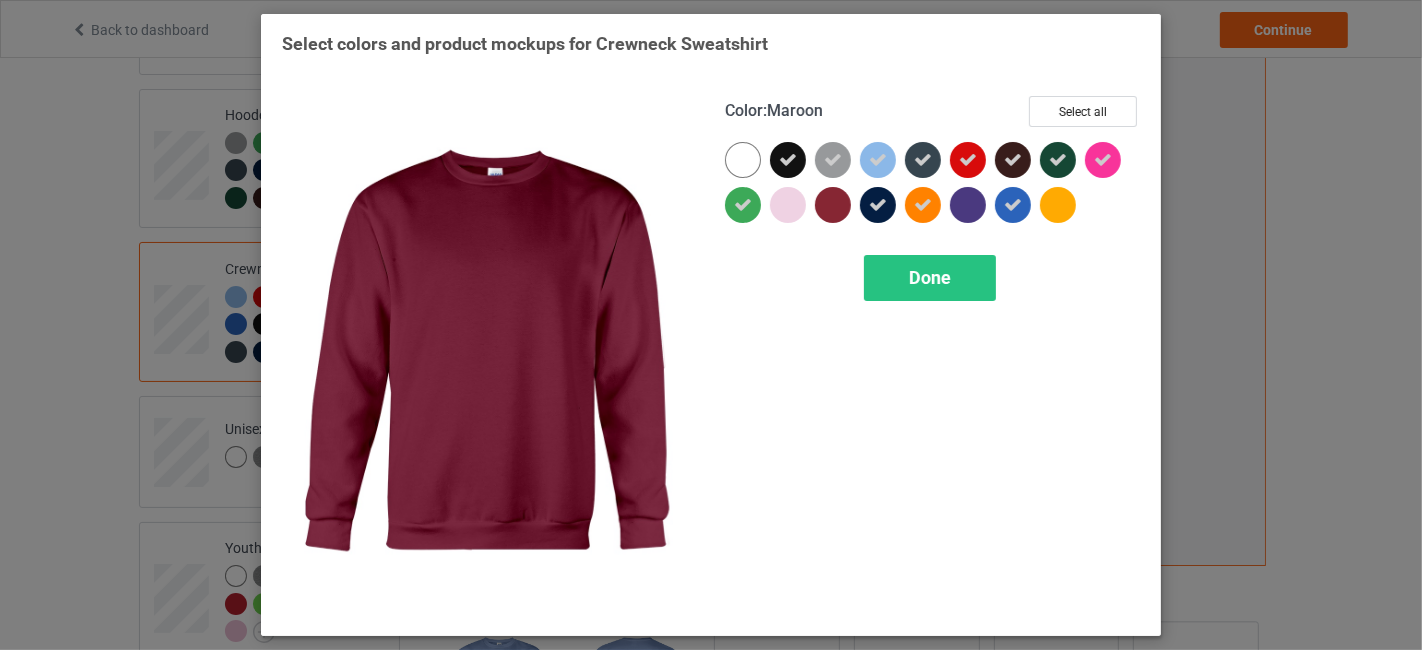 click at bounding box center (833, 205) 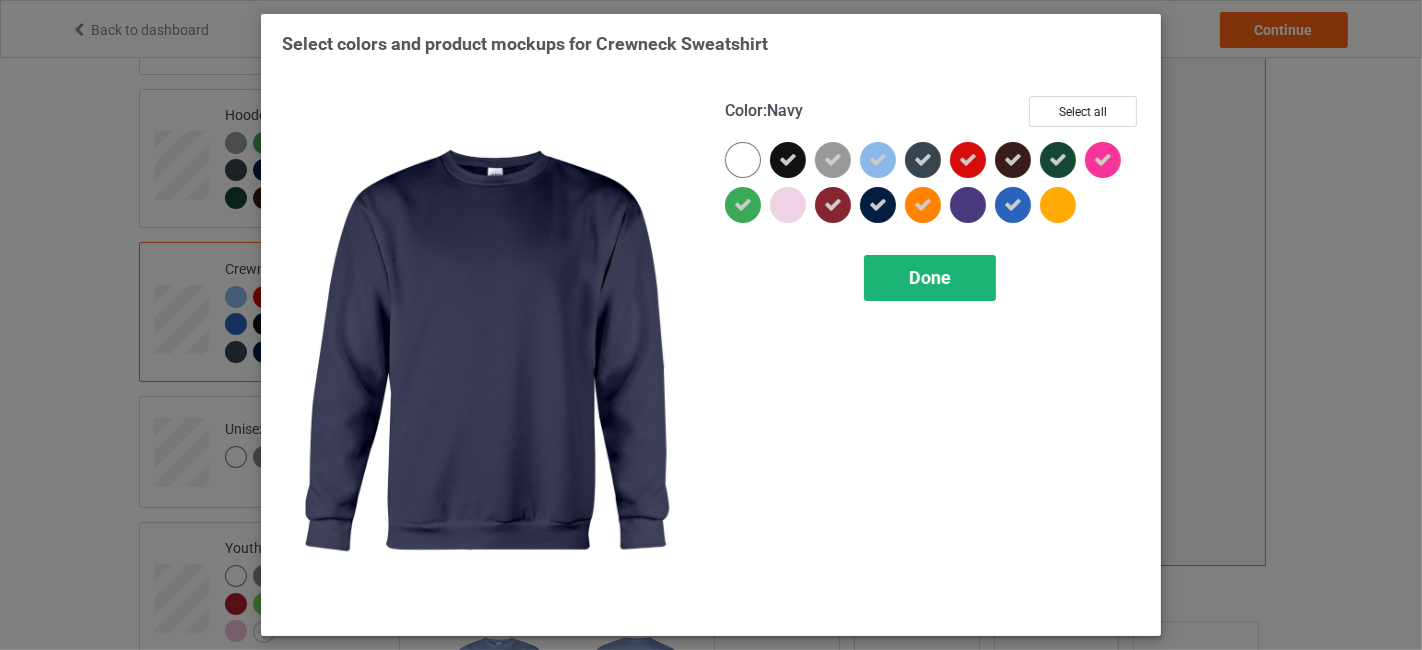 click on "Done" at bounding box center [930, 278] 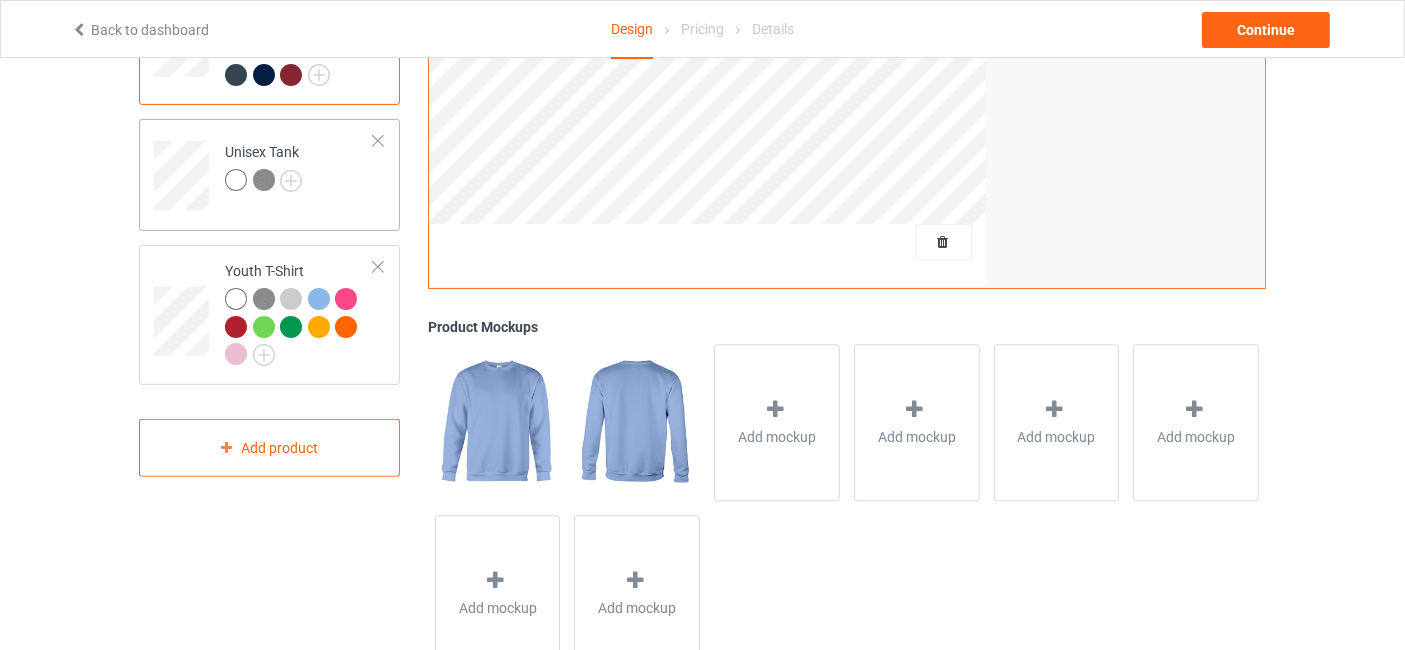 scroll, scrollTop: 592, scrollLeft: 0, axis: vertical 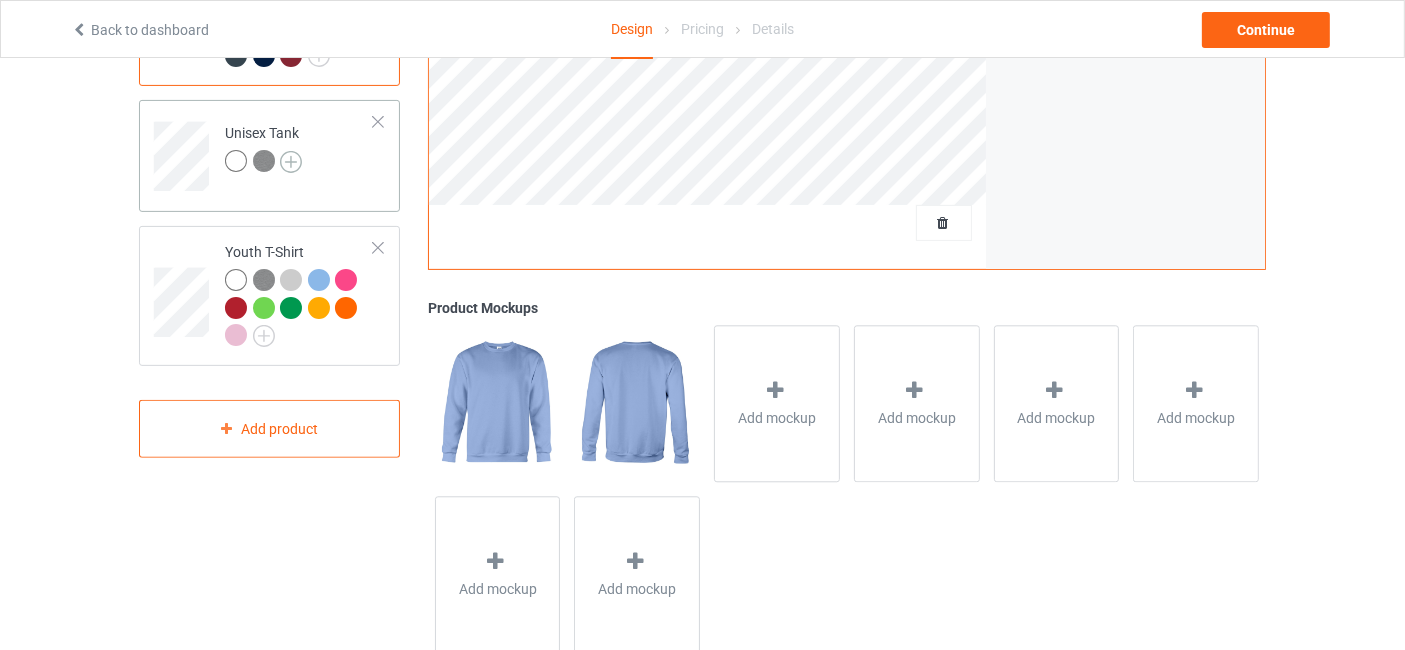click at bounding box center [291, 162] 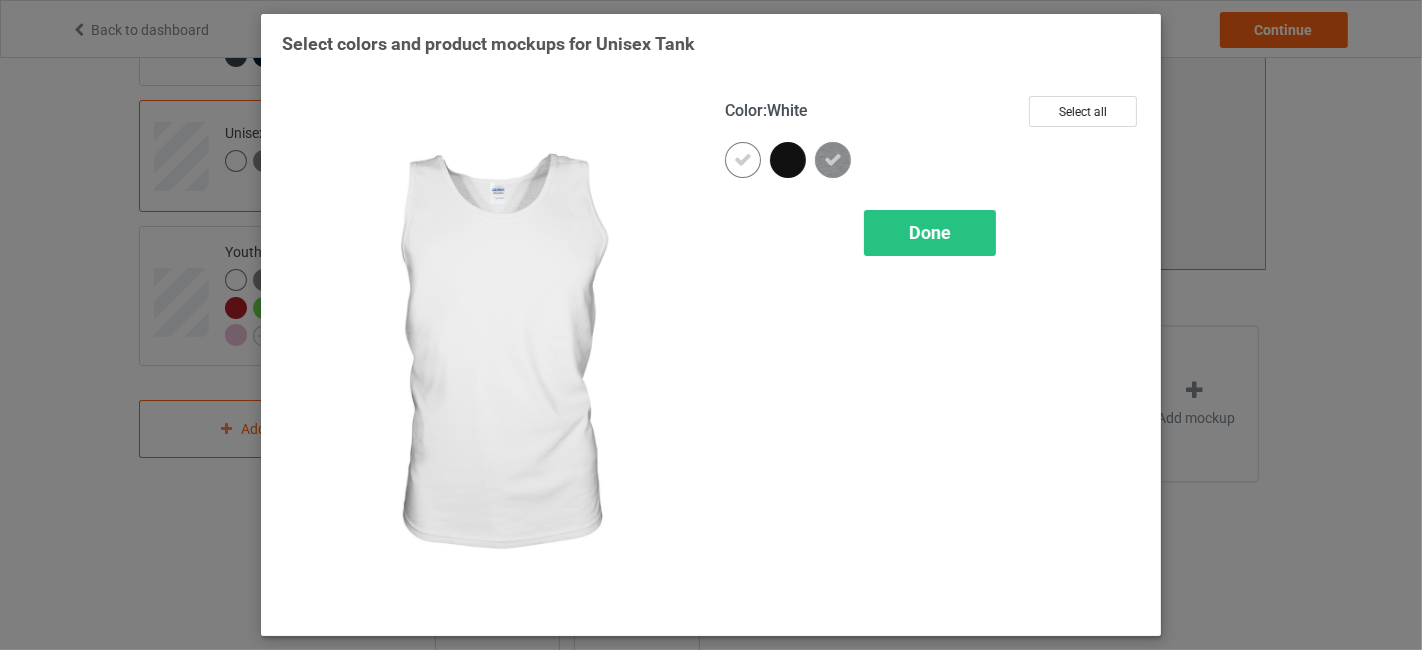 click at bounding box center [743, 160] 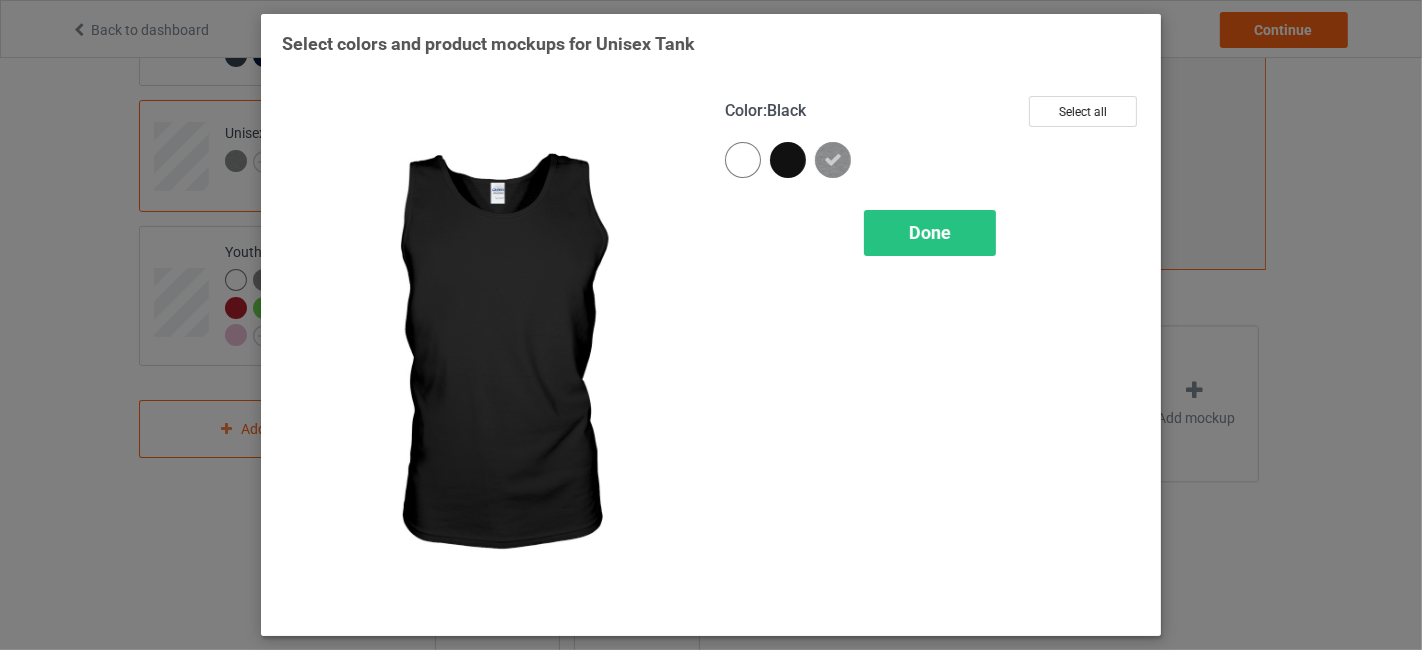 click at bounding box center (788, 160) 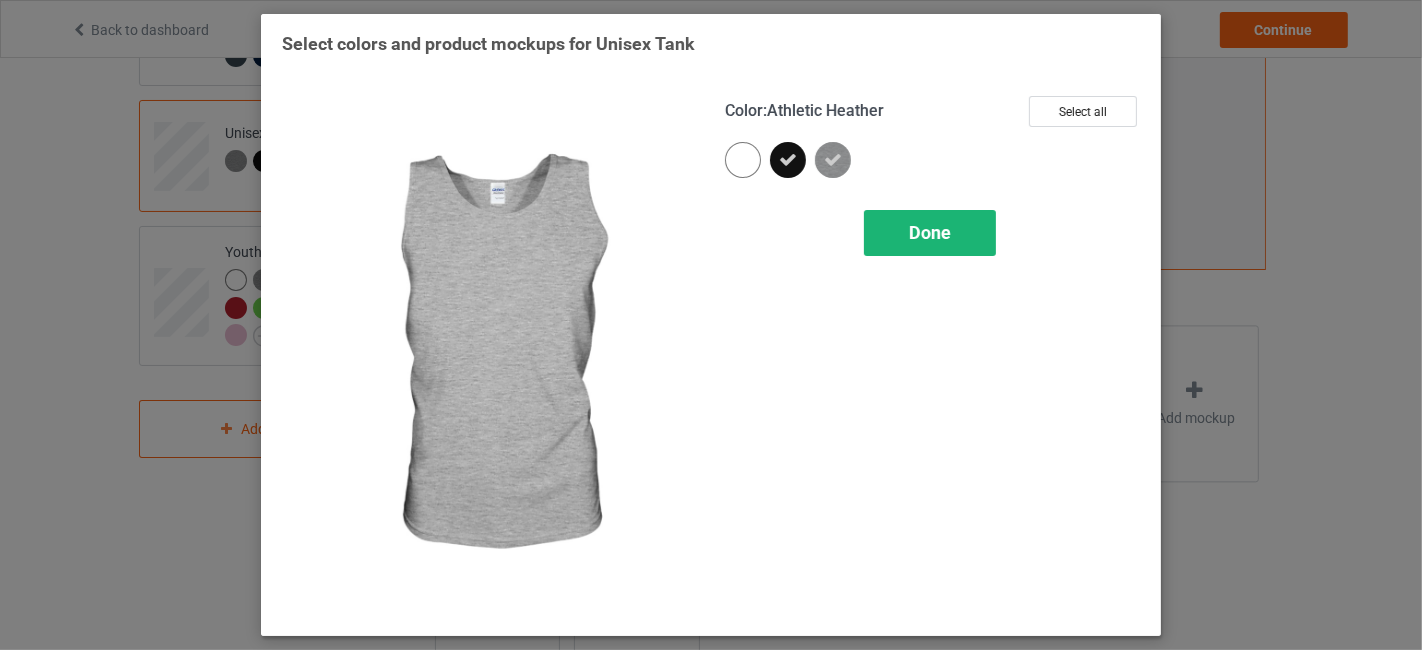 click on "Done" at bounding box center (930, 232) 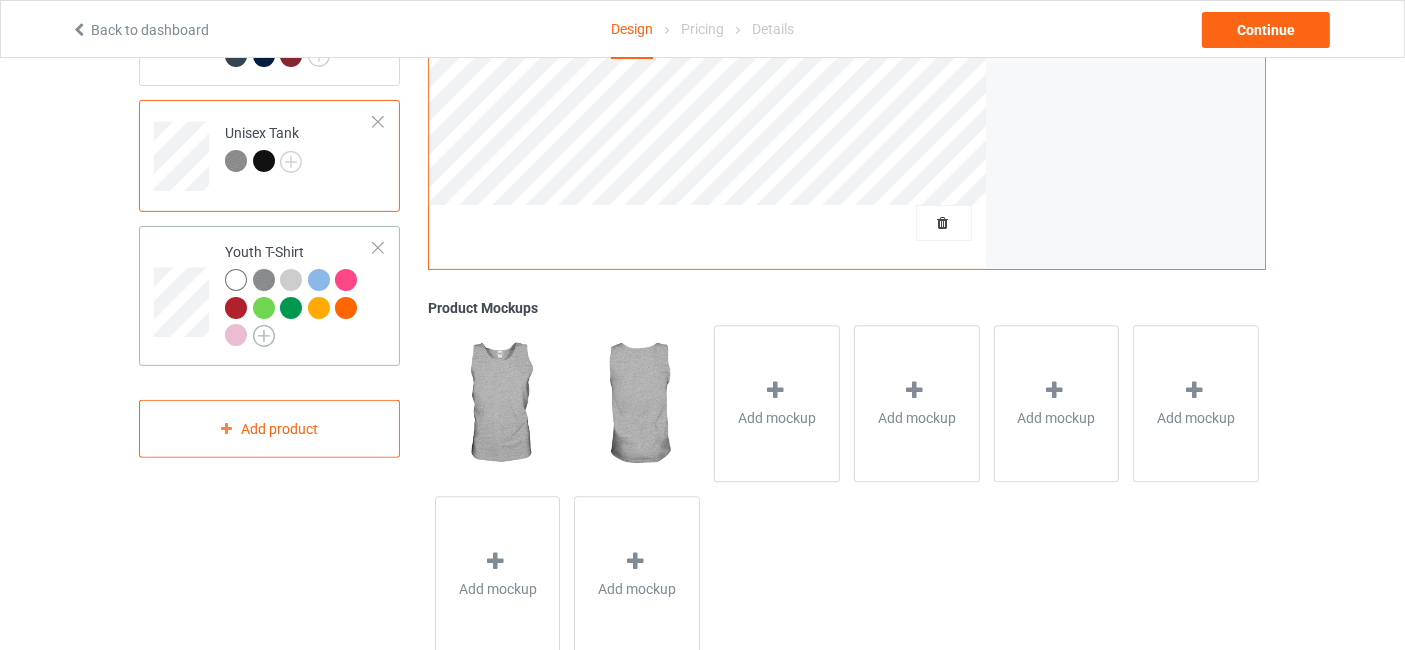 click at bounding box center (264, 336) 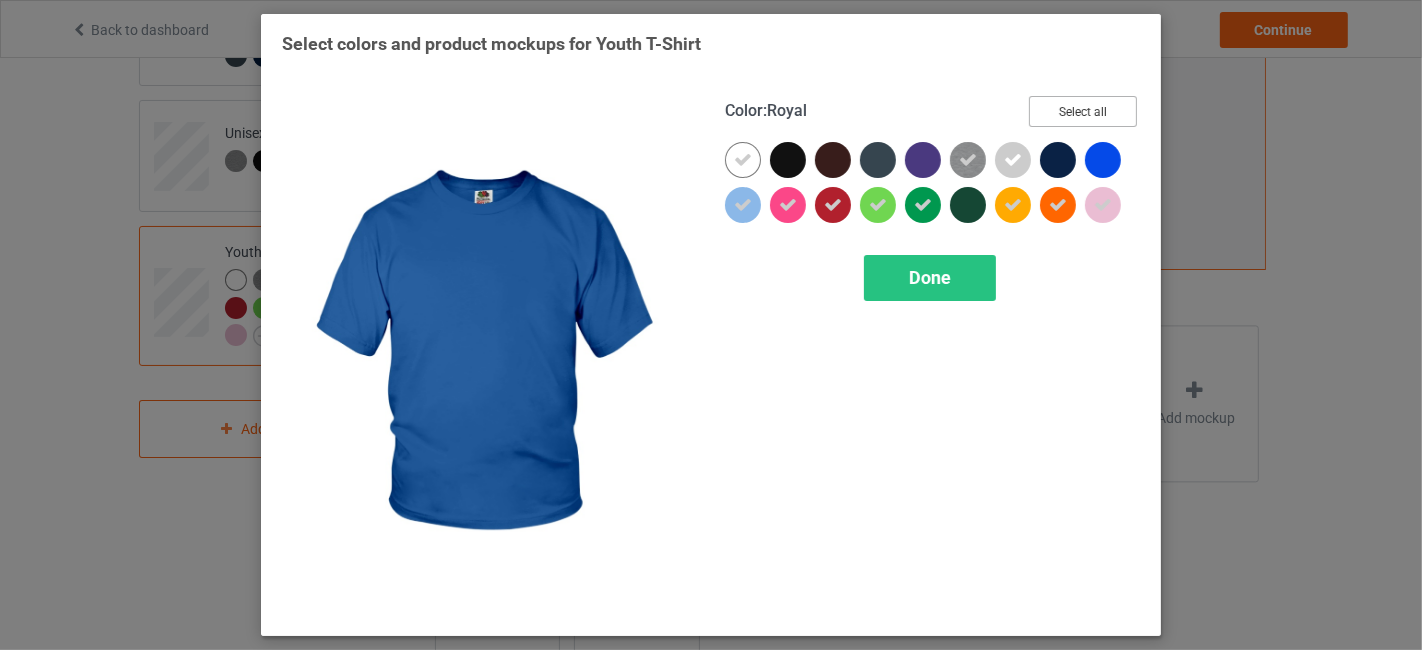 click on "Select all" at bounding box center (1083, 111) 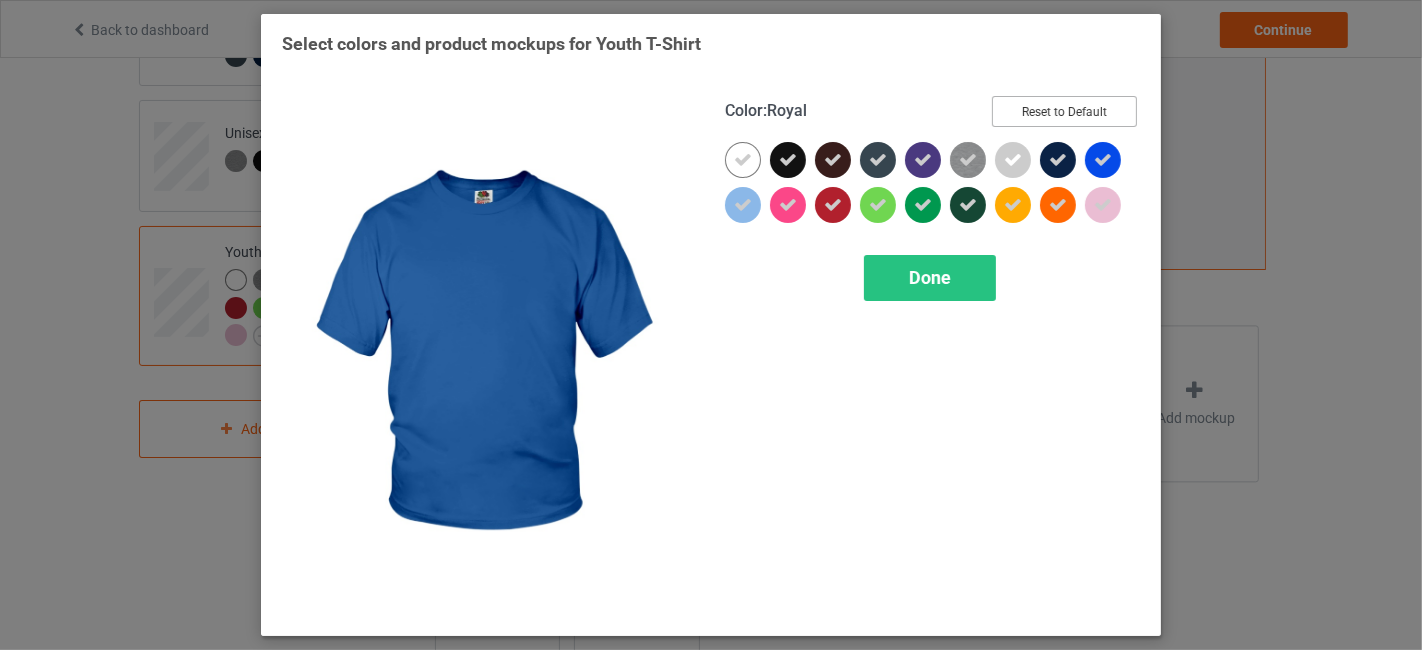 click on "Reset to Default" at bounding box center (1064, 111) 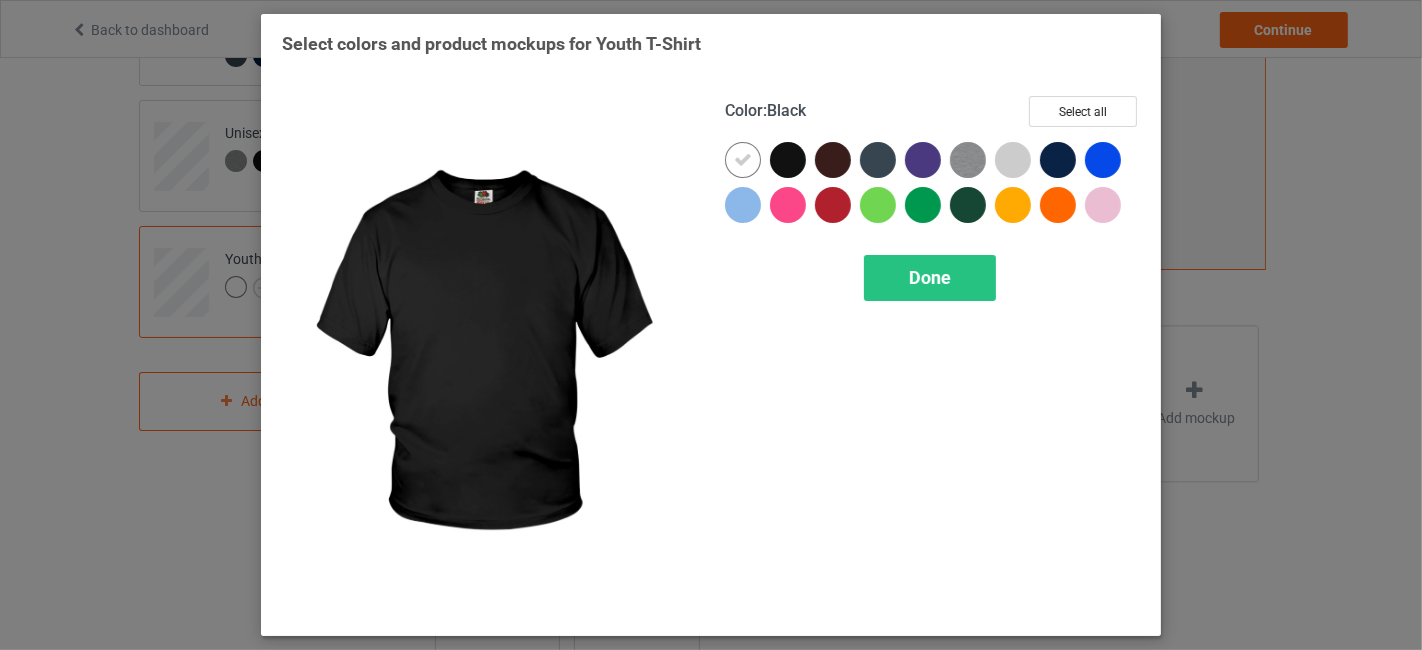 click at bounding box center [788, 160] 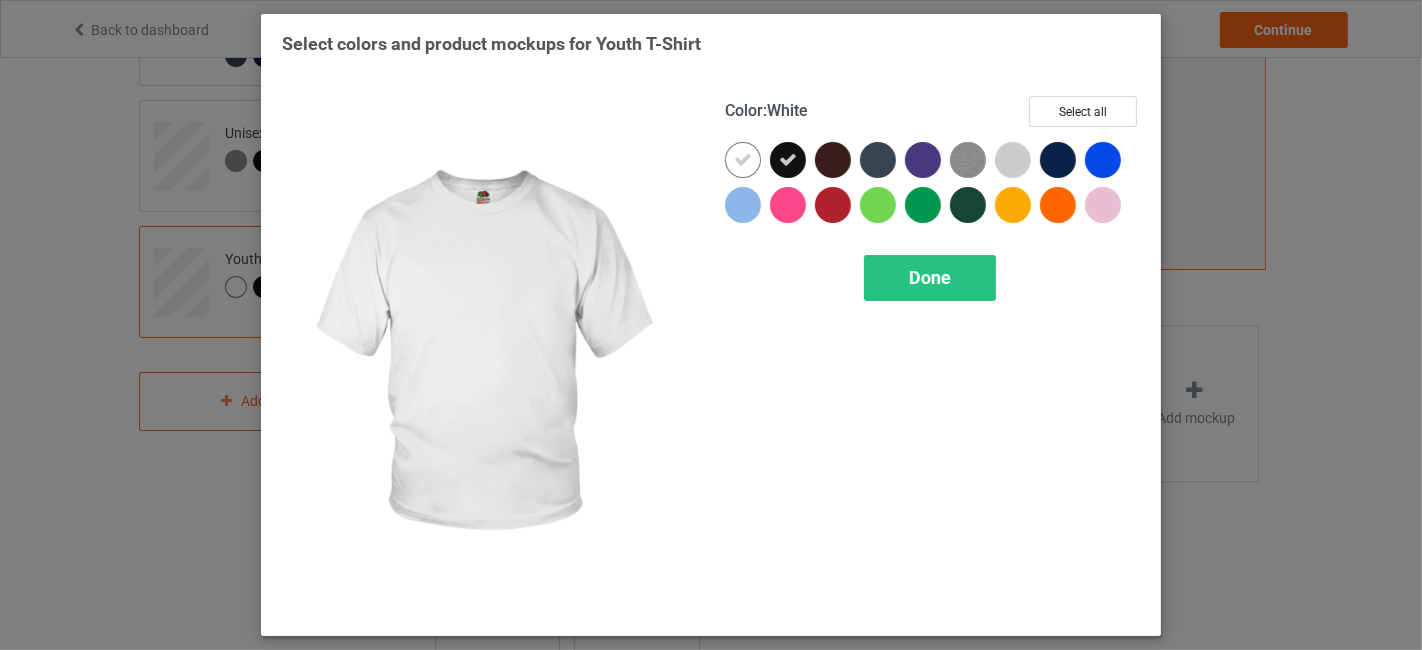 click at bounding box center [743, 160] 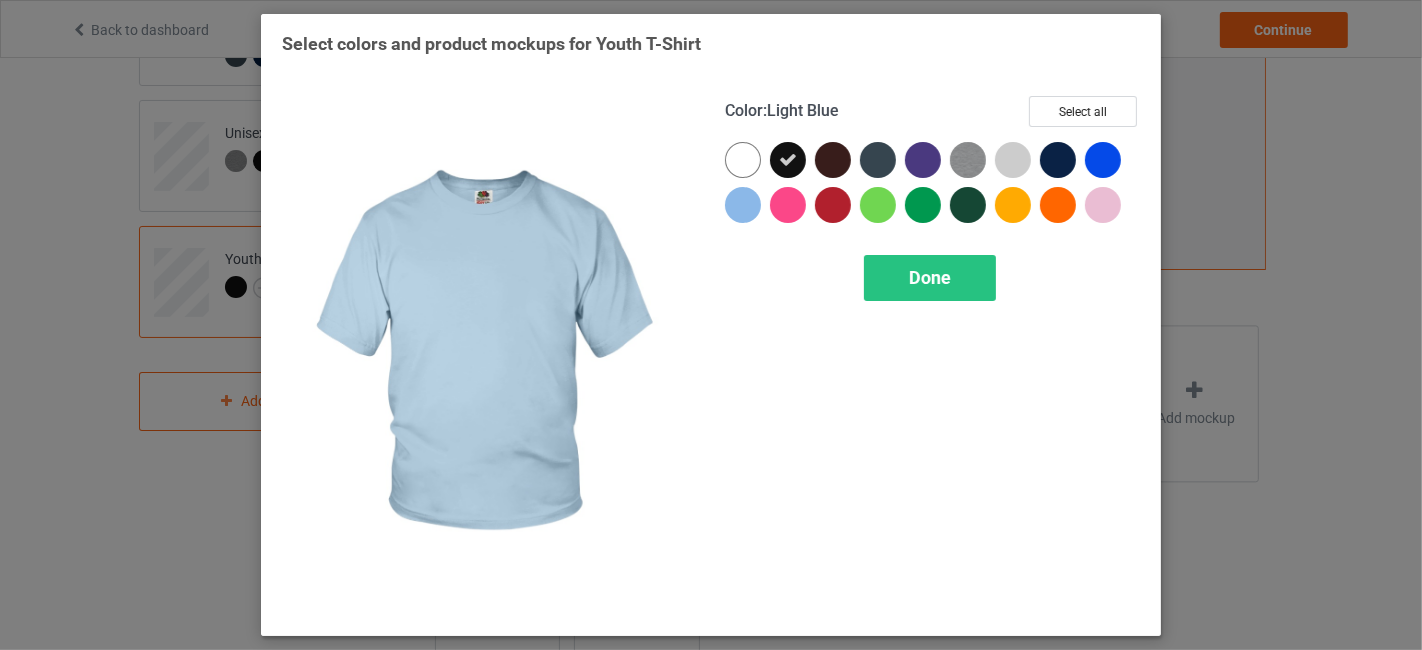 click at bounding box center [747, 209] 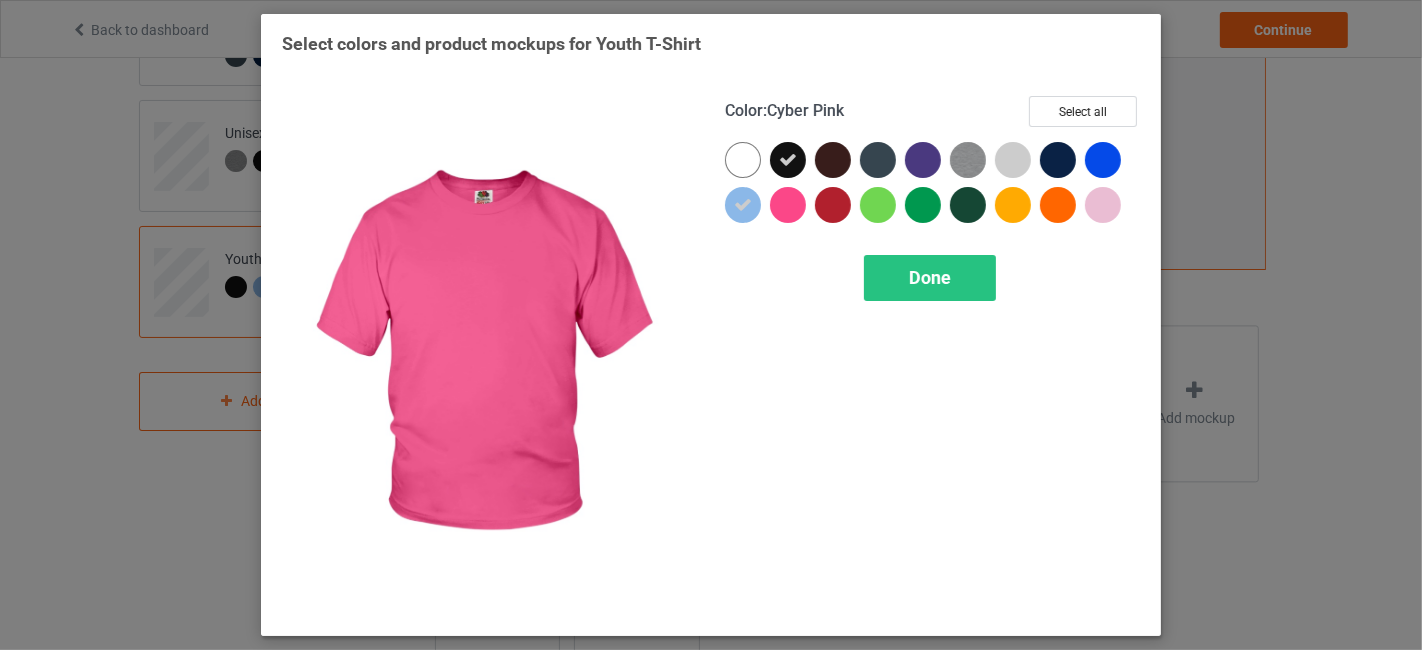 drag, startPoint x: 787, startPoint y: 201, endPoint x: 806, endPoint y: 201, distance: 19 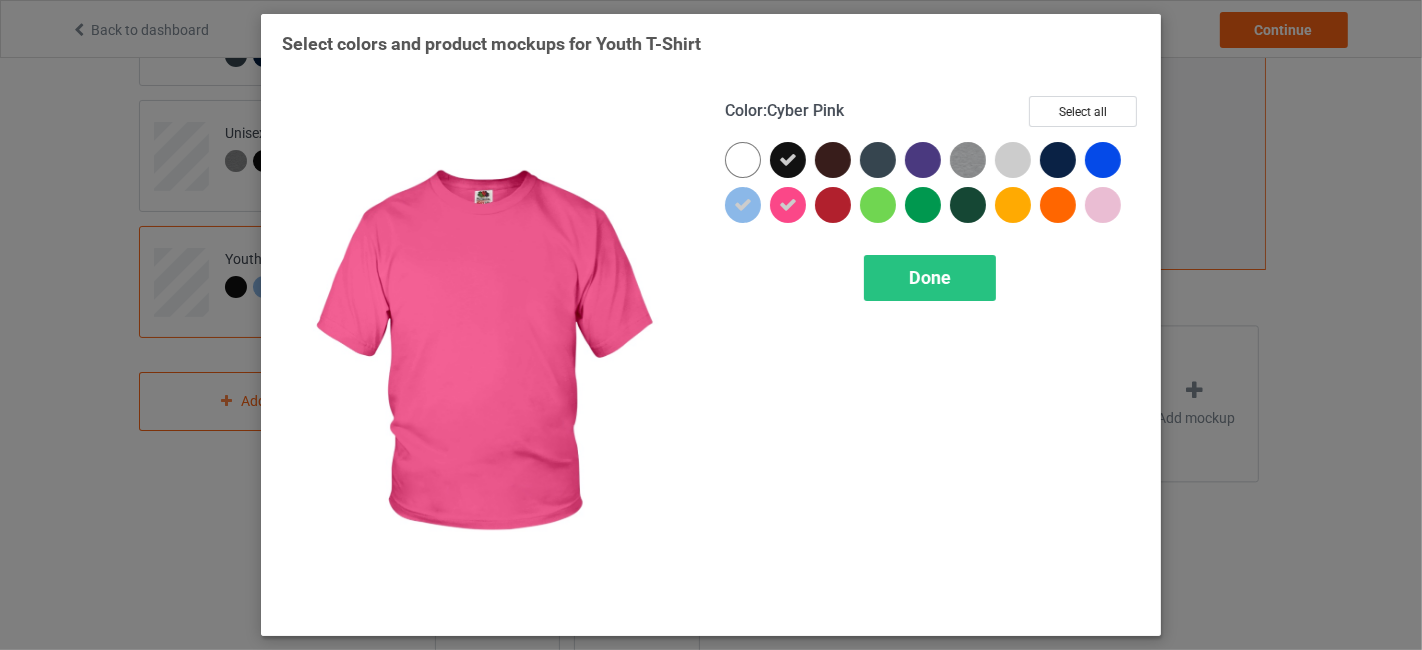 click at bounding box center (833, 205) 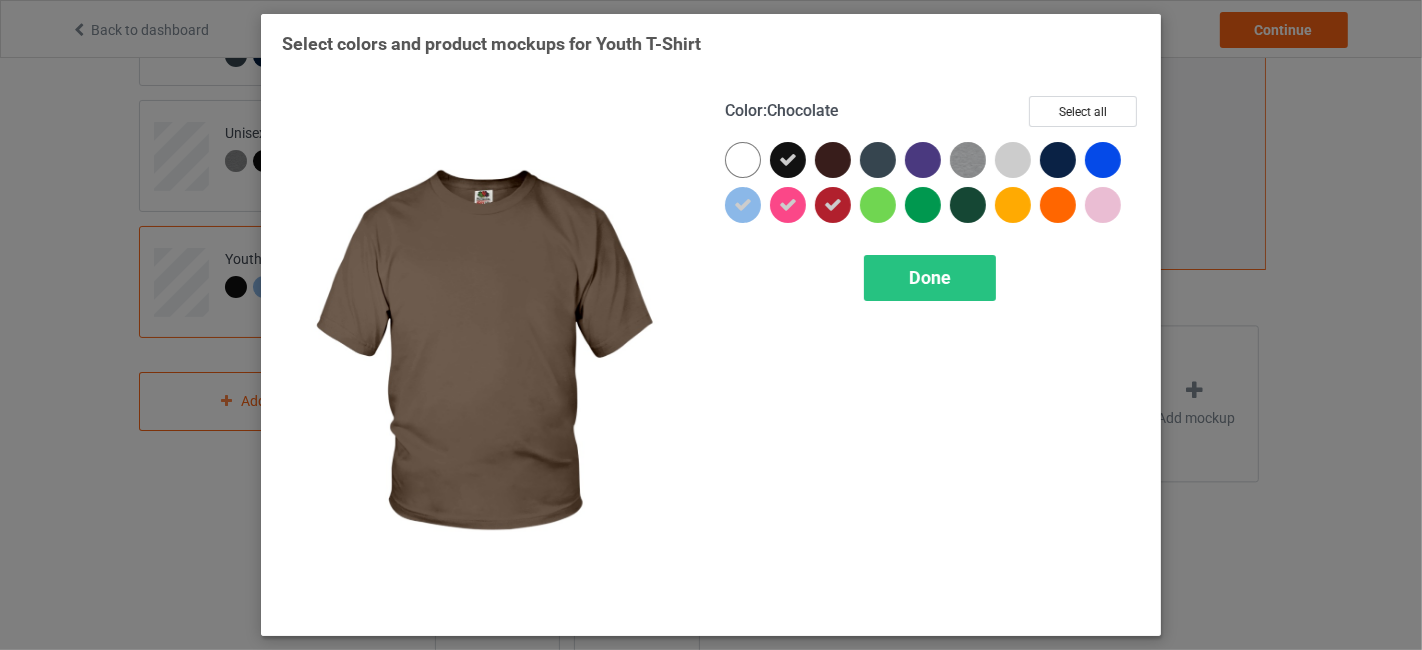 click at bounding box center [833, 160] 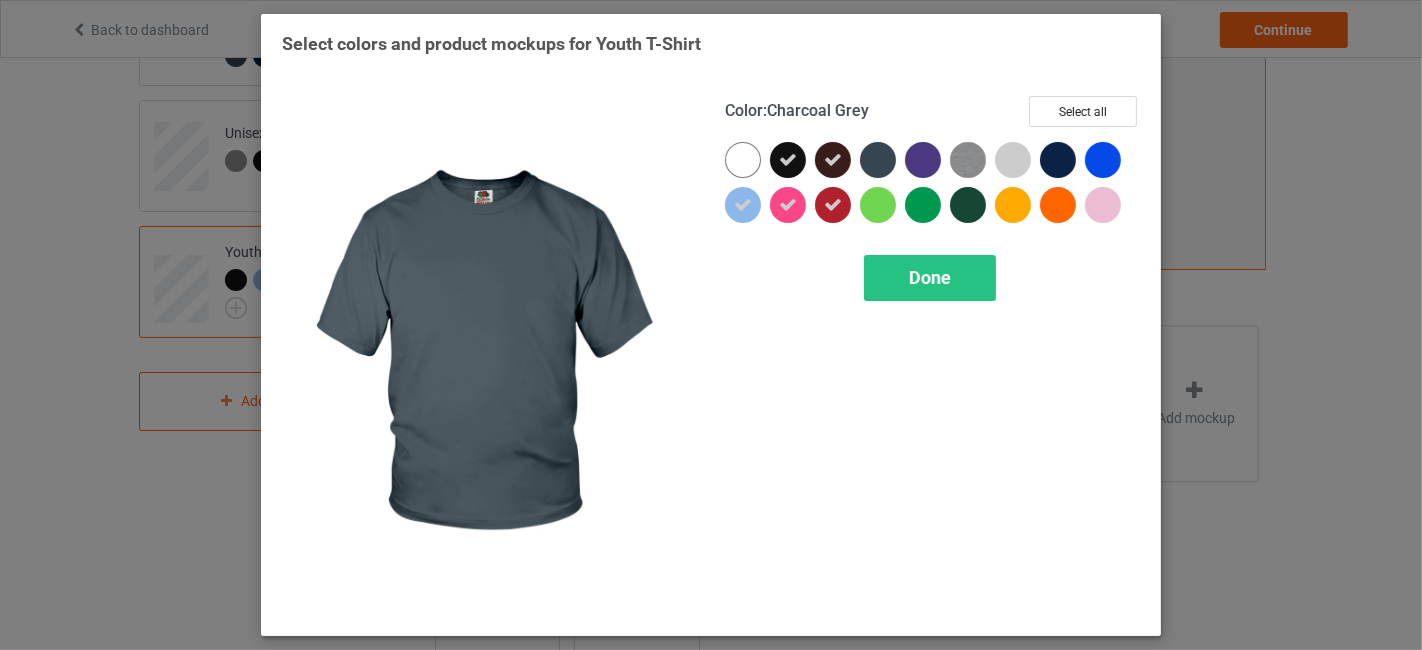 drag, startPoint x: 881, startPoint y: 160, endPoint x: 919, endPoint y: 157, distance: 38.118237 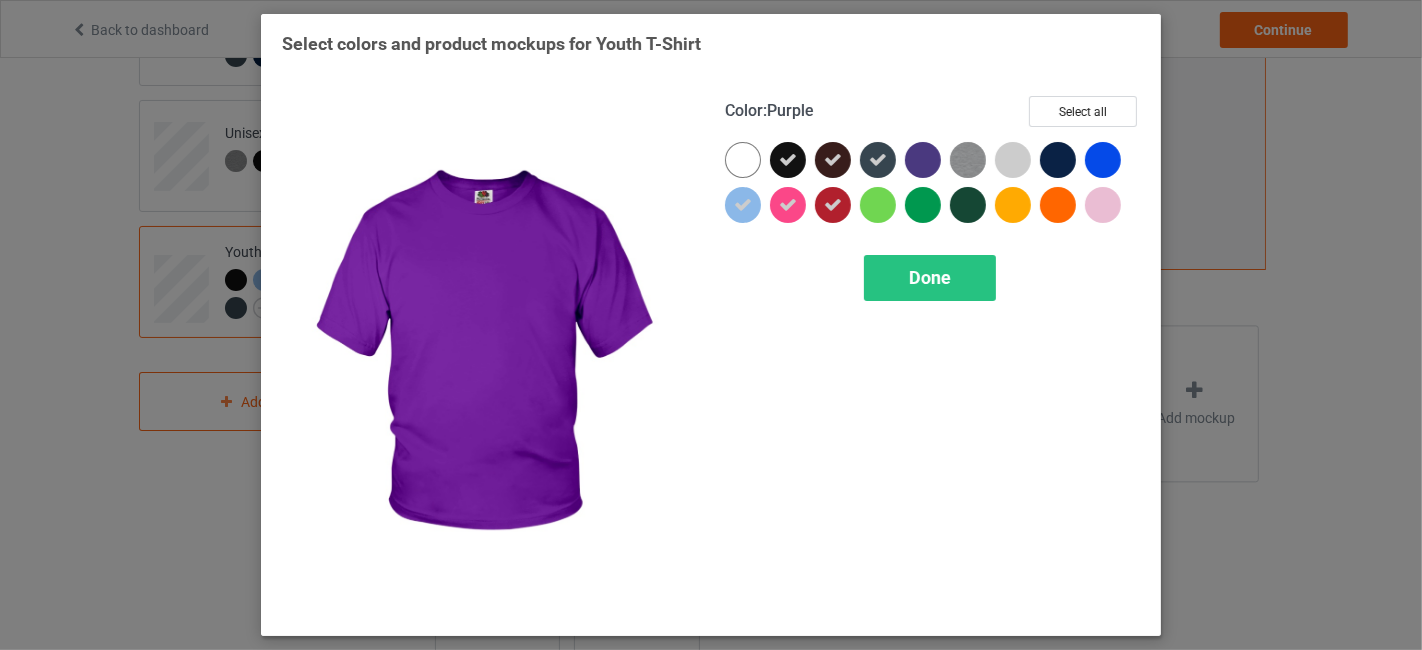 click at bounding box center (923, 160) 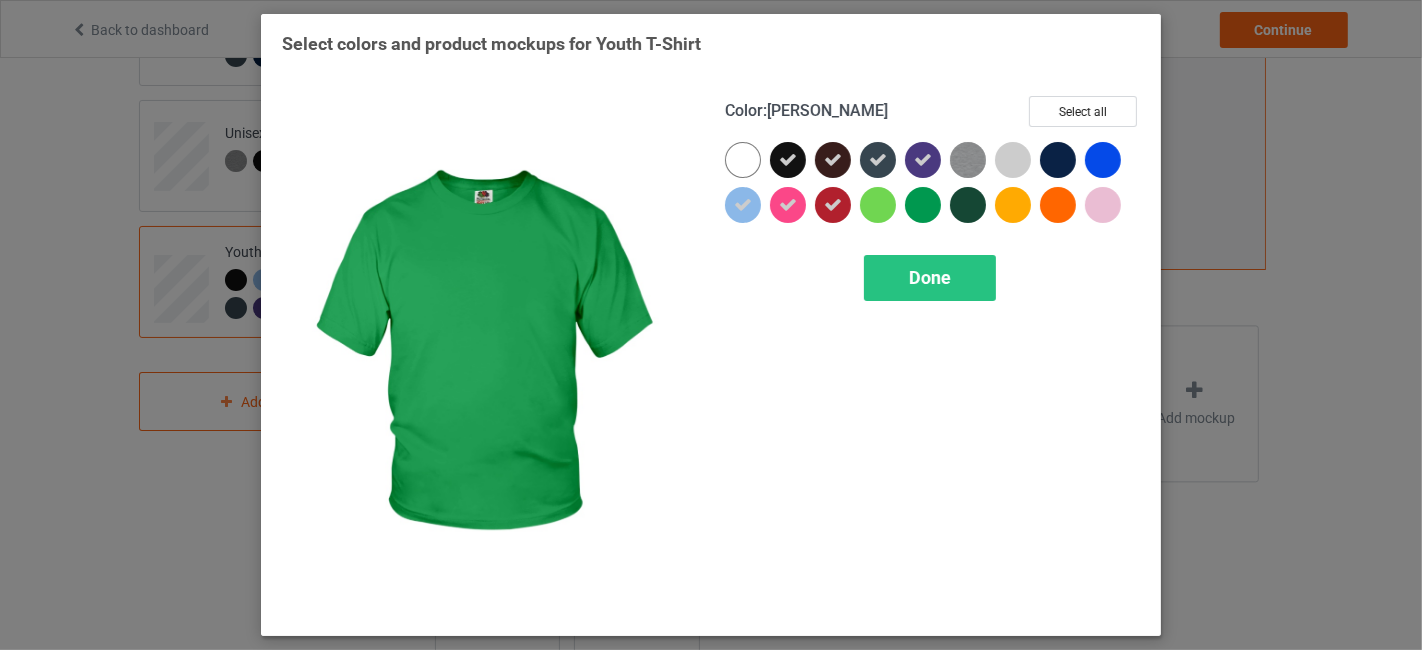 click at bounding box center [923, 205] 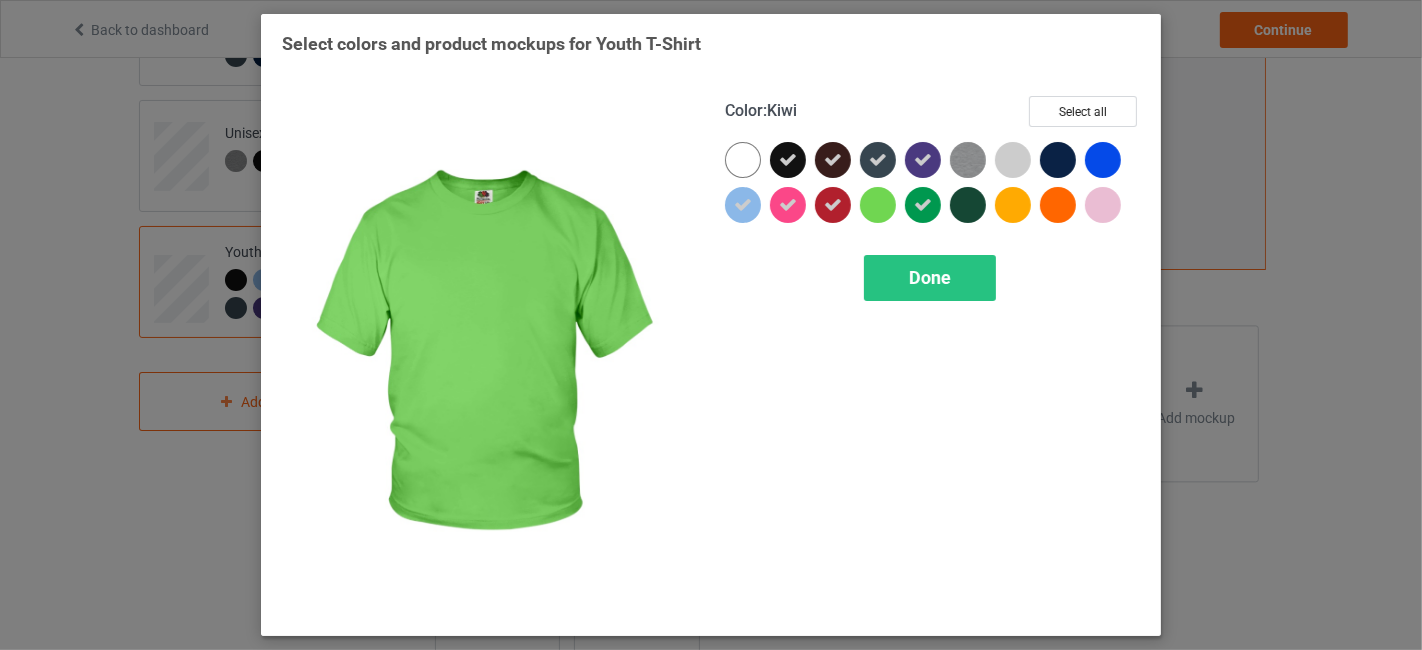 click at bounding box center (878, 205) 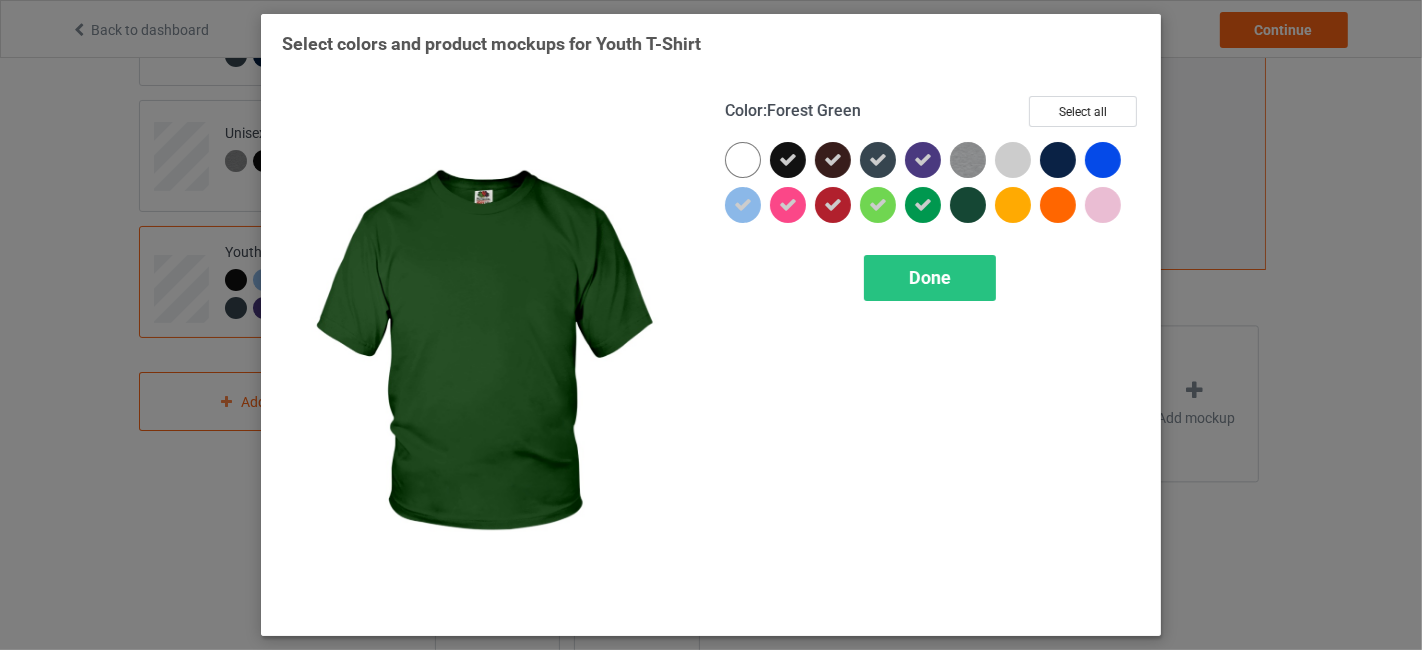click at bounding box center [968, 205] 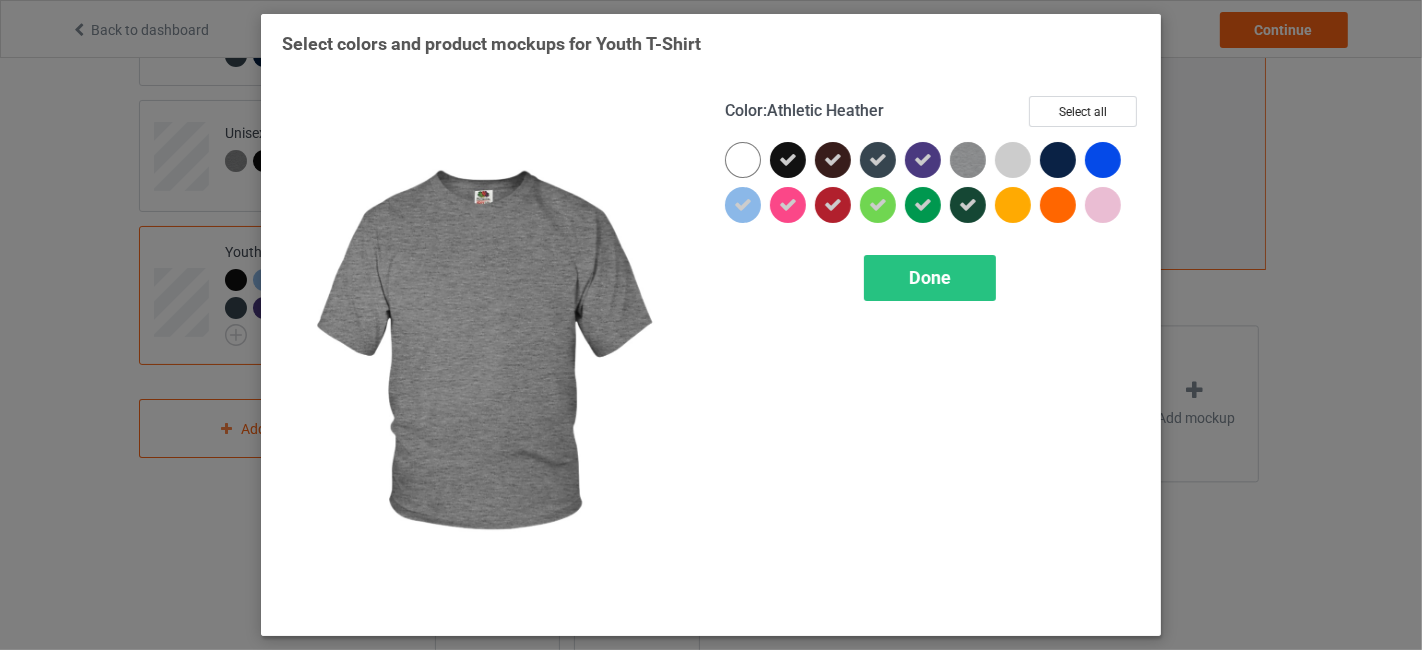 click at bounding box center (968, 160) 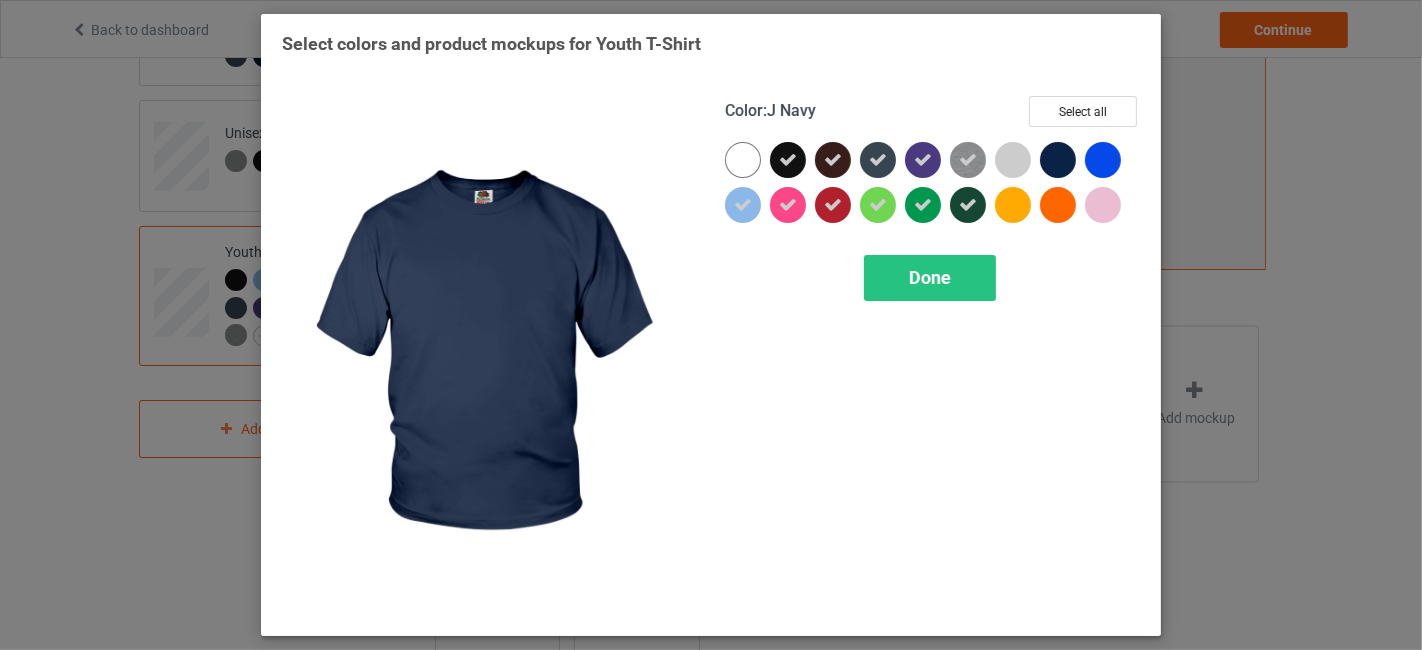 click at bounding box center (1058, 160) 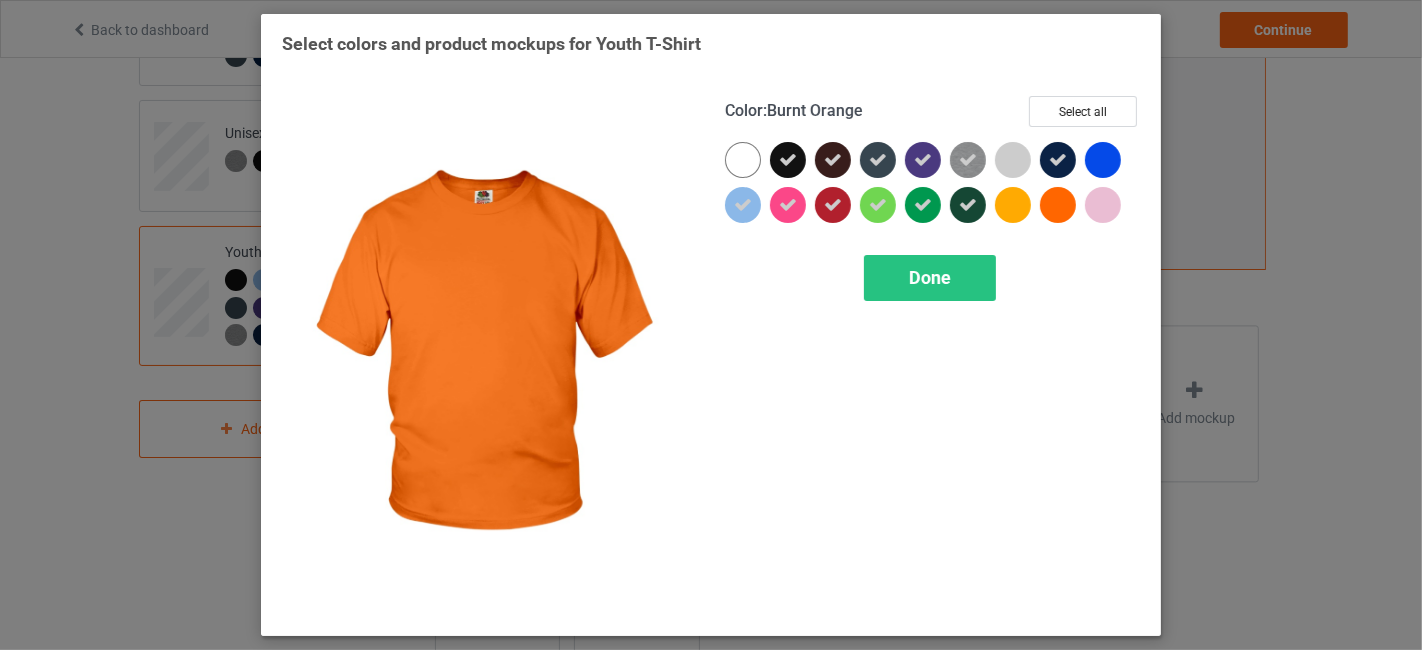 drag, startPoint x: 1060, startPoint y: 190, endPoint x: 1080, endPoint y: 191, distance: 20.024984 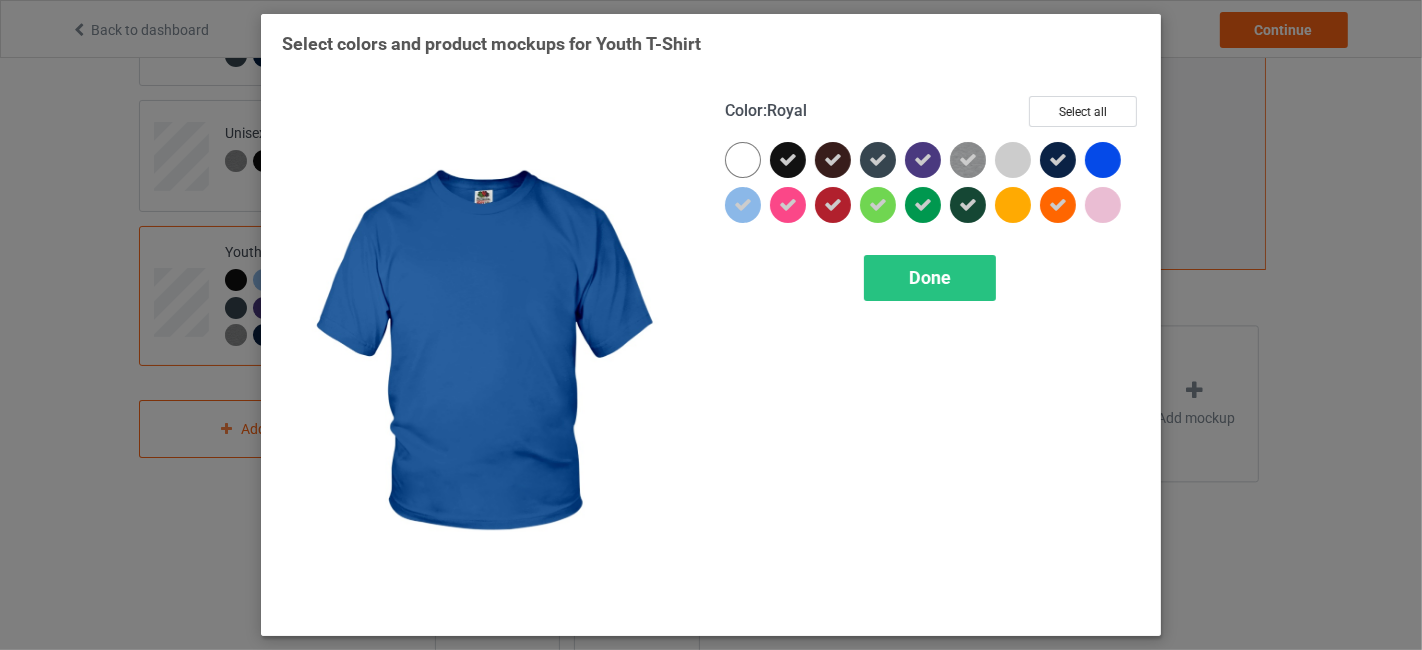 click at bounding box center [1103, 160] 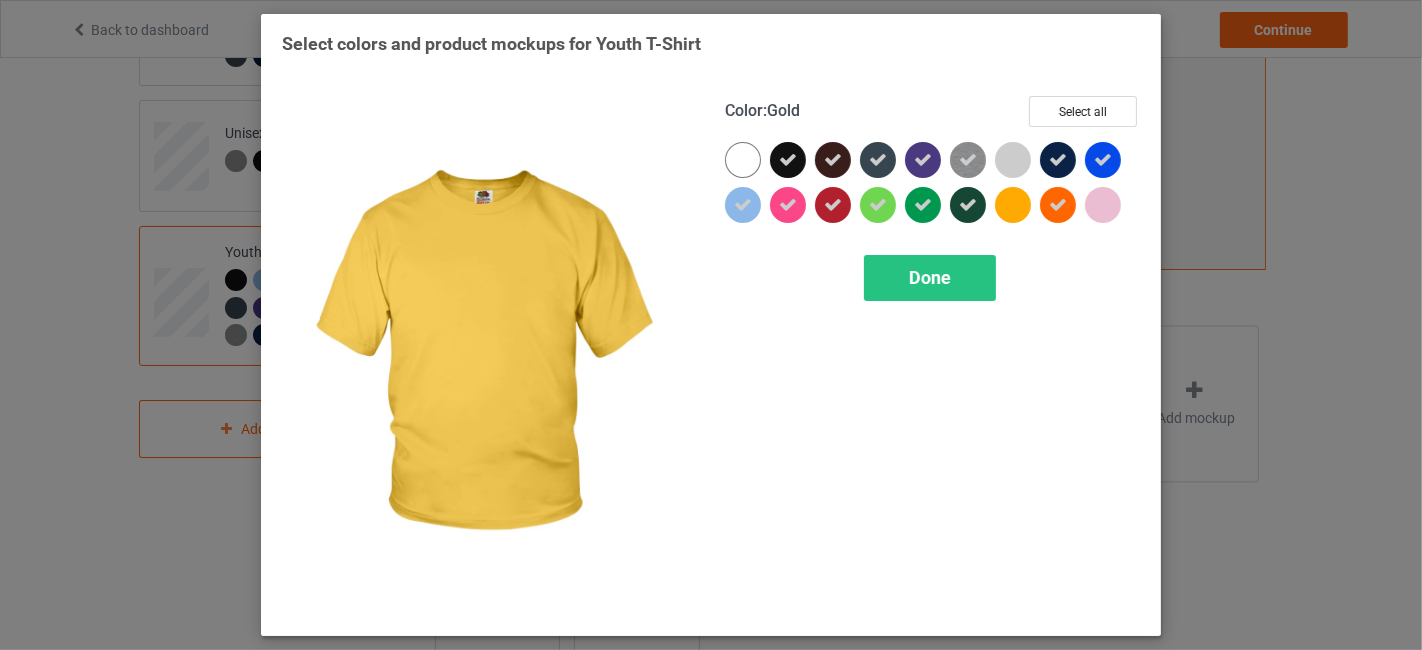 click at bounding box center (1013, 205) 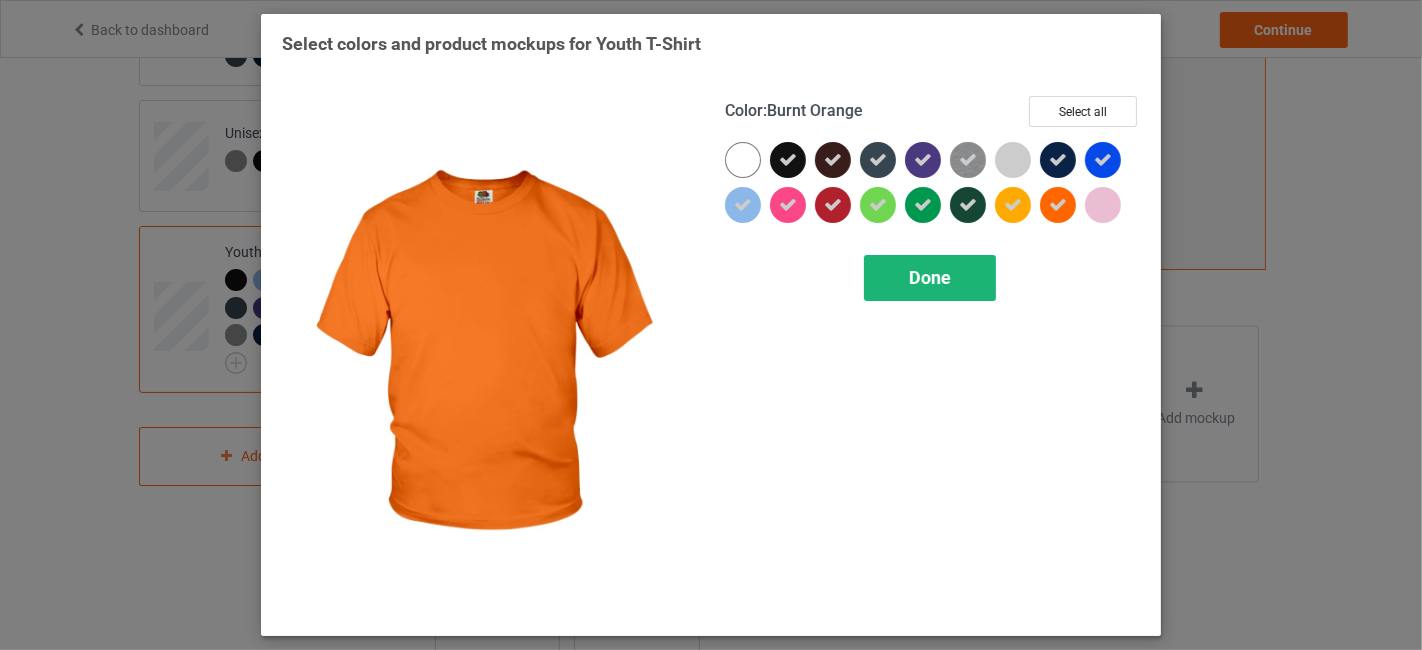 click on "Done" at bounding box center [930, 277] 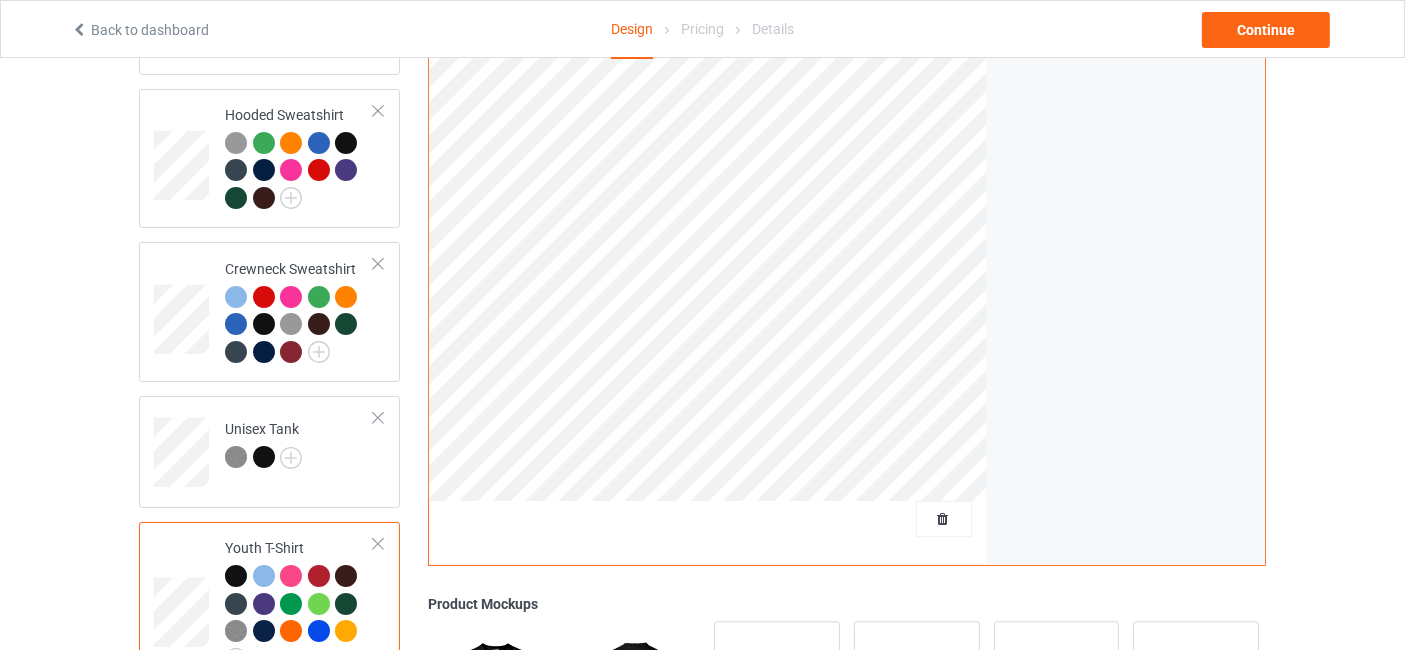 scroll, scrollTop: 0, scrollLeft: 0, axis: both 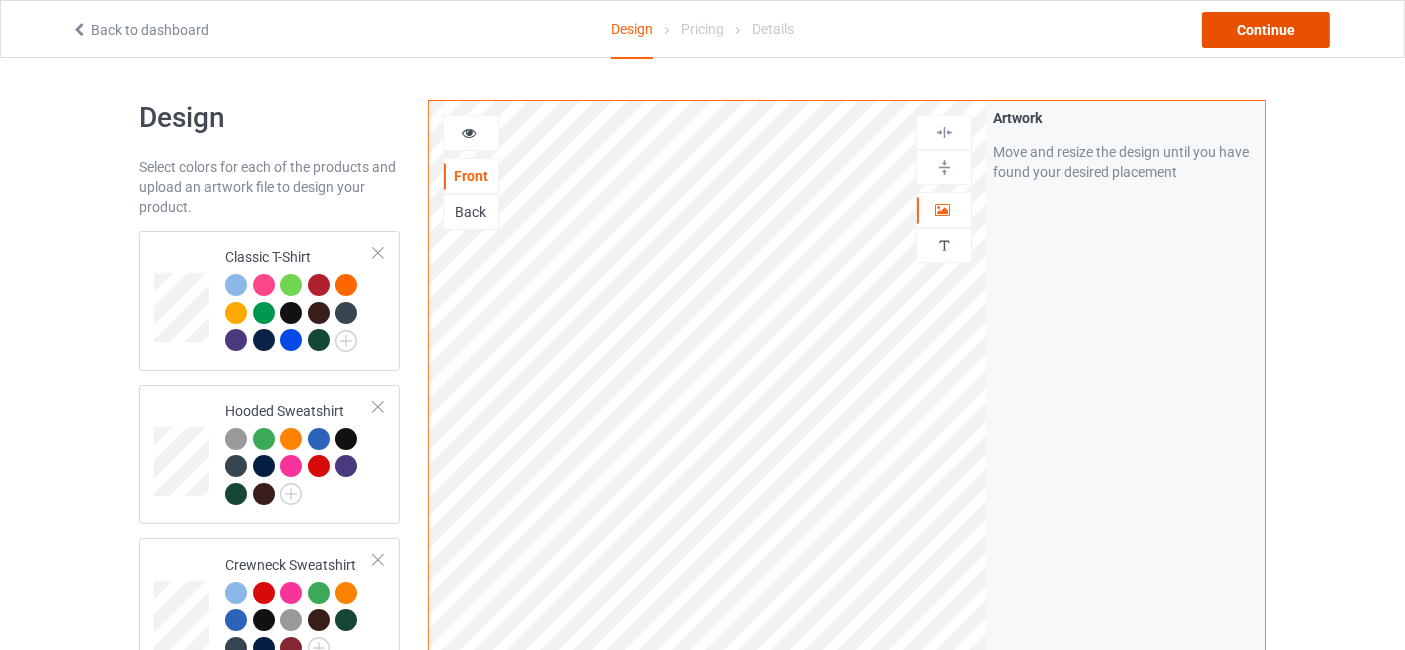 click on "Continue" at bounding box center (1266, 30) 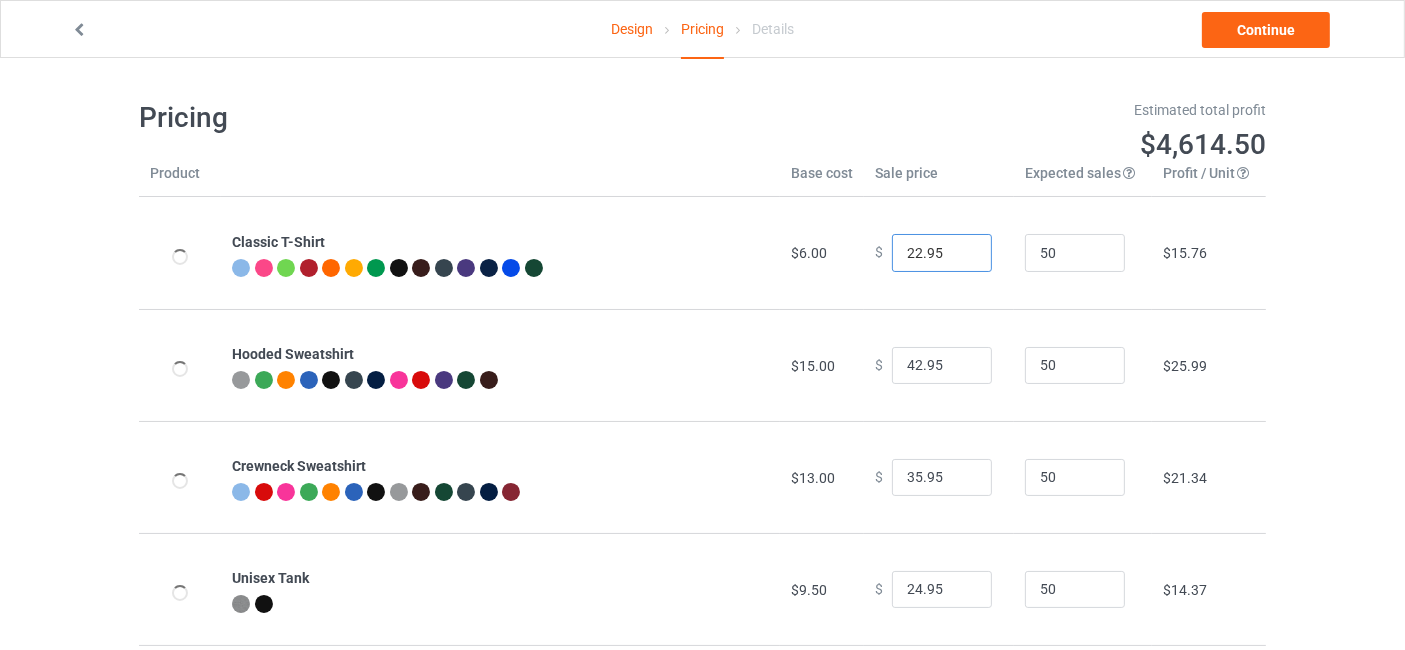 click on "22.95" at bounding box center (942, 253) 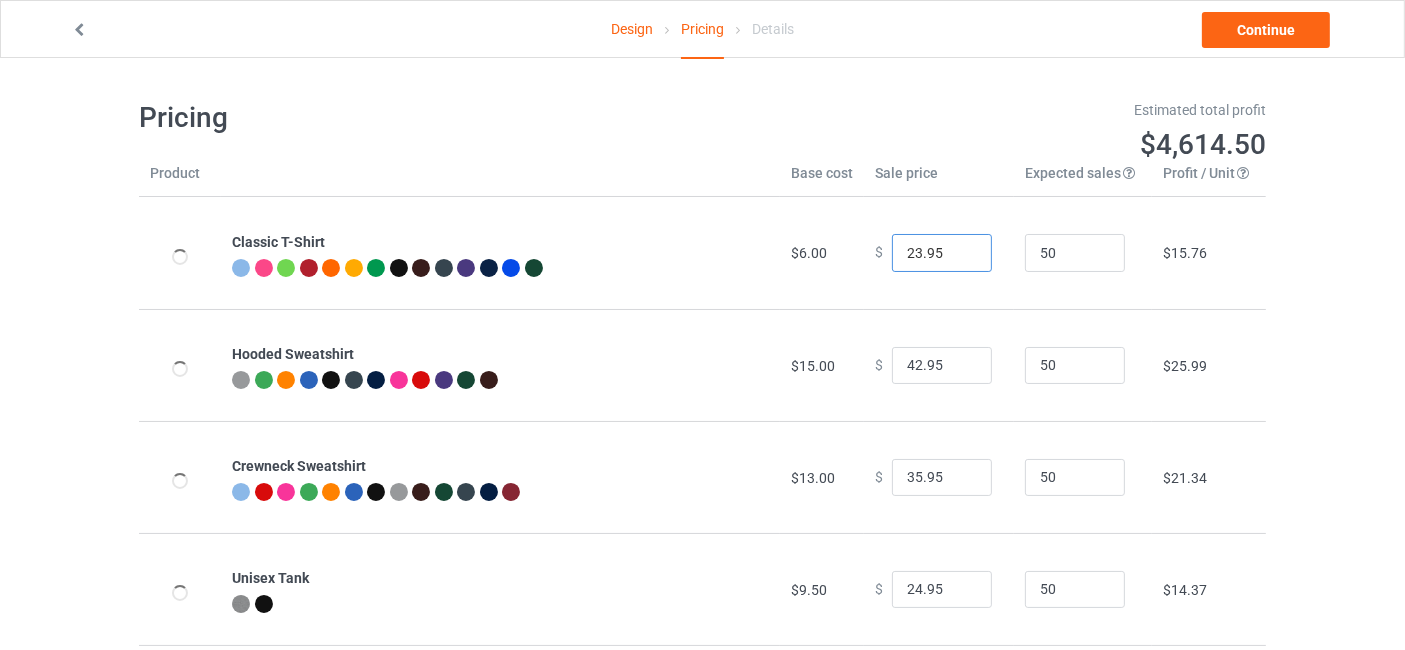 click on "23.95" at bounding box center (942, 253) 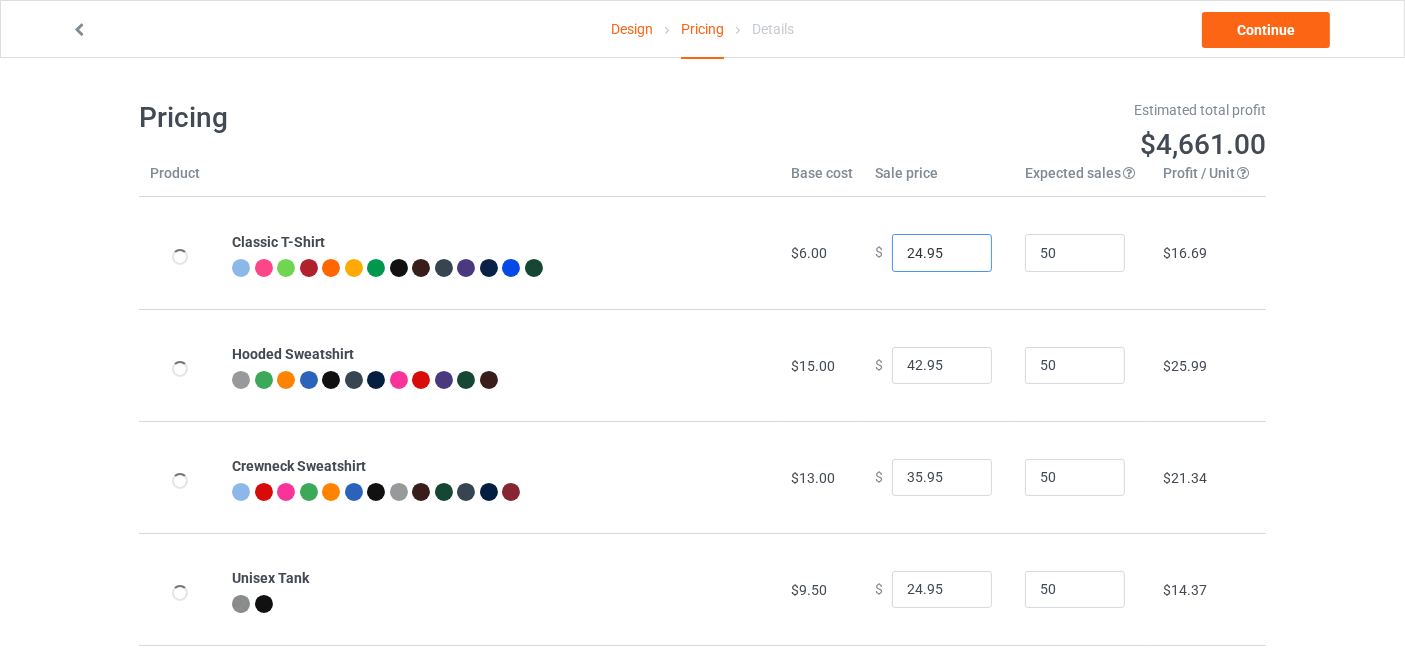 type on "24.95" 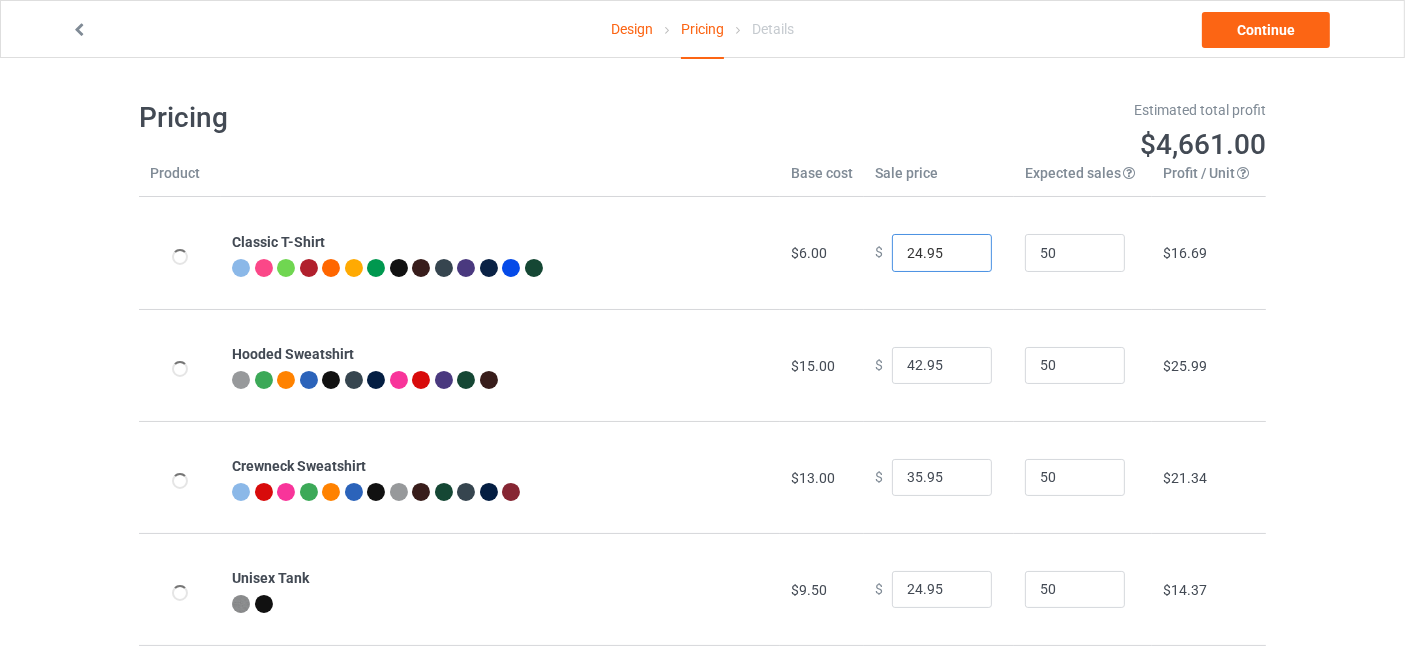 click on "24.95" at bounding box center [942, 253] 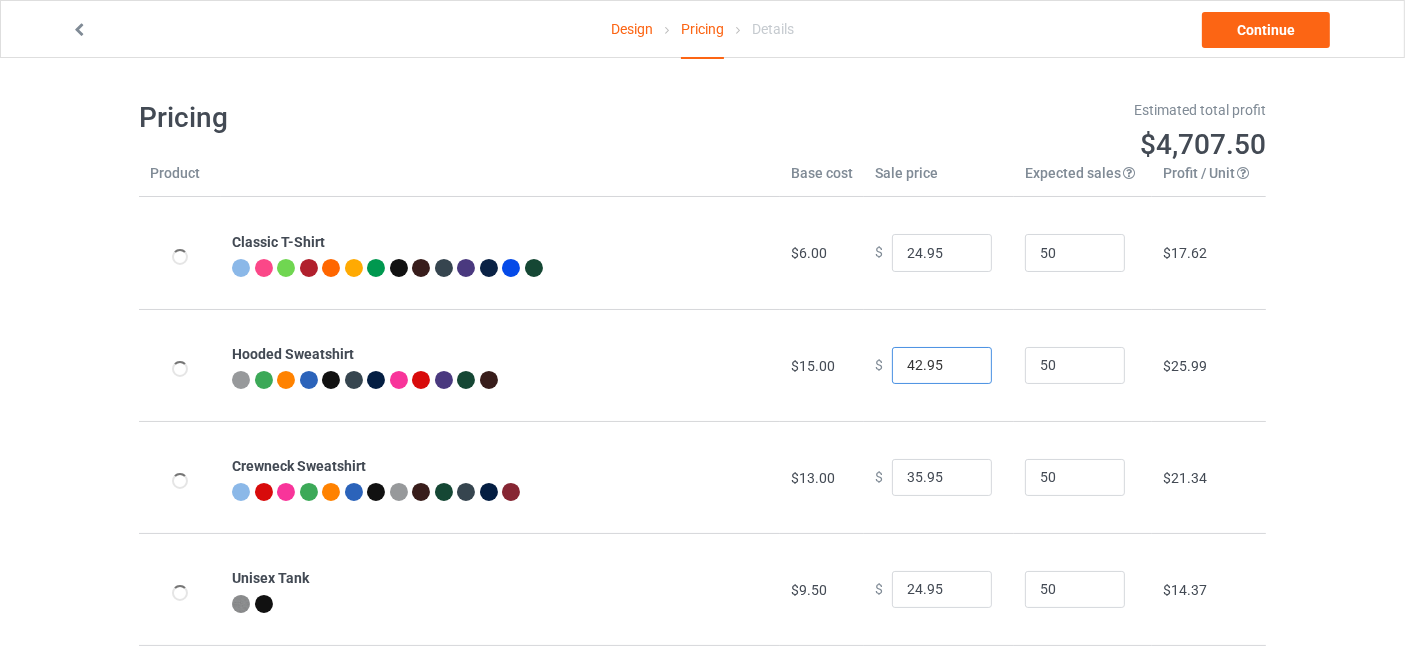 click on "42.95" at bounding box center [942, 366] 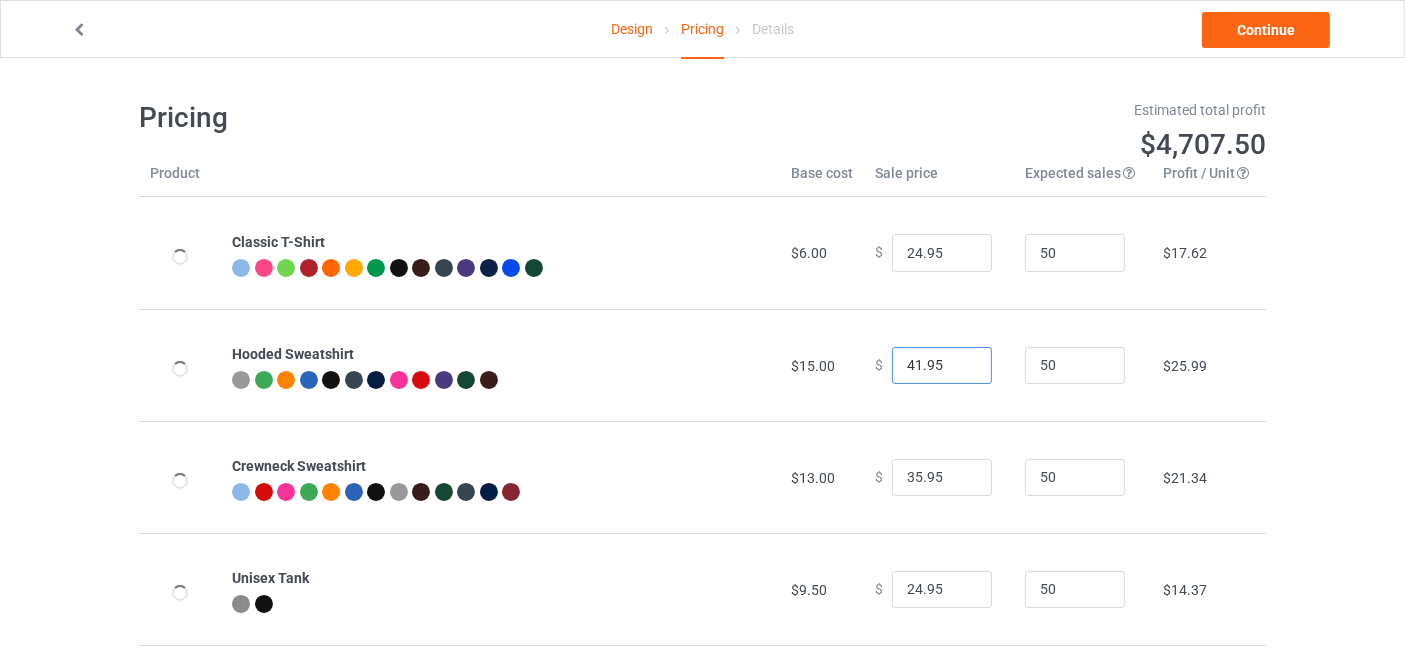 type on "41.95" 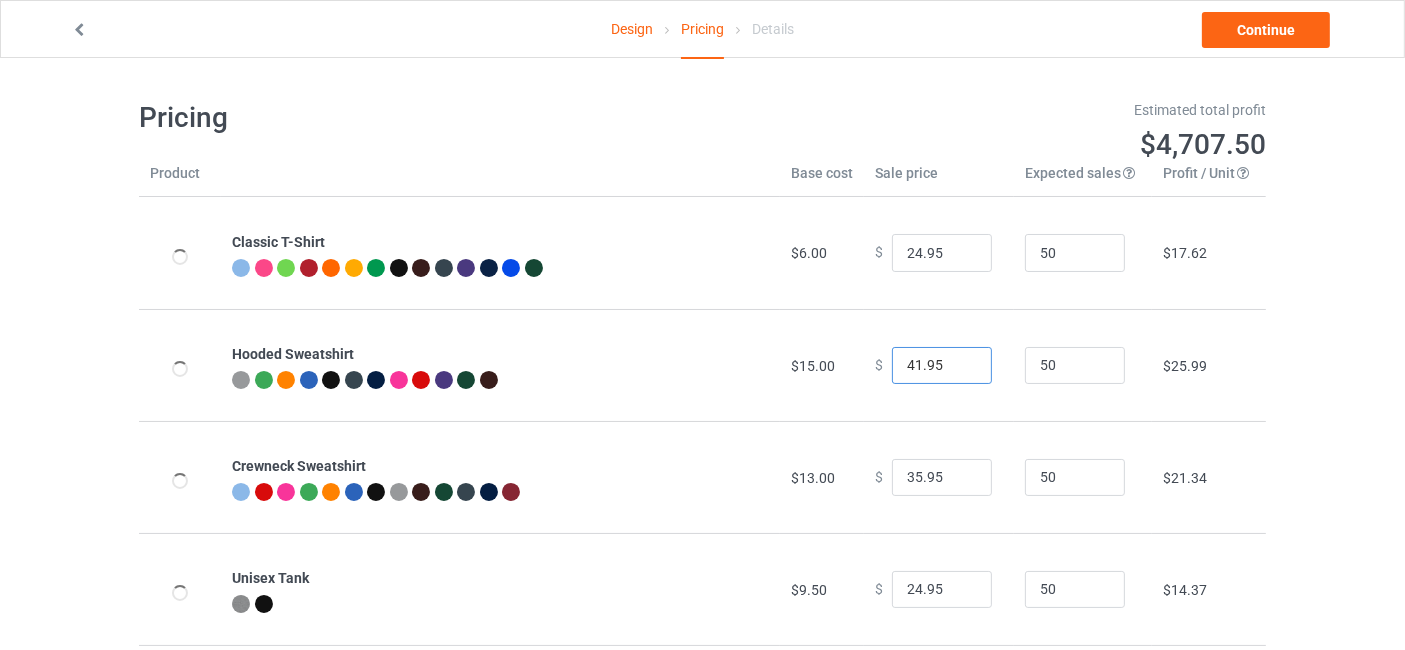click on "41.95" at bounding box center [942, 366] 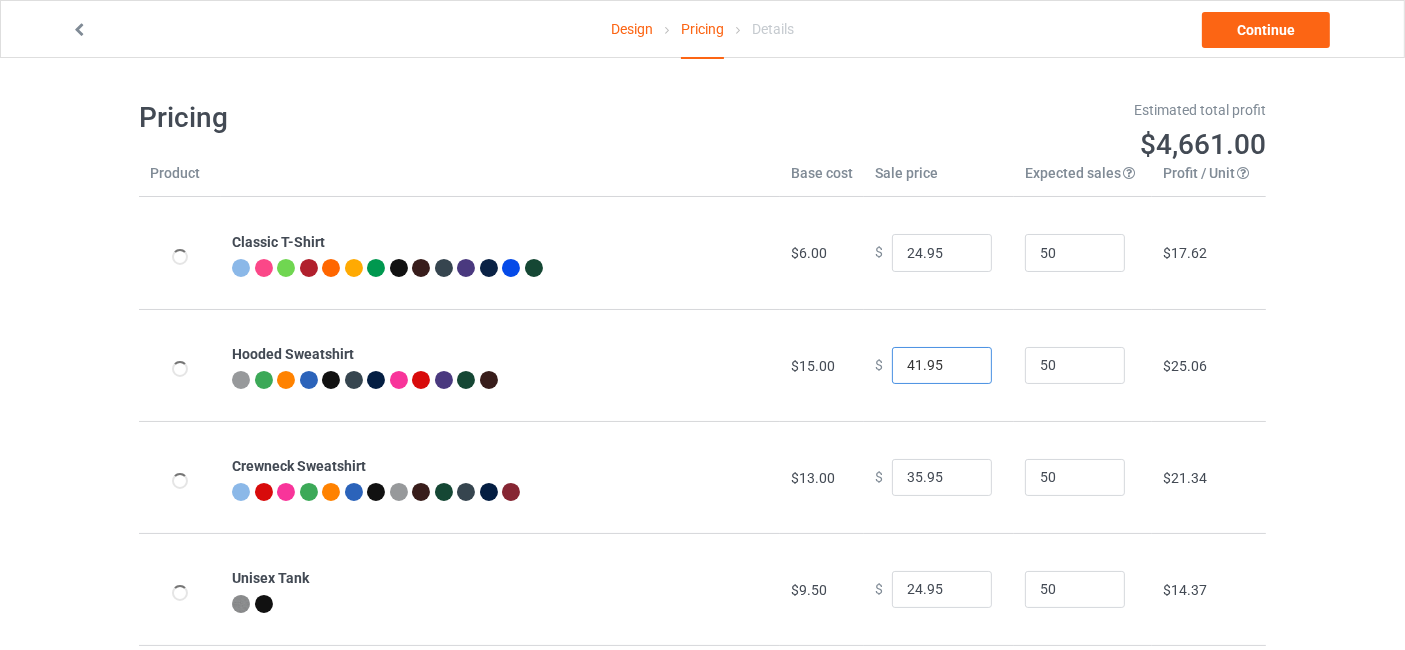 scroll, scrollTop: 148, scrollLeft: 0, axis: vertical 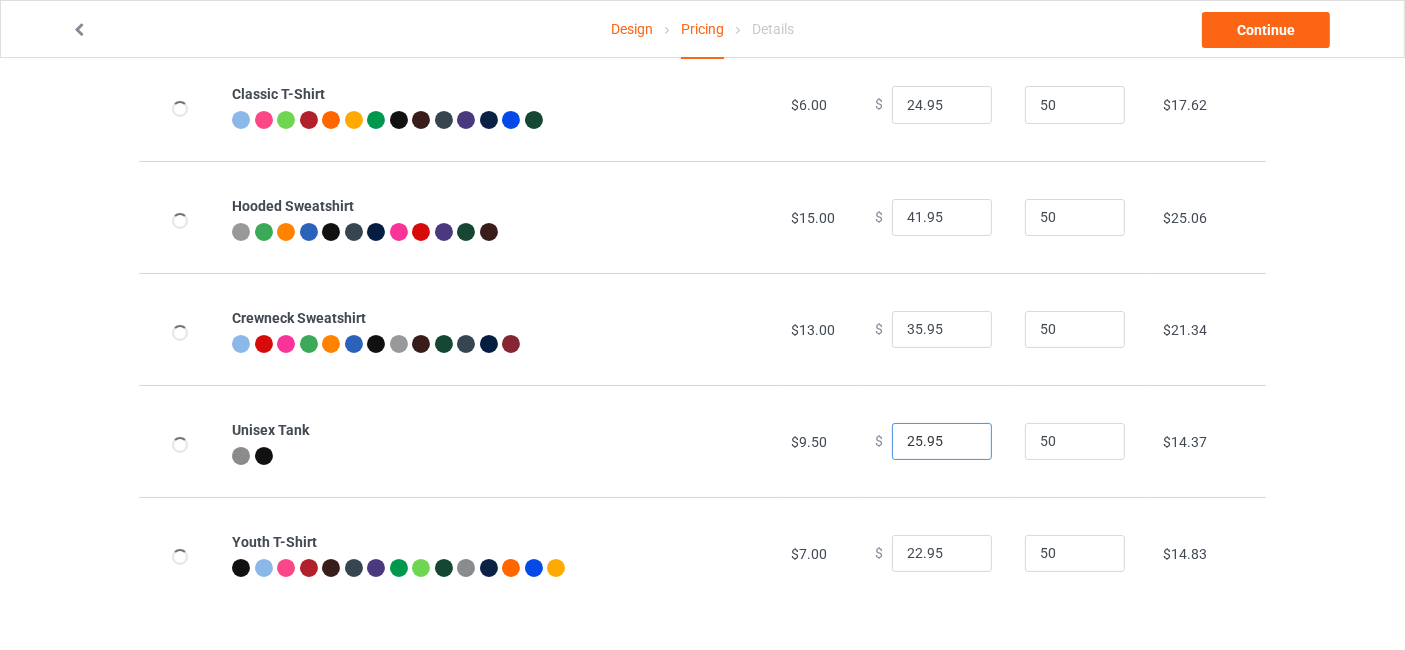 click on "25.95" at bounding box center [942, 442] 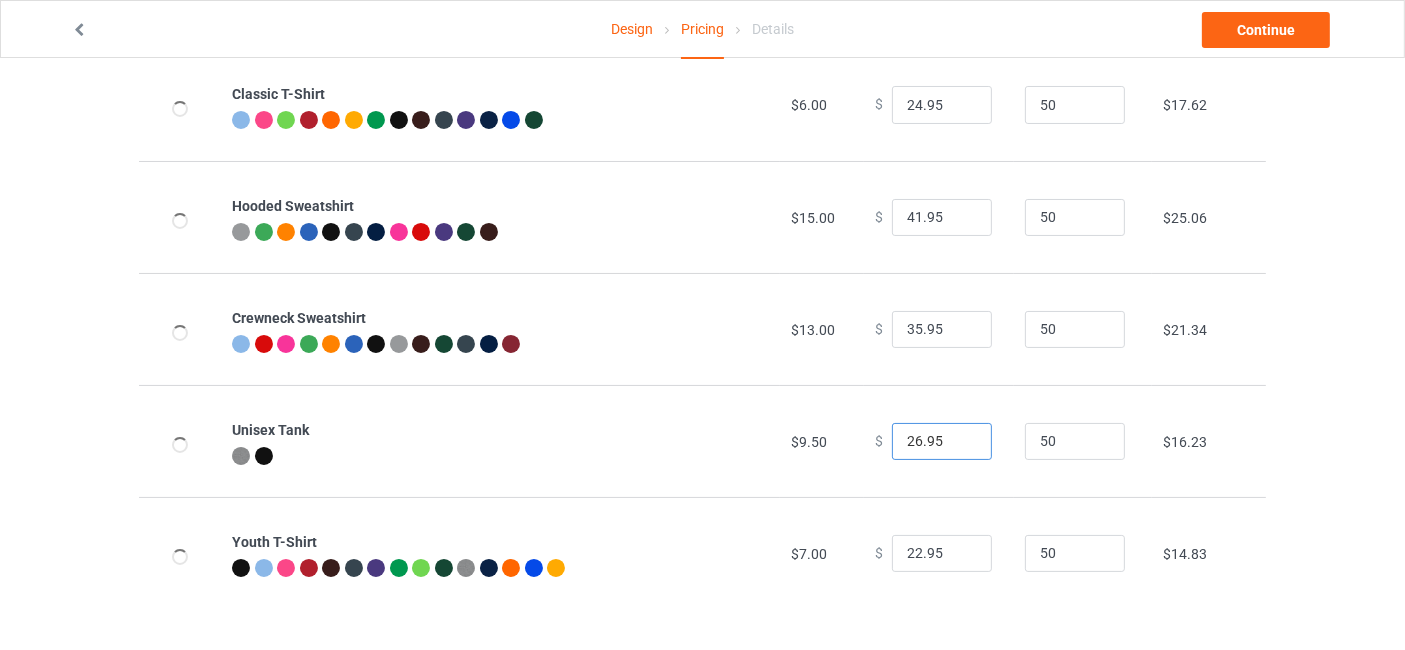 type on "26.95" 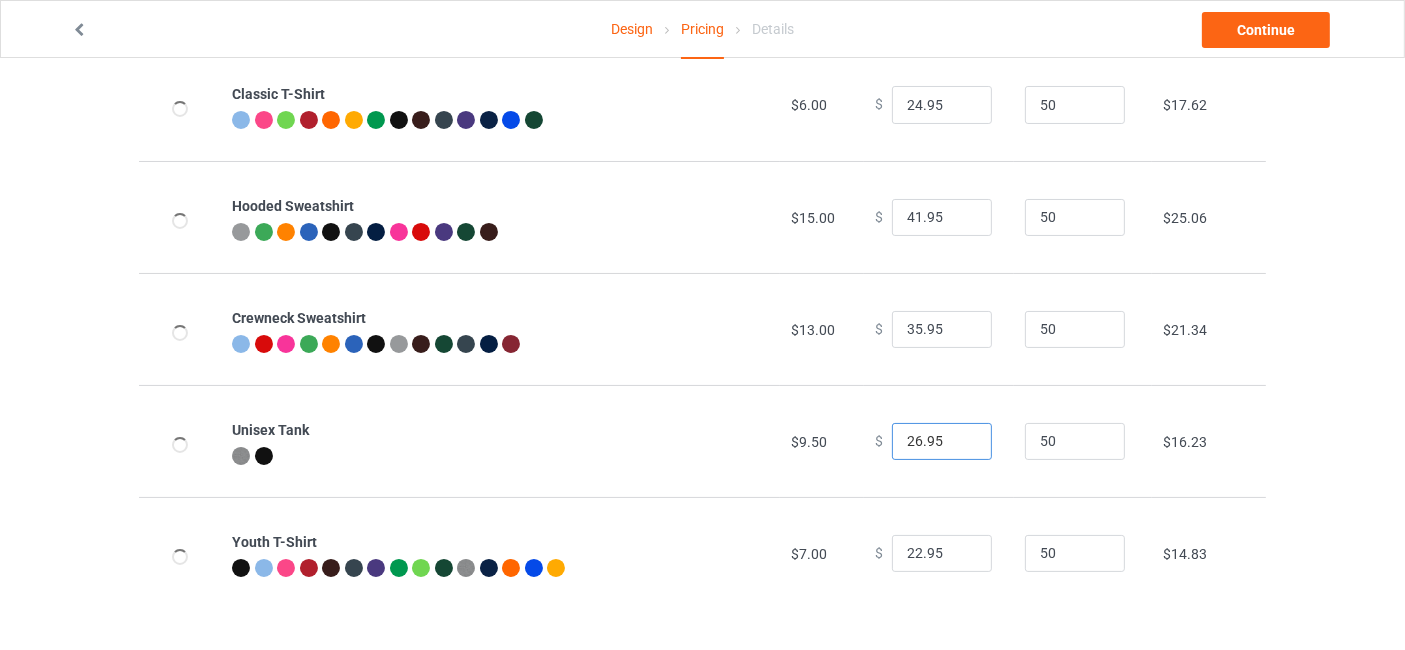 click on "26.95" at bounding box center (942, 442) 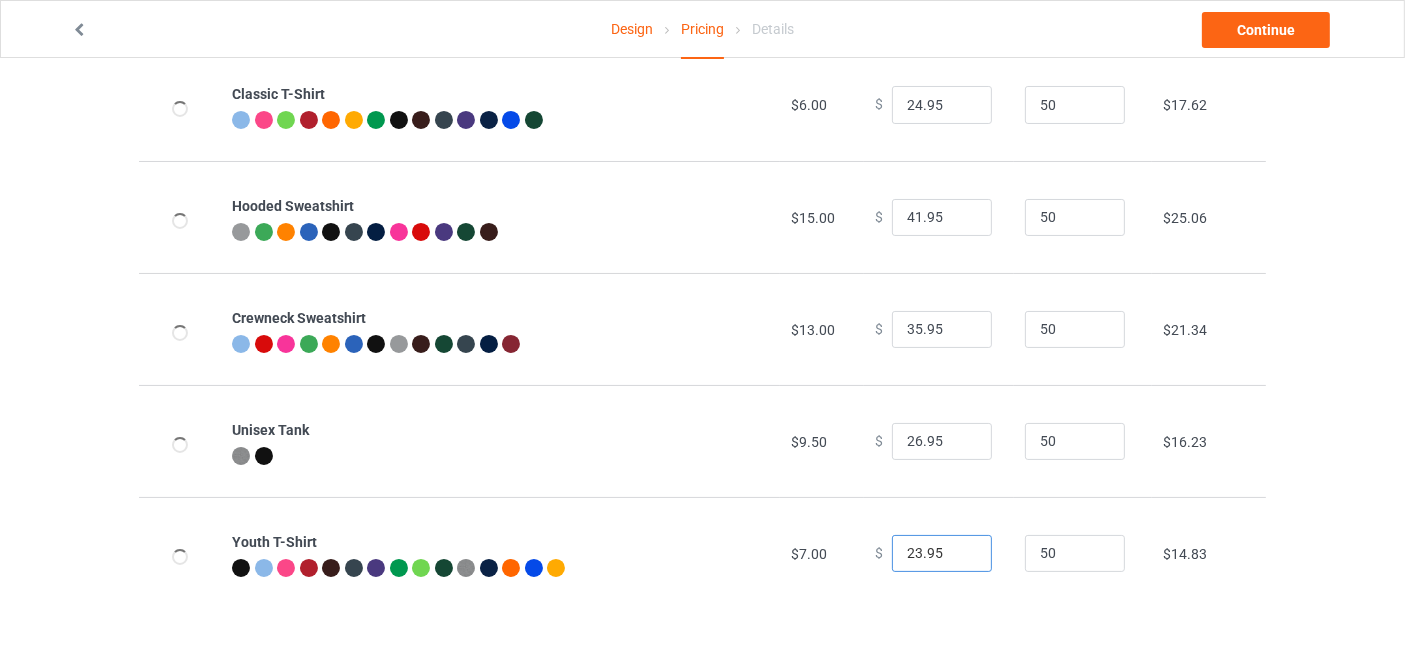 type on "23.95" 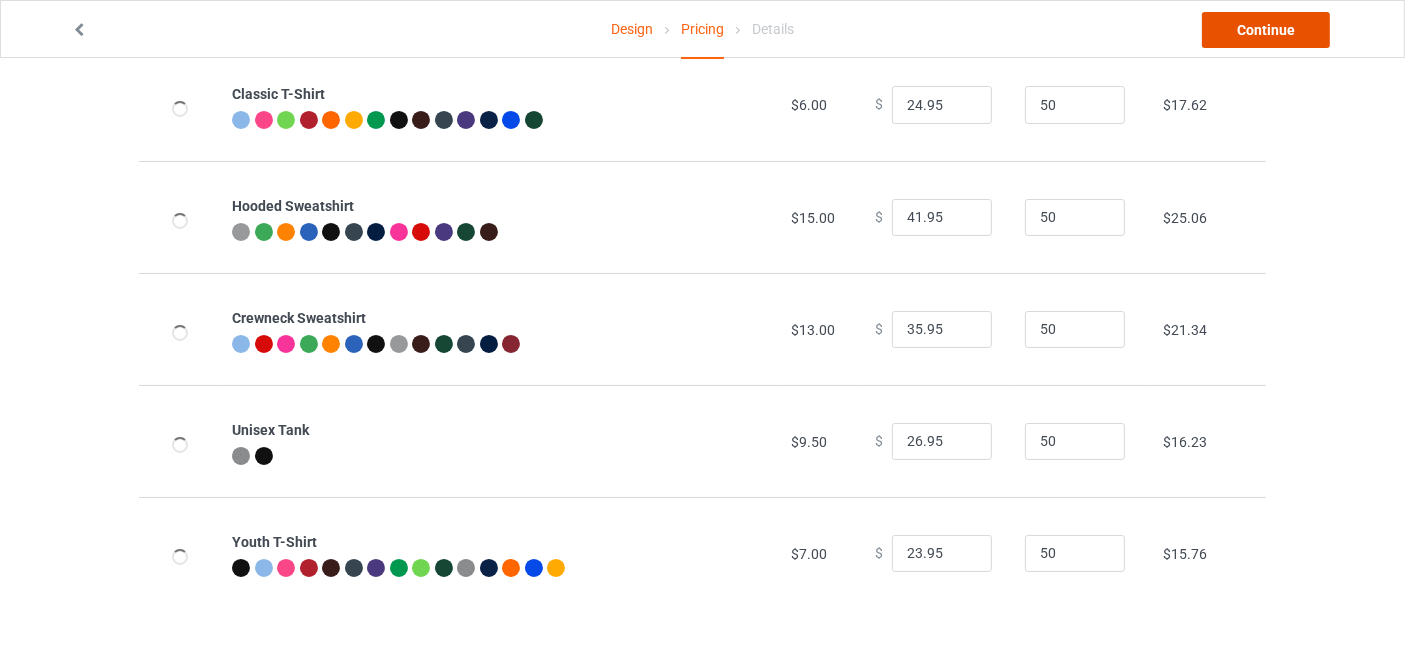 click on "Continue" at bounding box center (1266, 30) 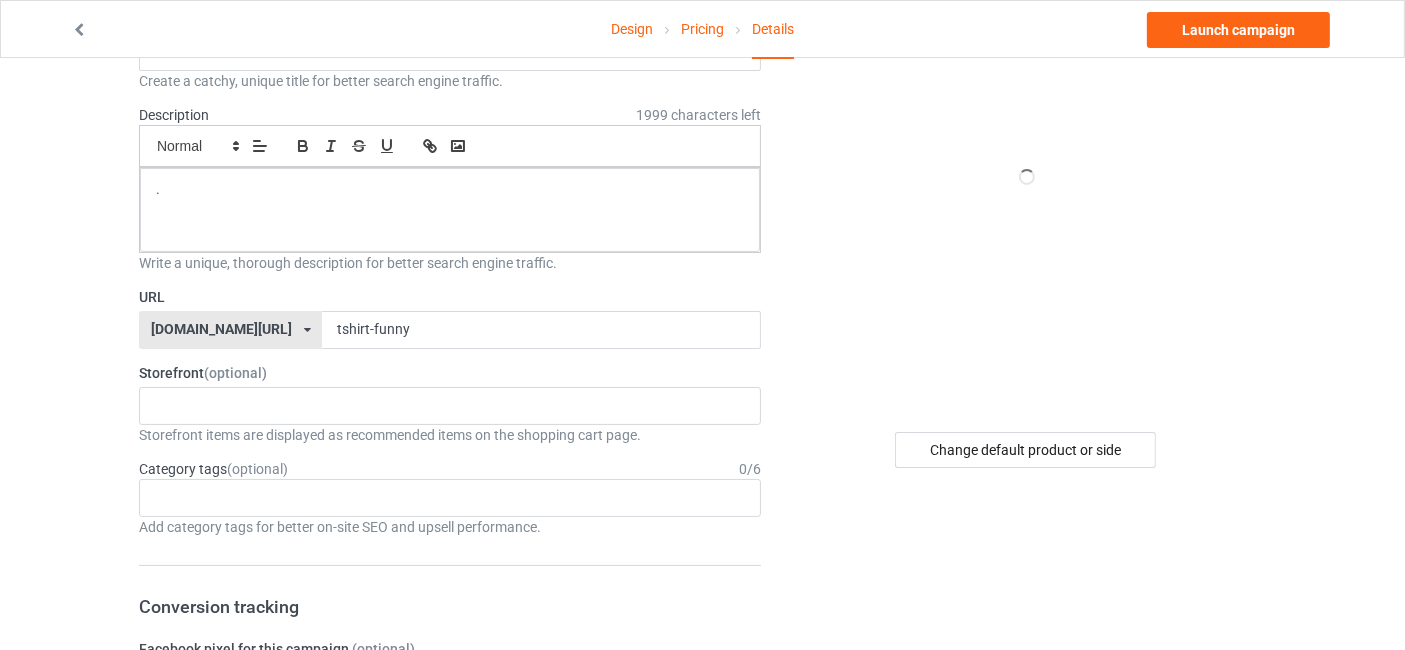 scroll, scrollTop: 0, scrollLeft: 0, axis: both 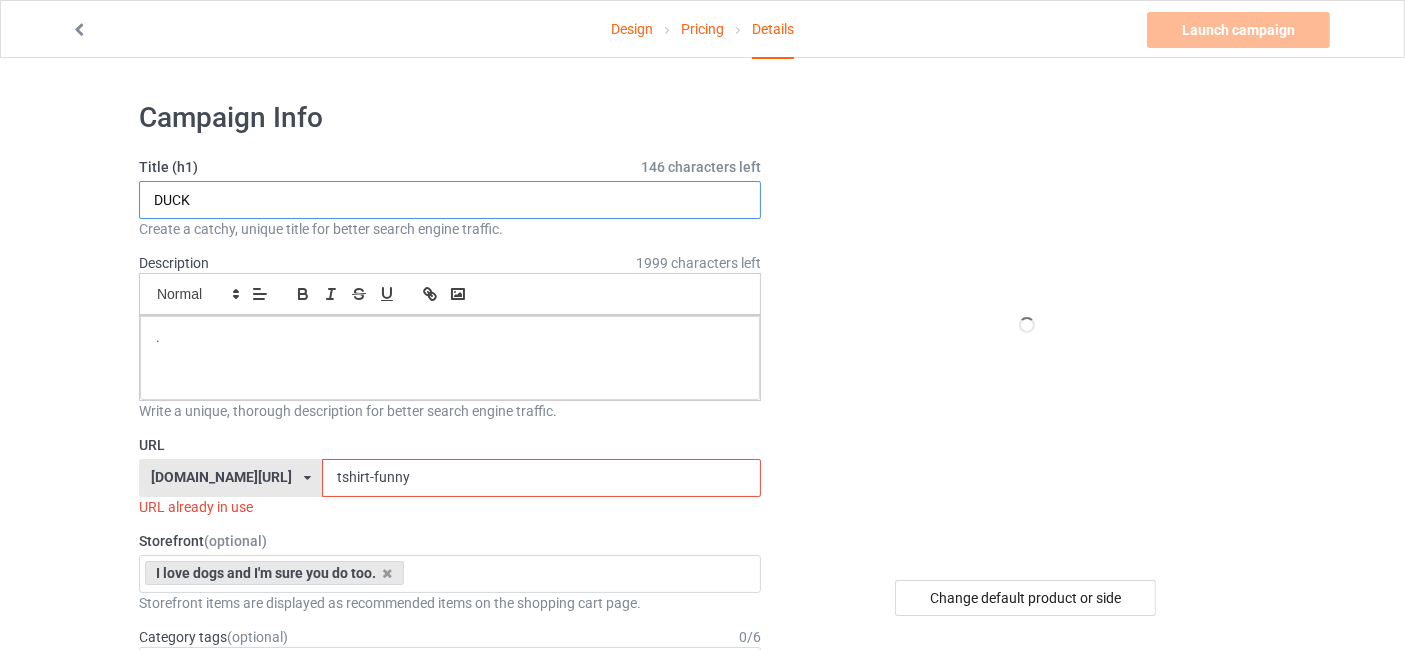 click on "DUCK" at bounding box center [450, 200] 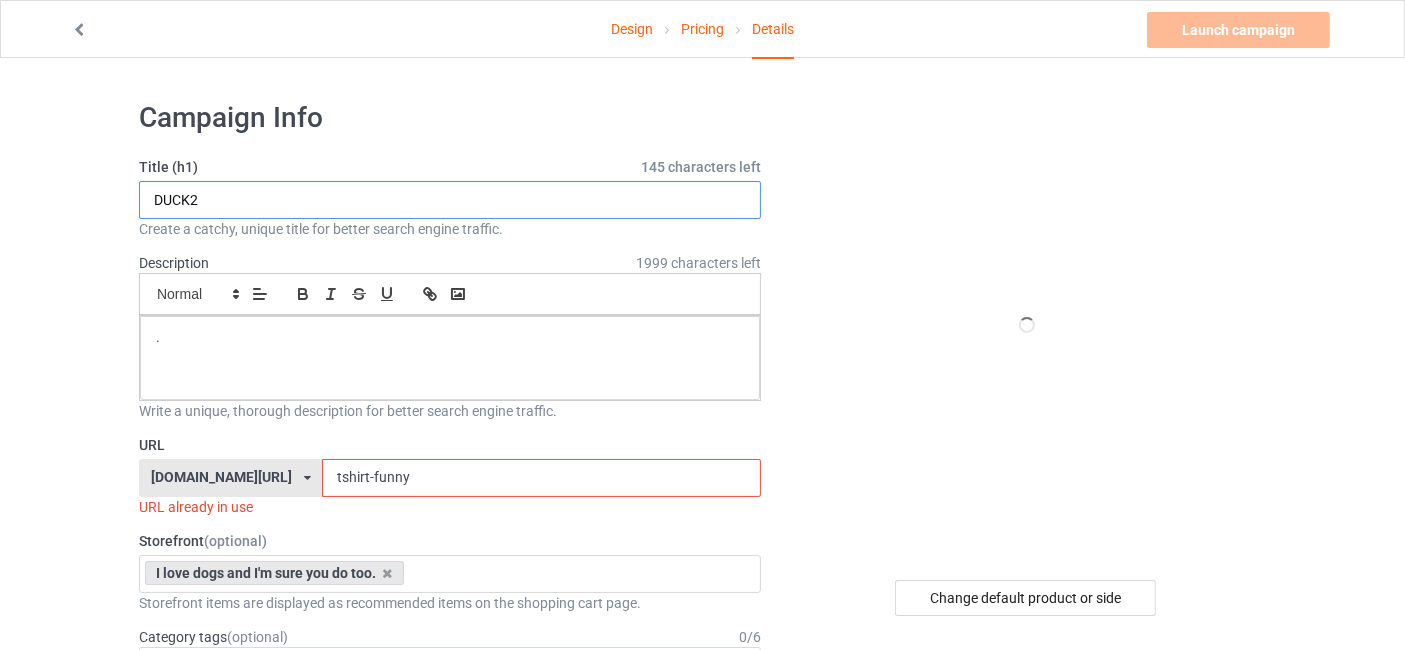 type on "DUCK2" 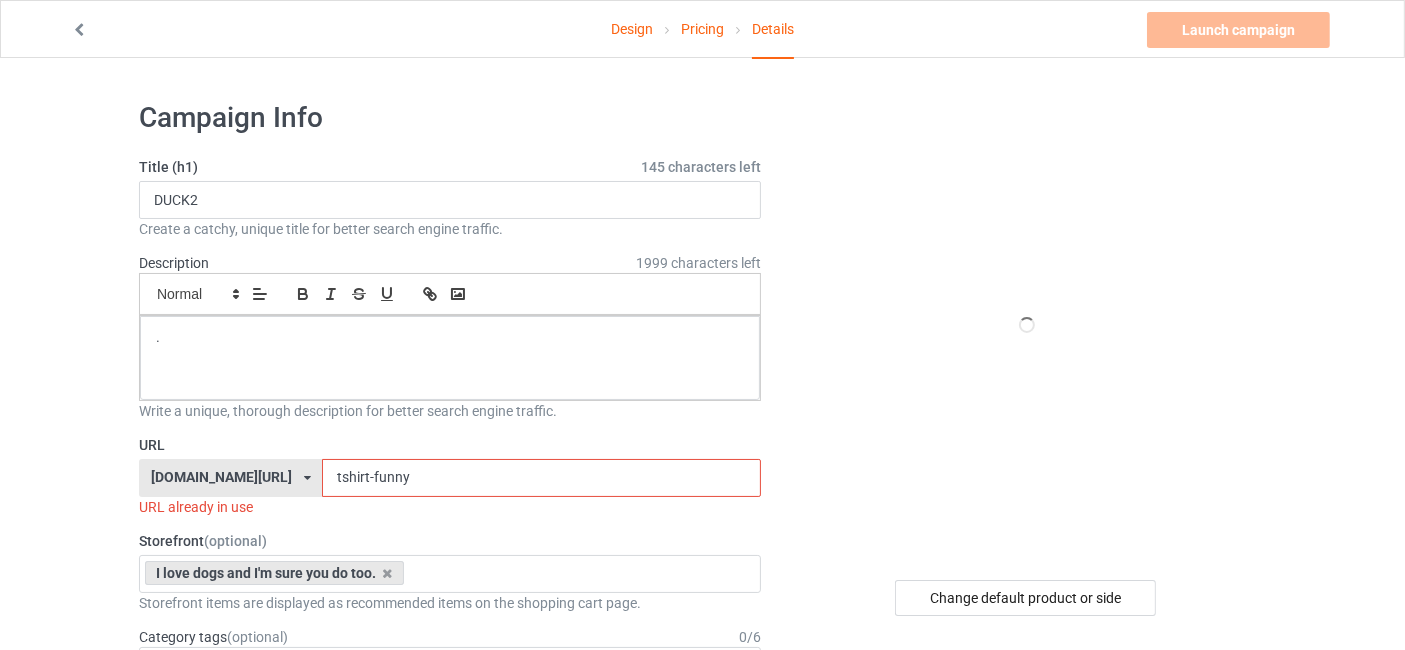 click on "tshirt-funny" at bounding box center [541, 478] 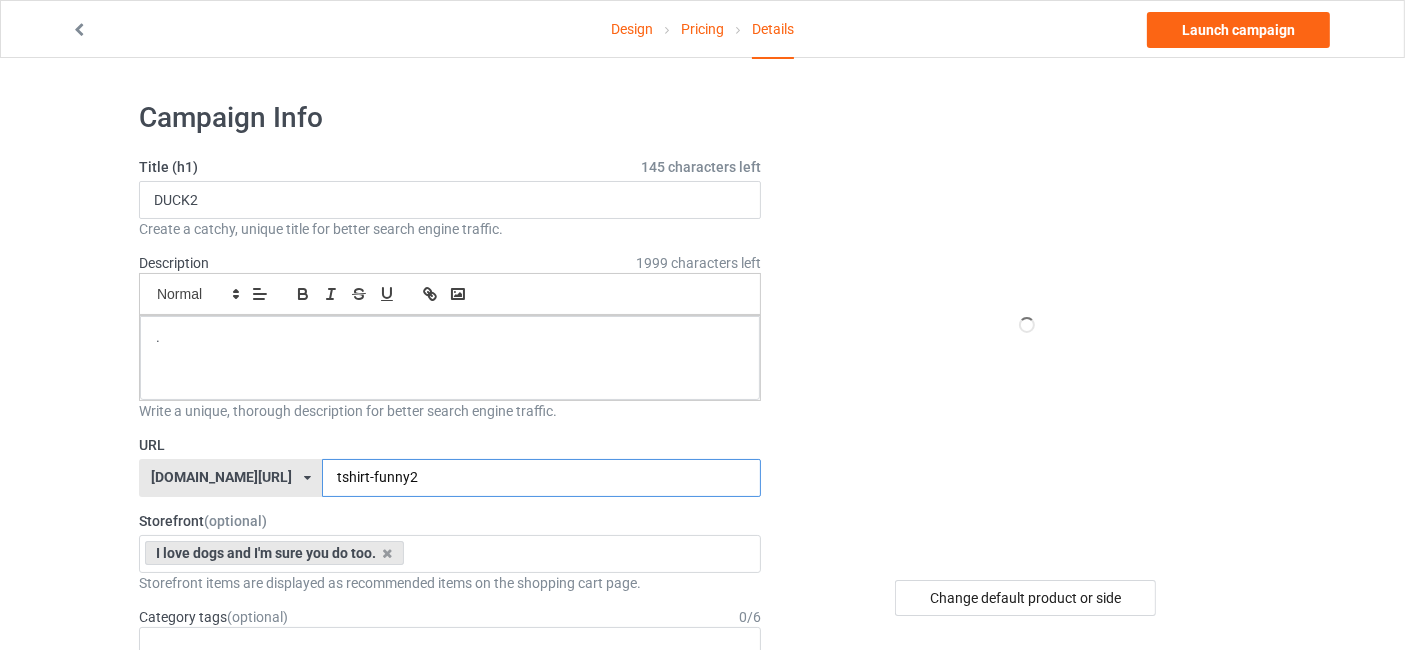 drag, startPoint x: 349, startPoint y: 470, endPoint x: 308, endPoint y: 484, distance: 43.32436 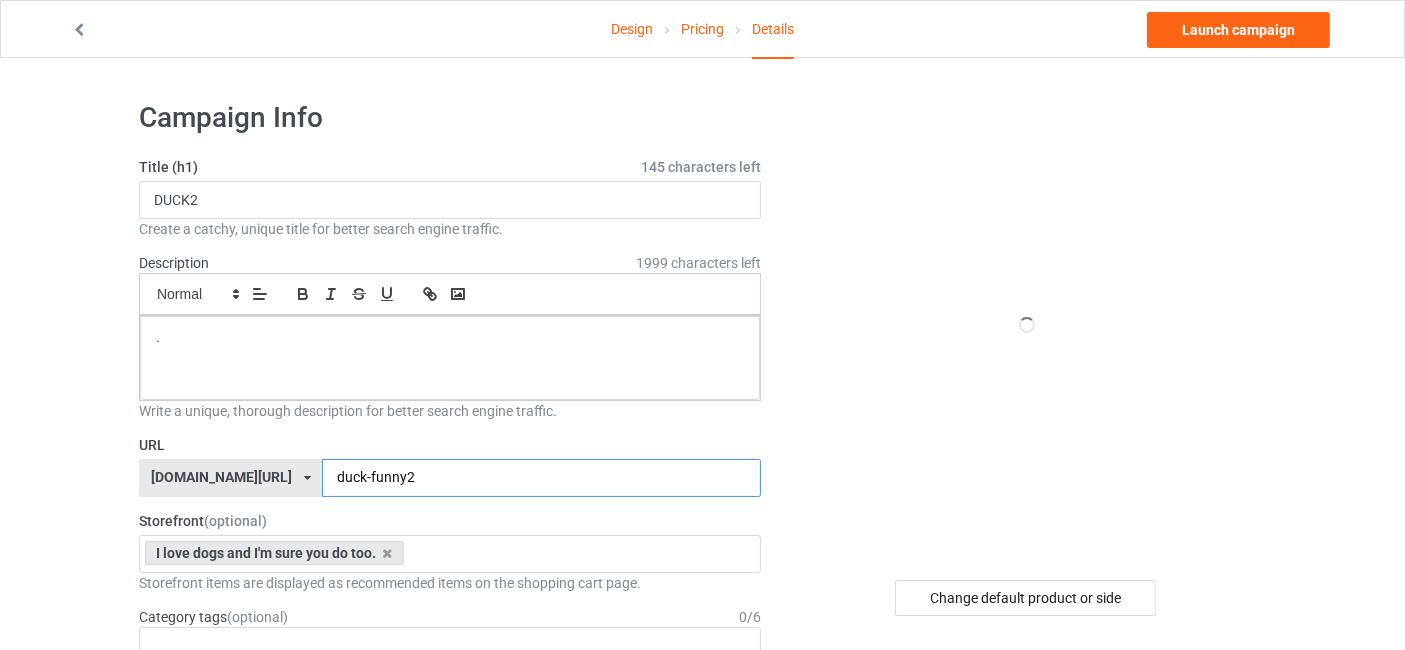 click on "duck-funny2" at bounding box center [541, 478] 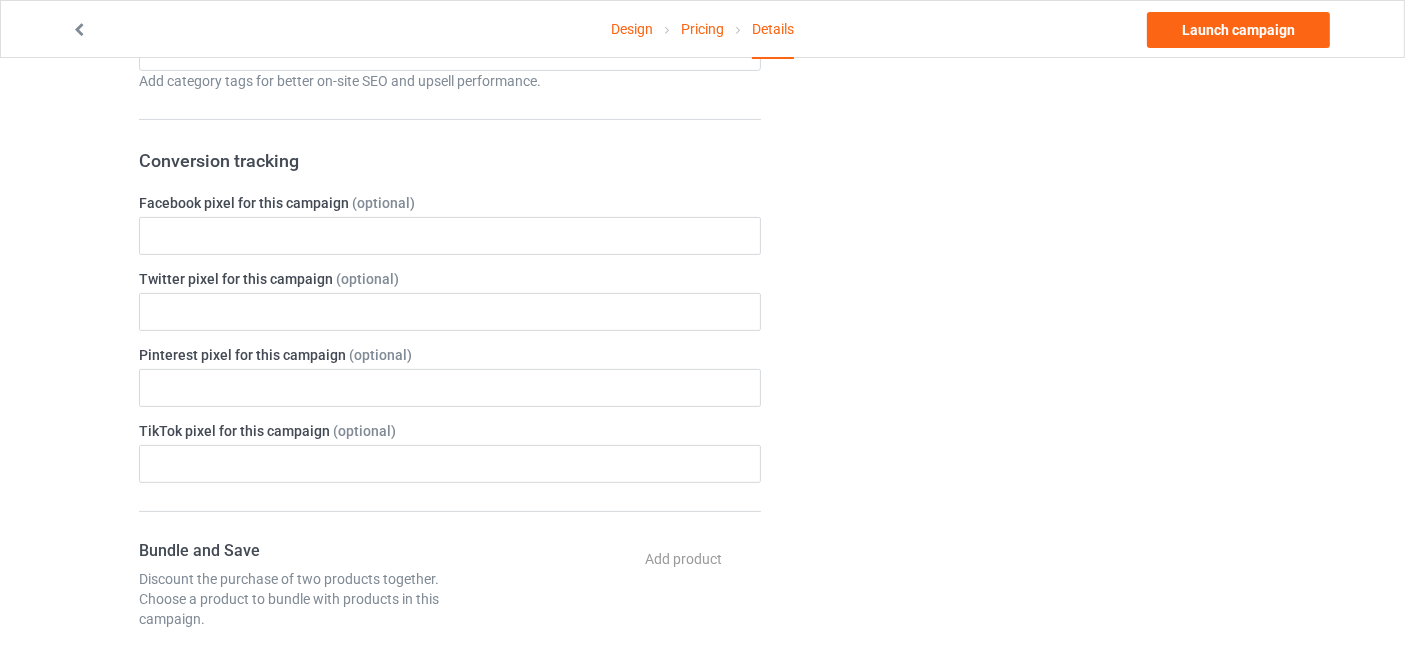 scroll, scrollTop: 888, scrollLeft: 0, axis: vertical 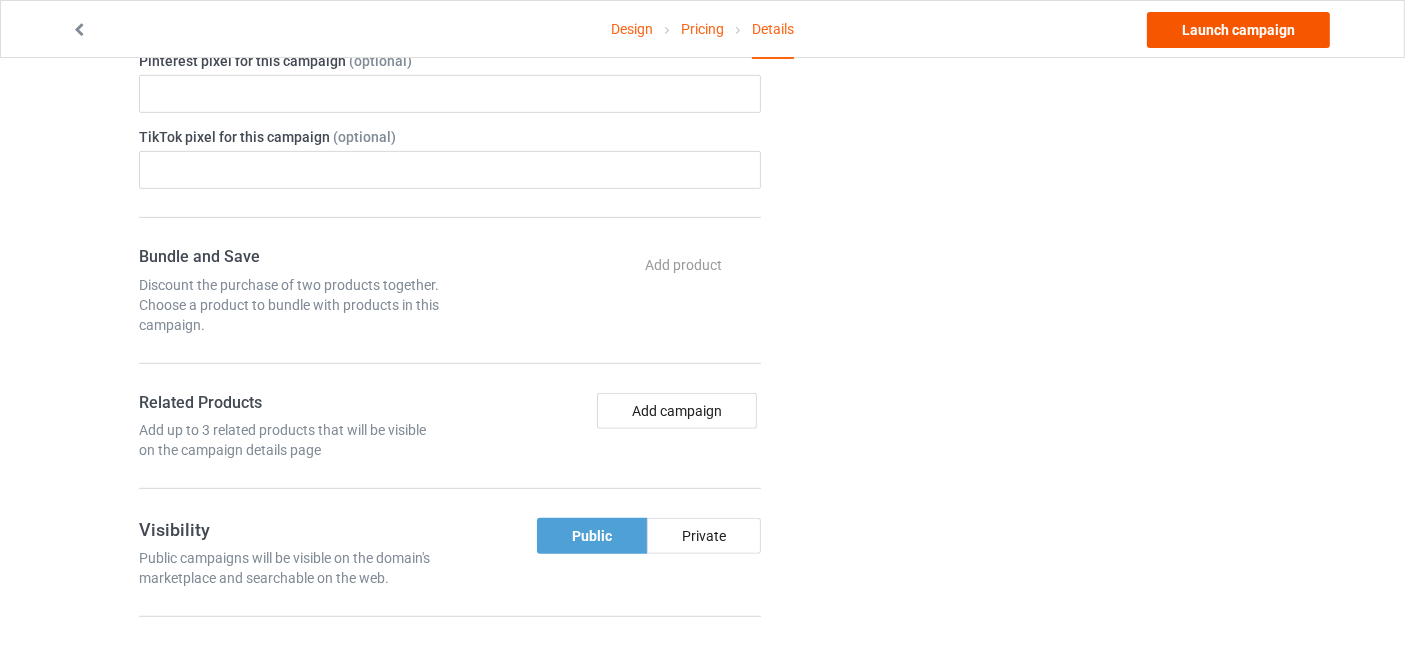 type on "duck-funny" 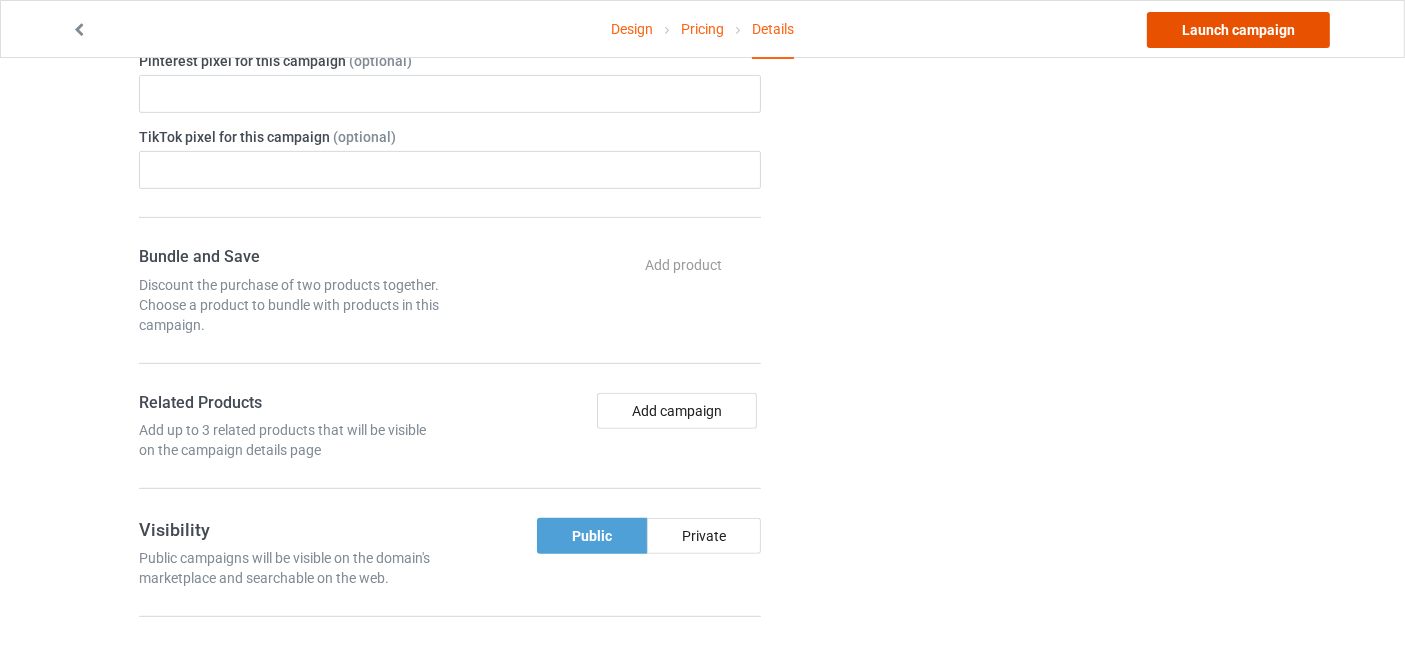 click on "Launch campaign" at bounding box center (1238, 30) 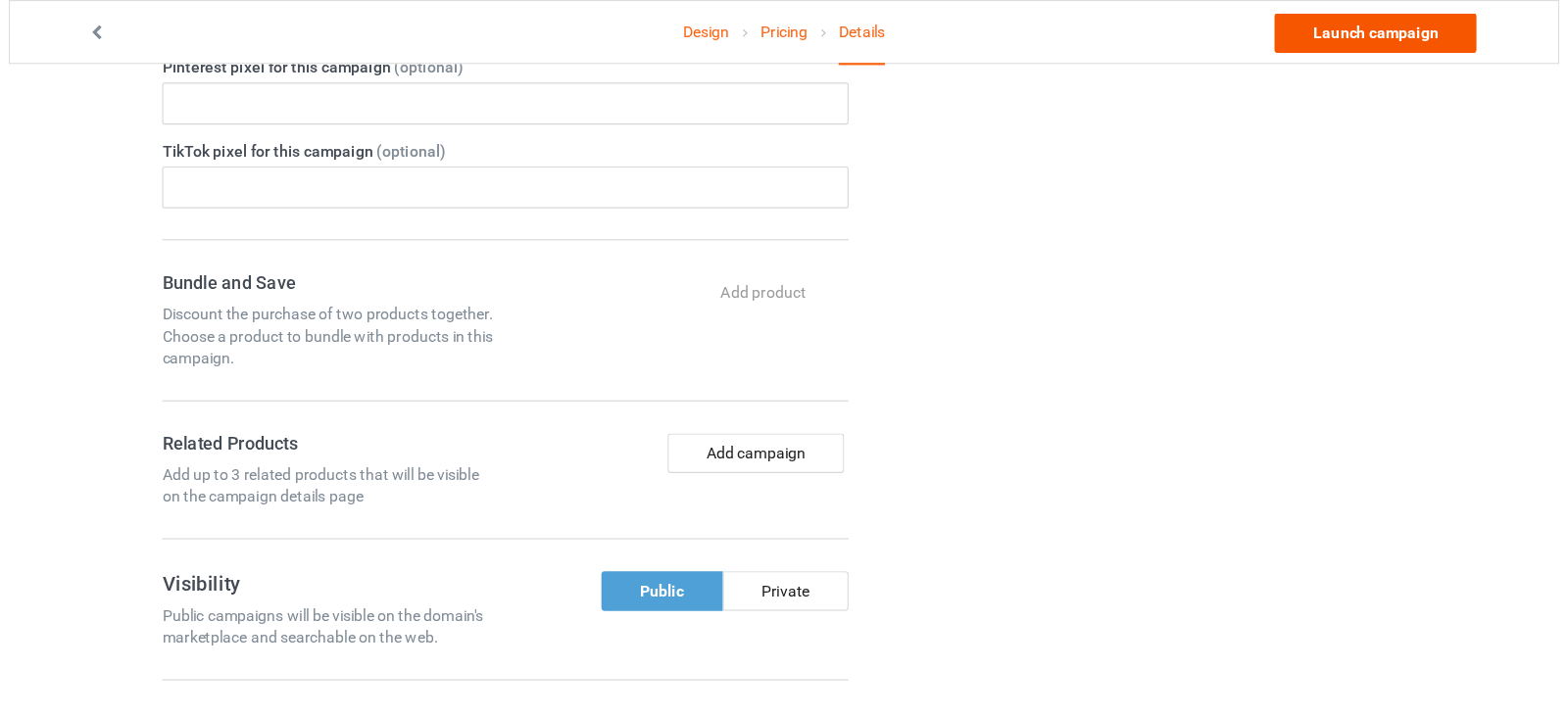 scroll, scrollTop: 0, scrollLeft: 0, axis: both 